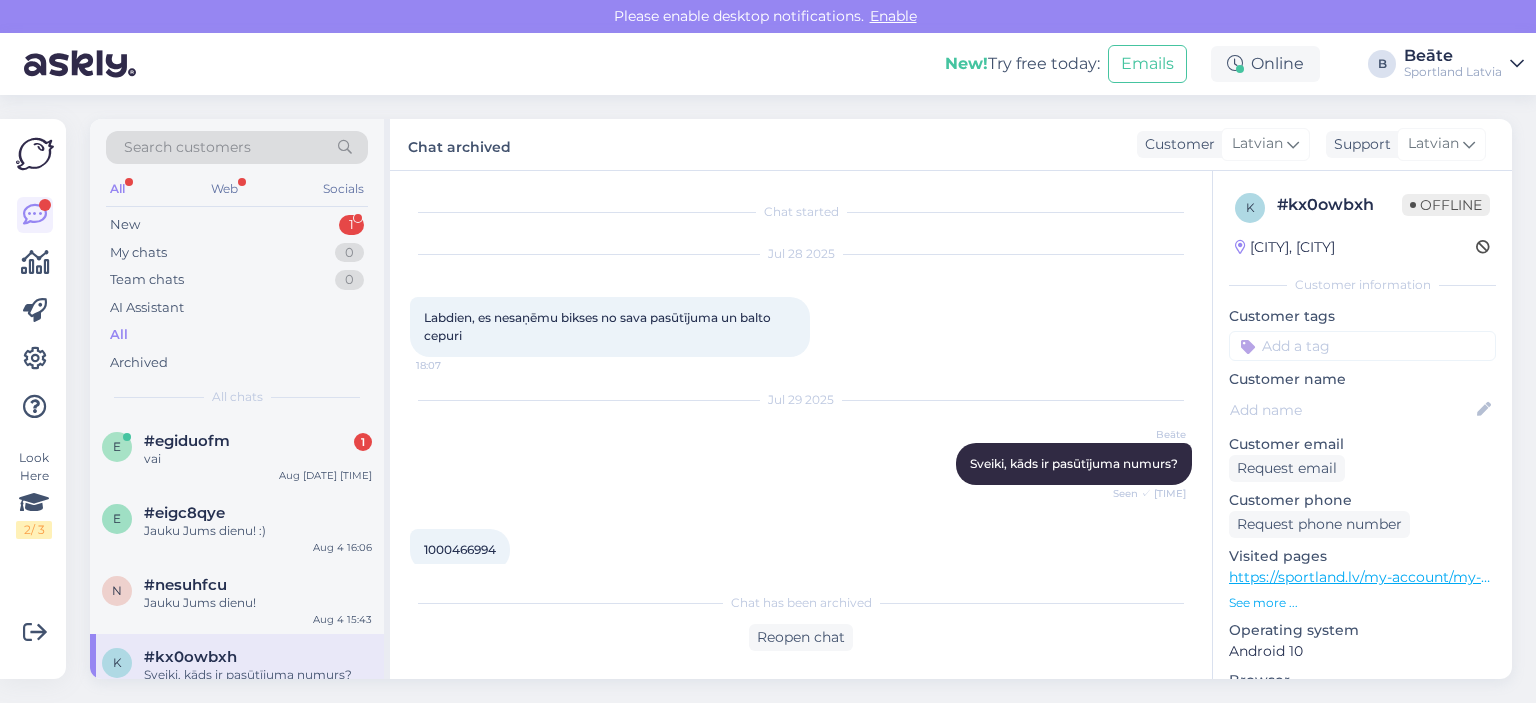 scroll, scrollTop: 0, scrollLeft: 0, axis: both 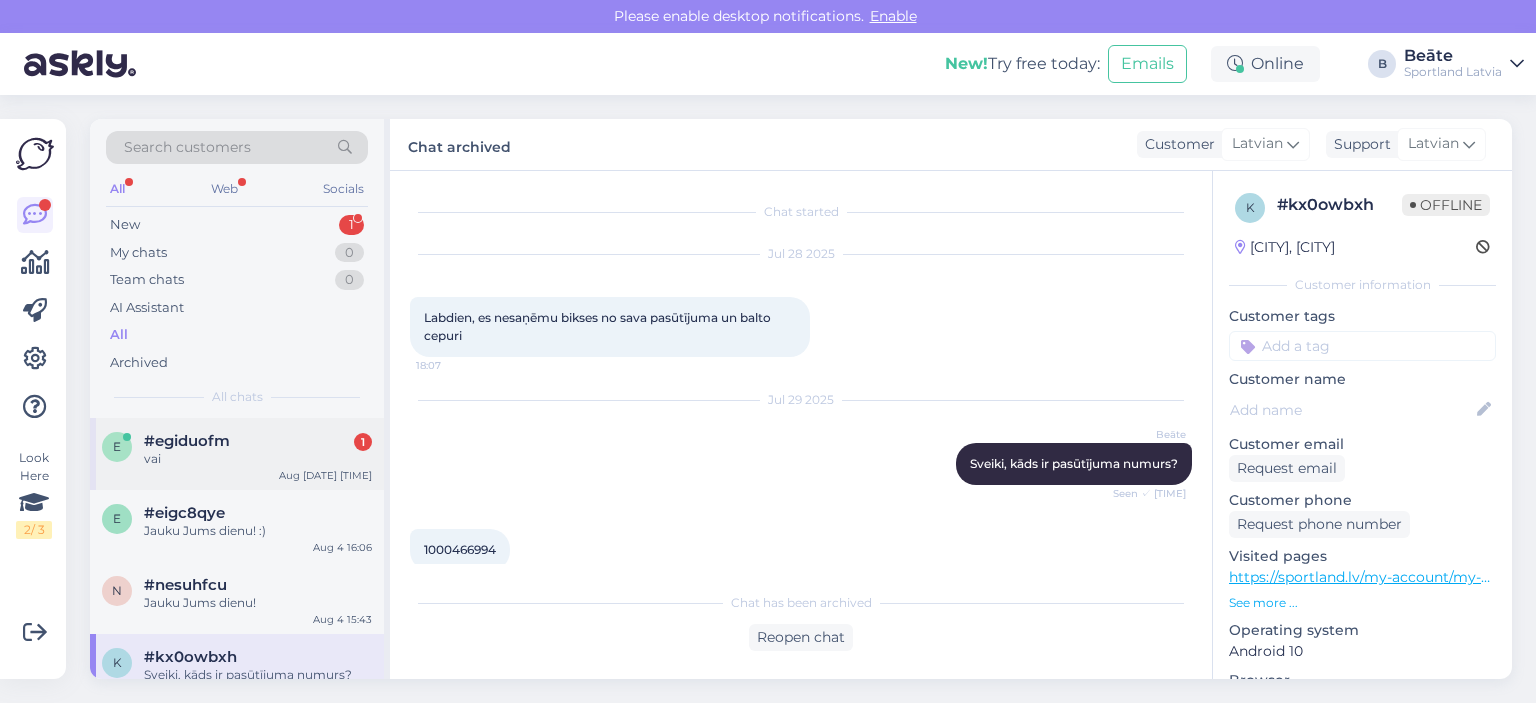 drag, startPoint x: 0, startPoint y: 0, endPoint x: 208, endPoint y: 451, distance: 496.6538 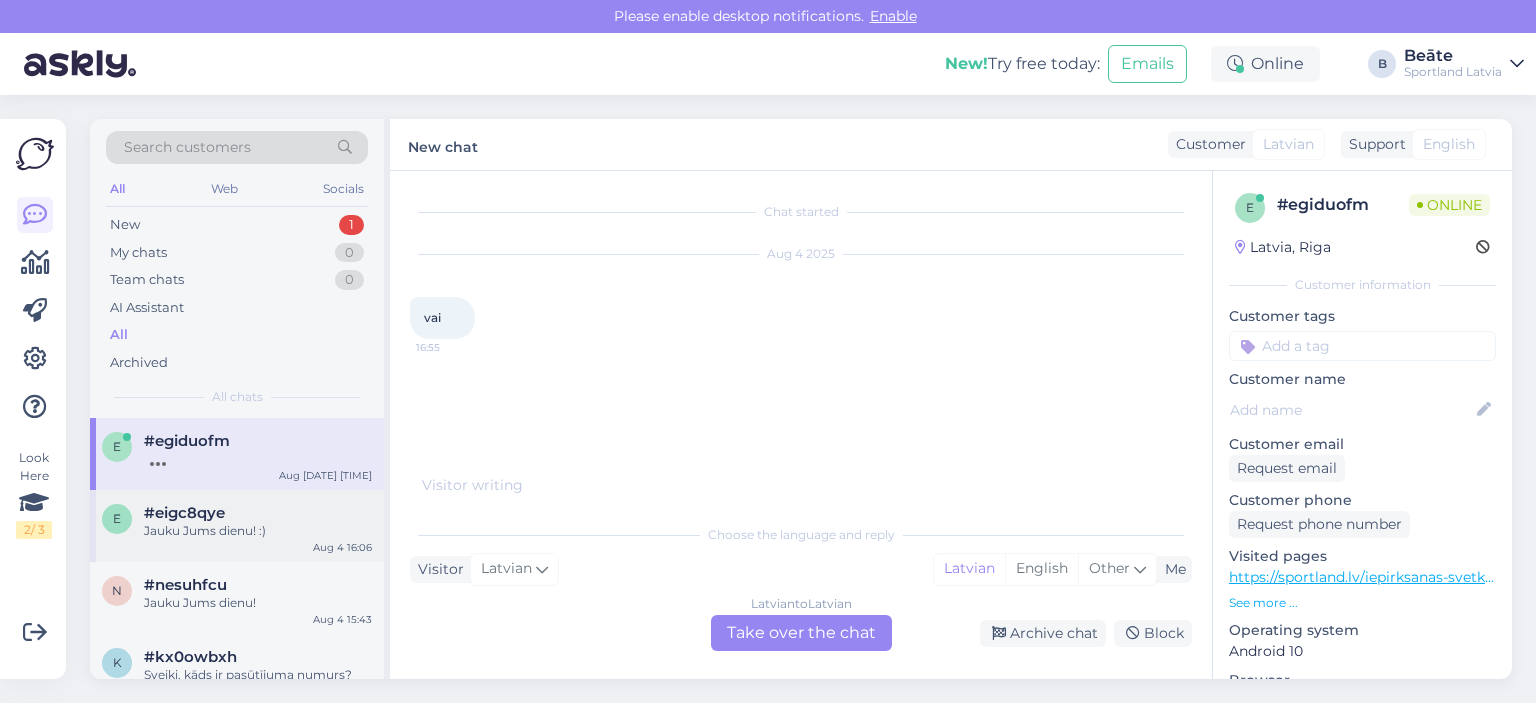 click on "#eigc8qye" at bounding box center [258, 513] 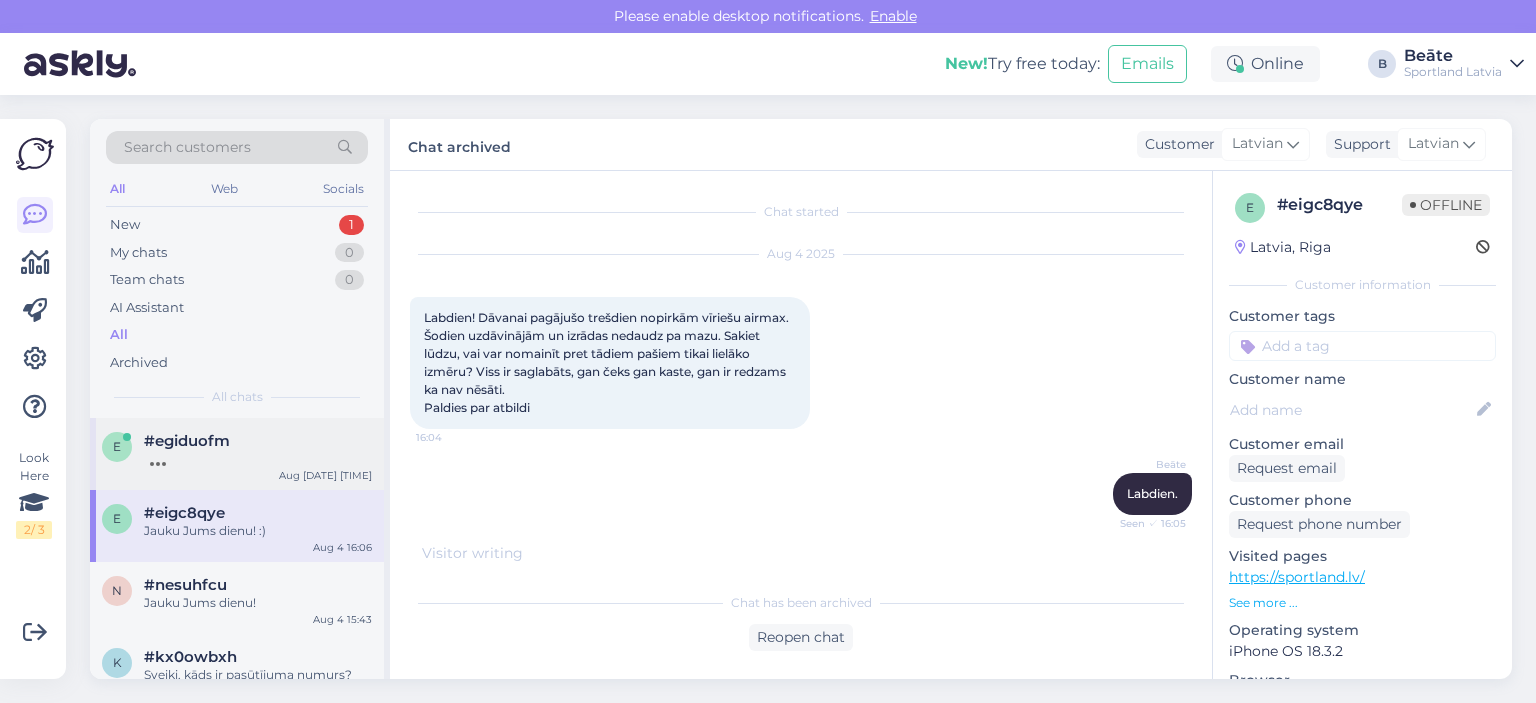scroll, scrollTop: 270, scrollLeft: 0, axis: vertical 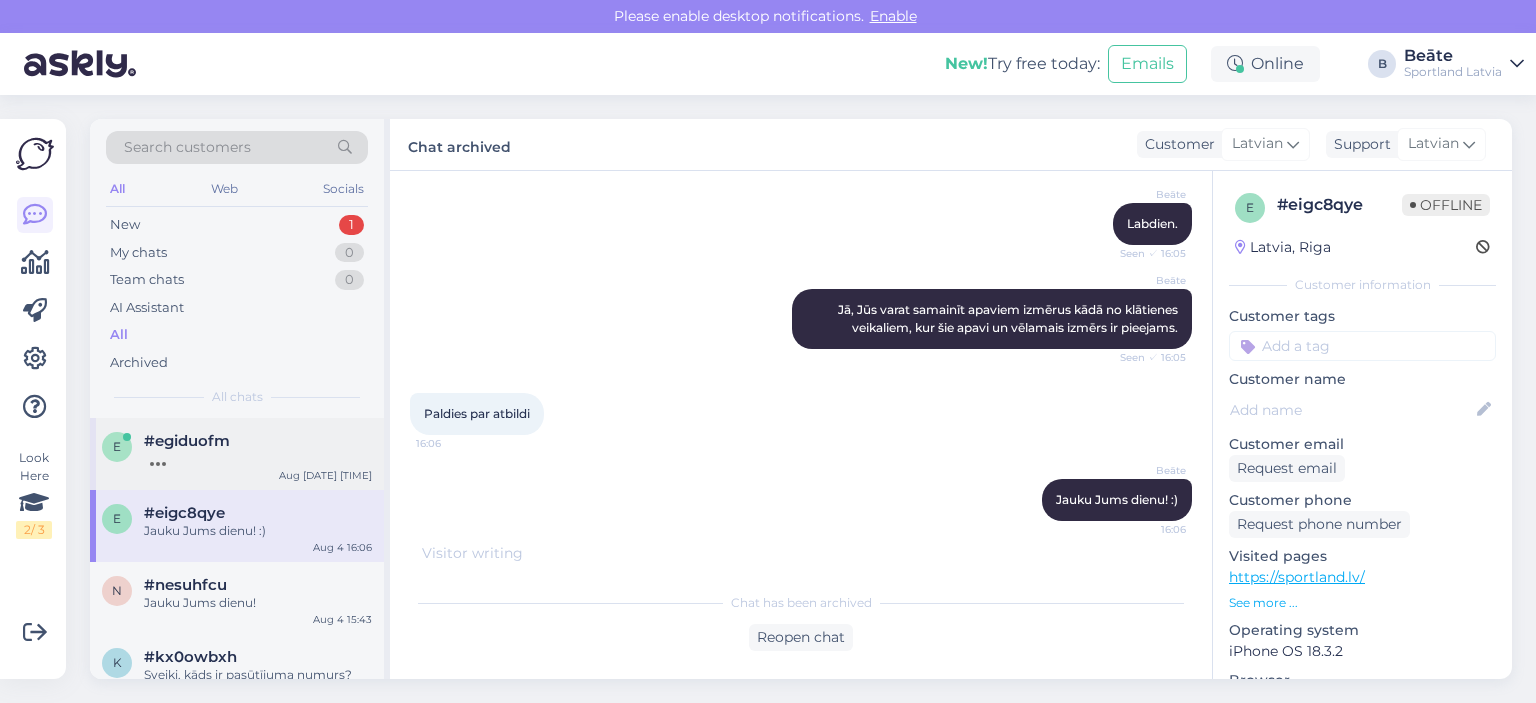 click at bounding box center [258, 459] 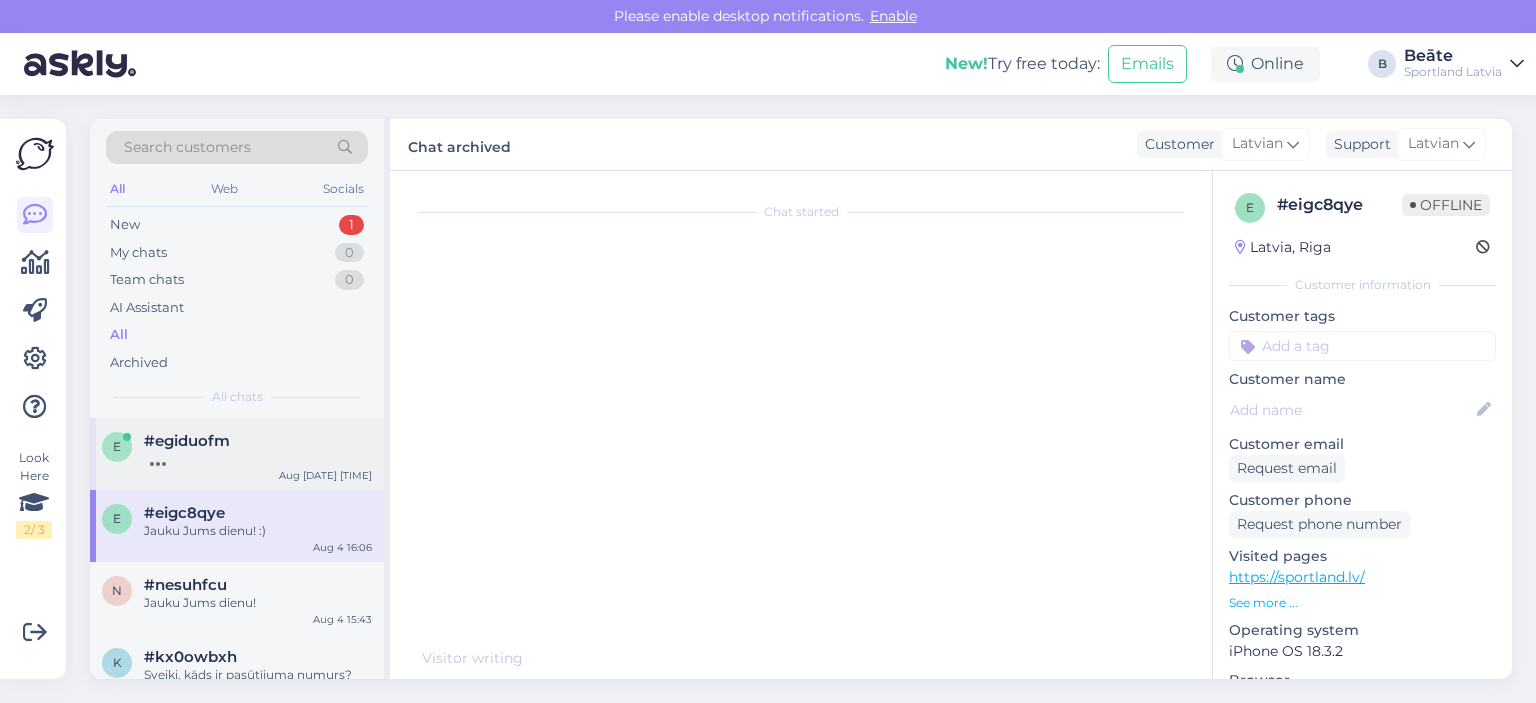 scroll, scrollTop: 0, scrollLeft: 0, axis: both 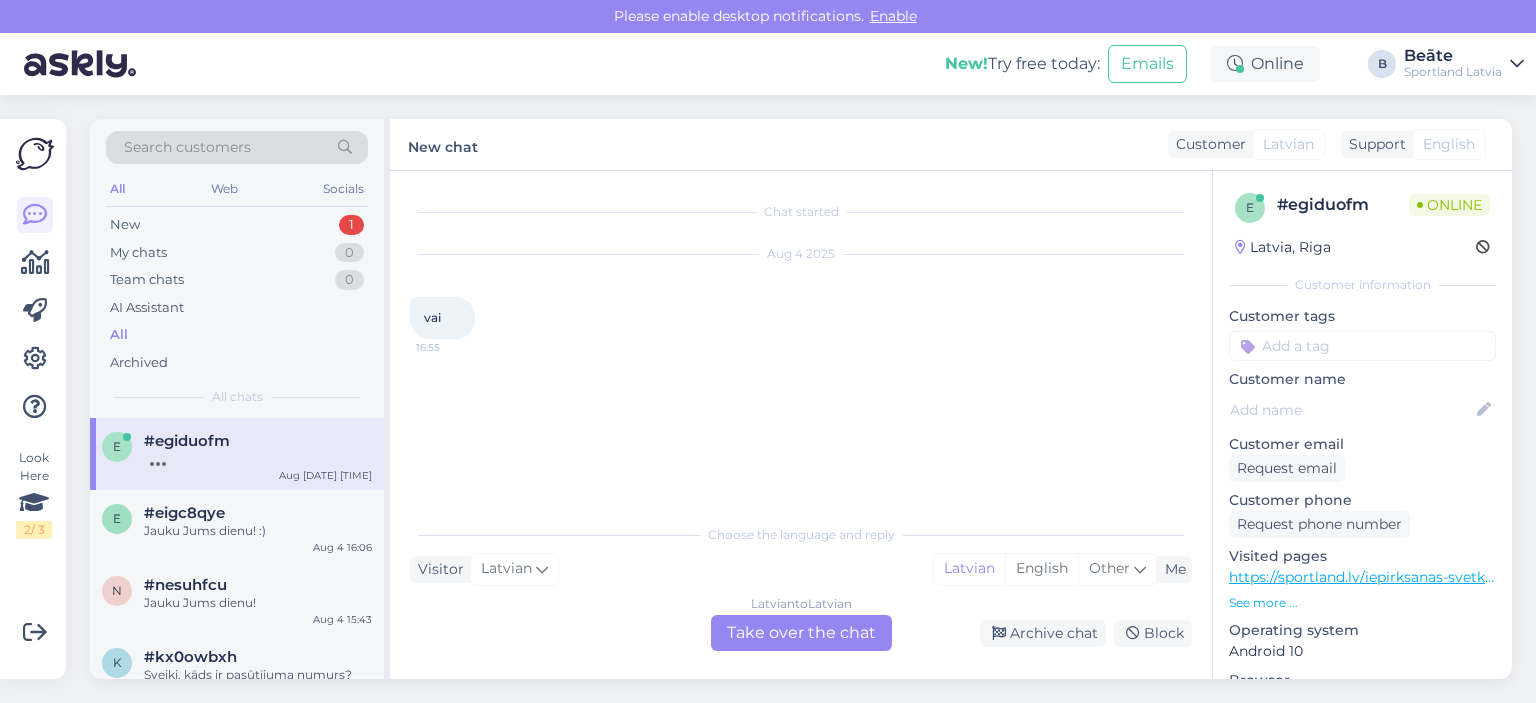 click on "Latvian  to  Latvian Take over the chat" at bounding box center [801, 633] 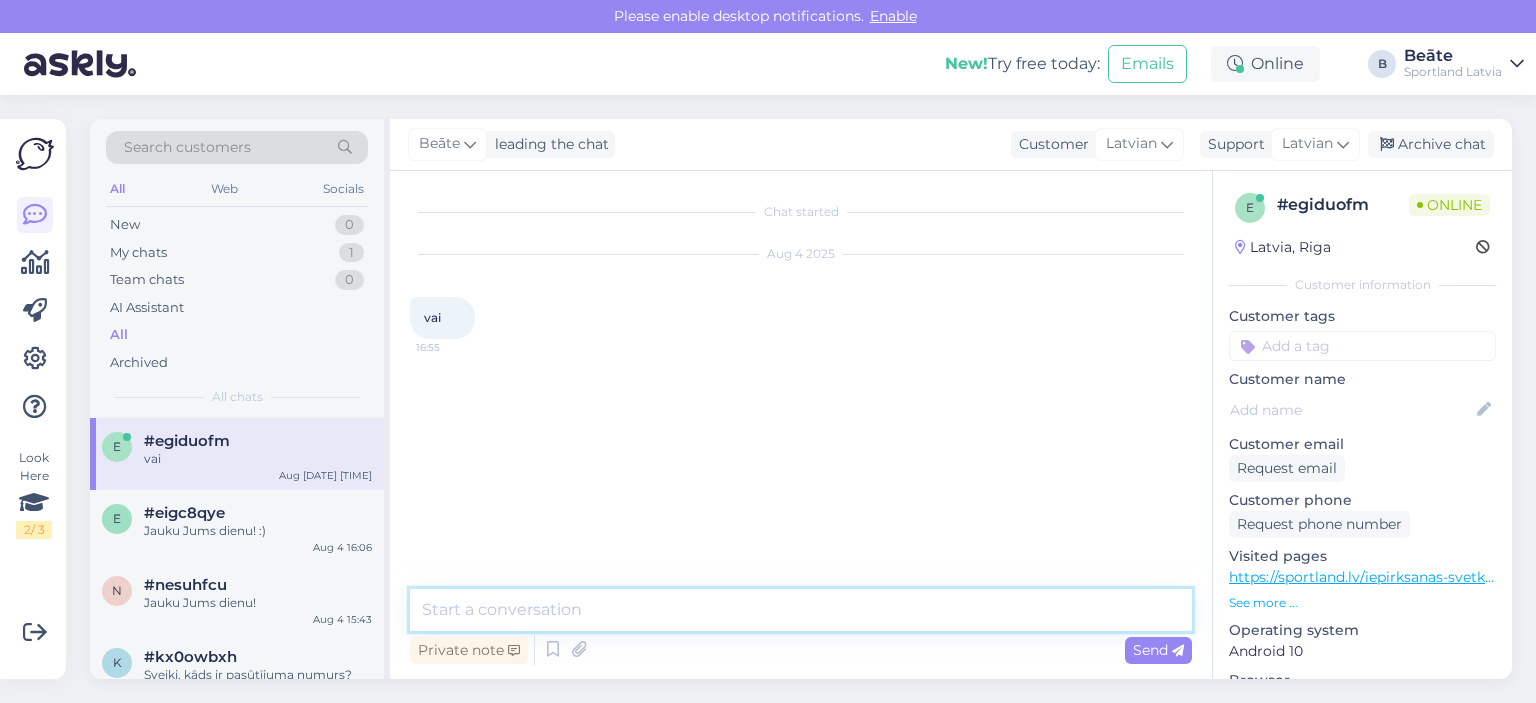 click at bounding box center [801, 610] 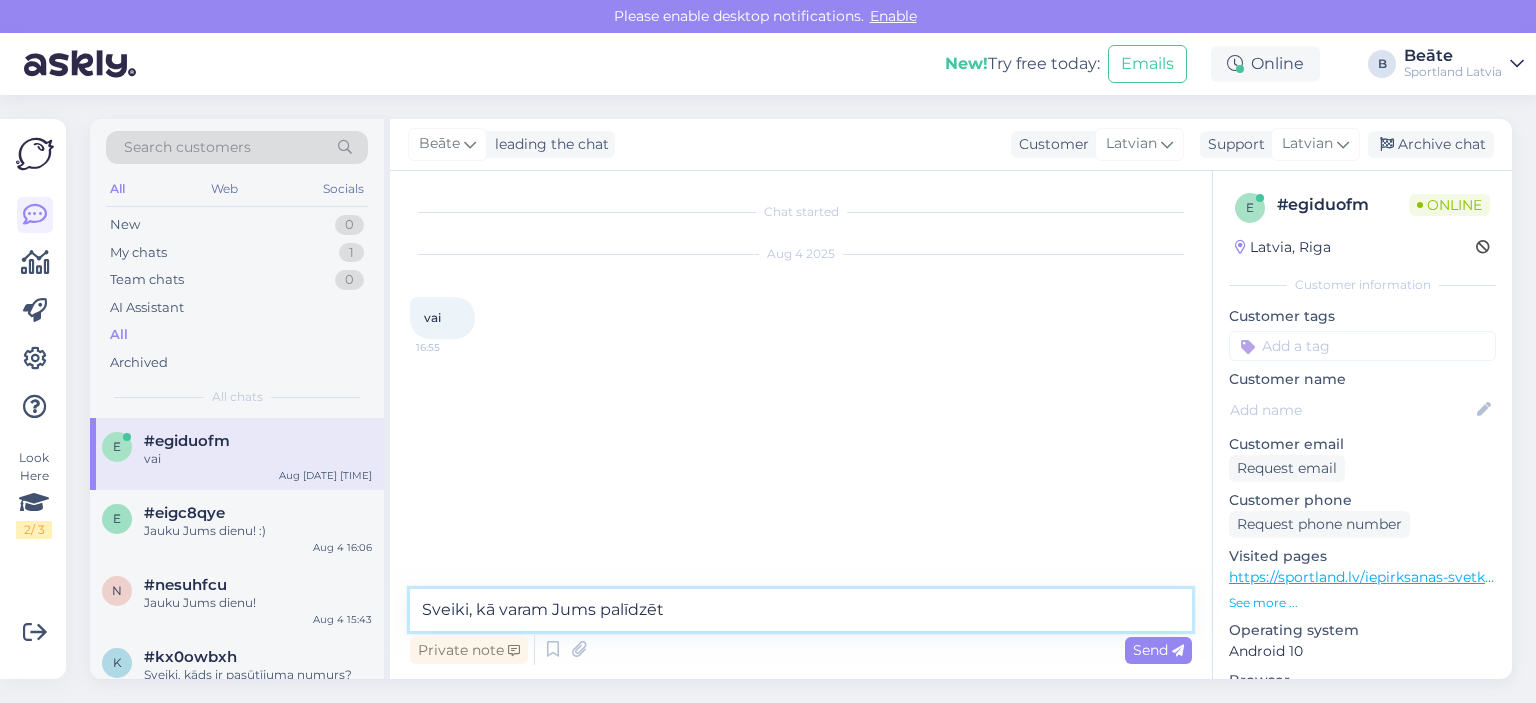 type on "Sveiki, kā varam Jums palīdzēt?" 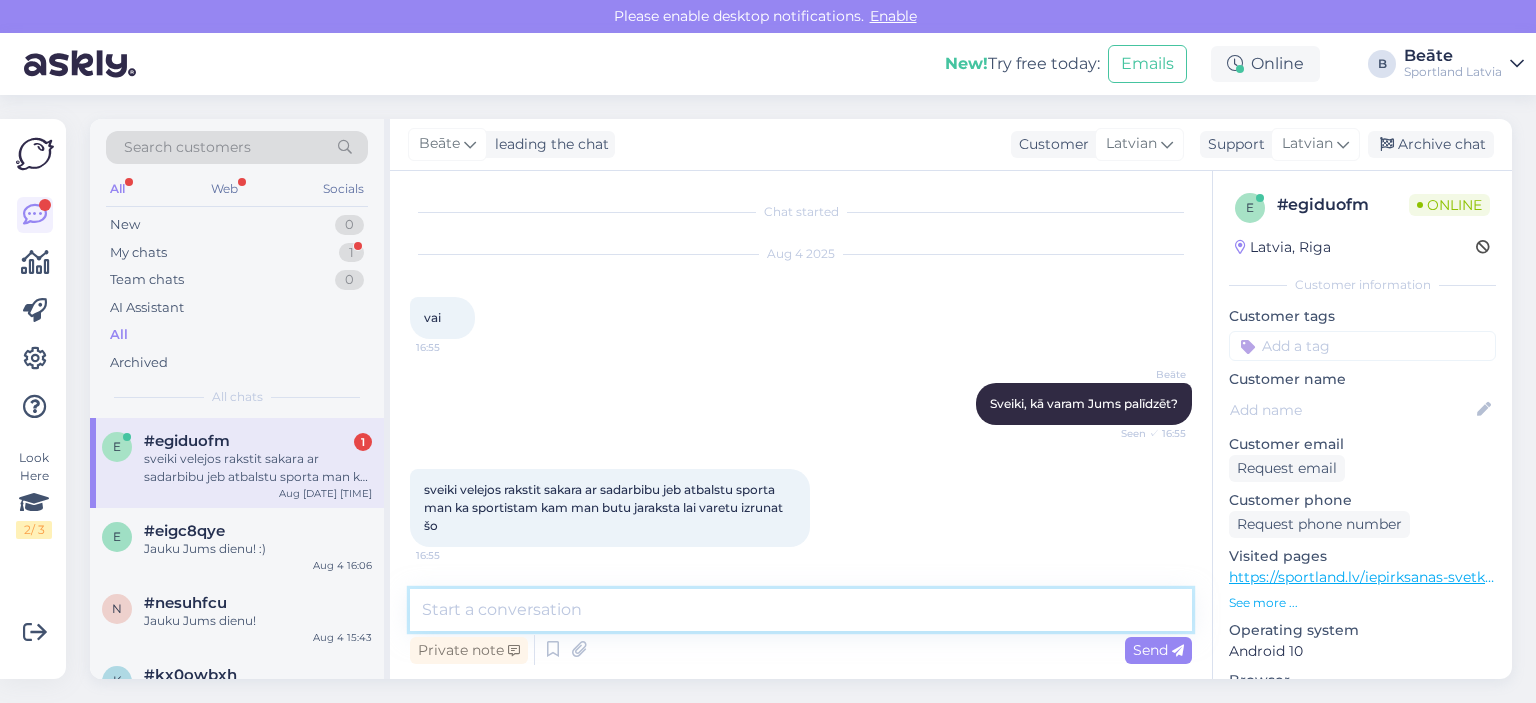 click at bounding box center [801, 610] 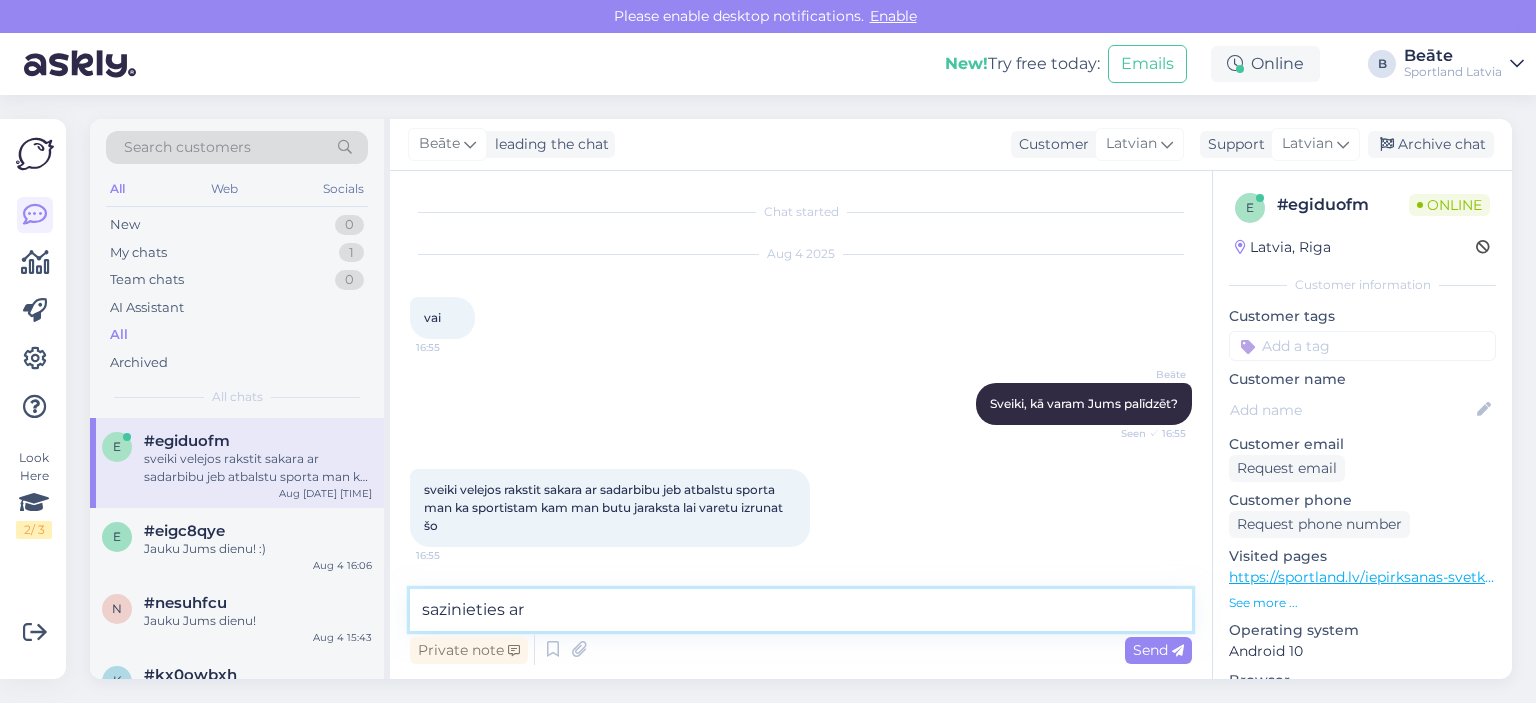 click on "sazinieties ar" at bounding box center (801, 610) 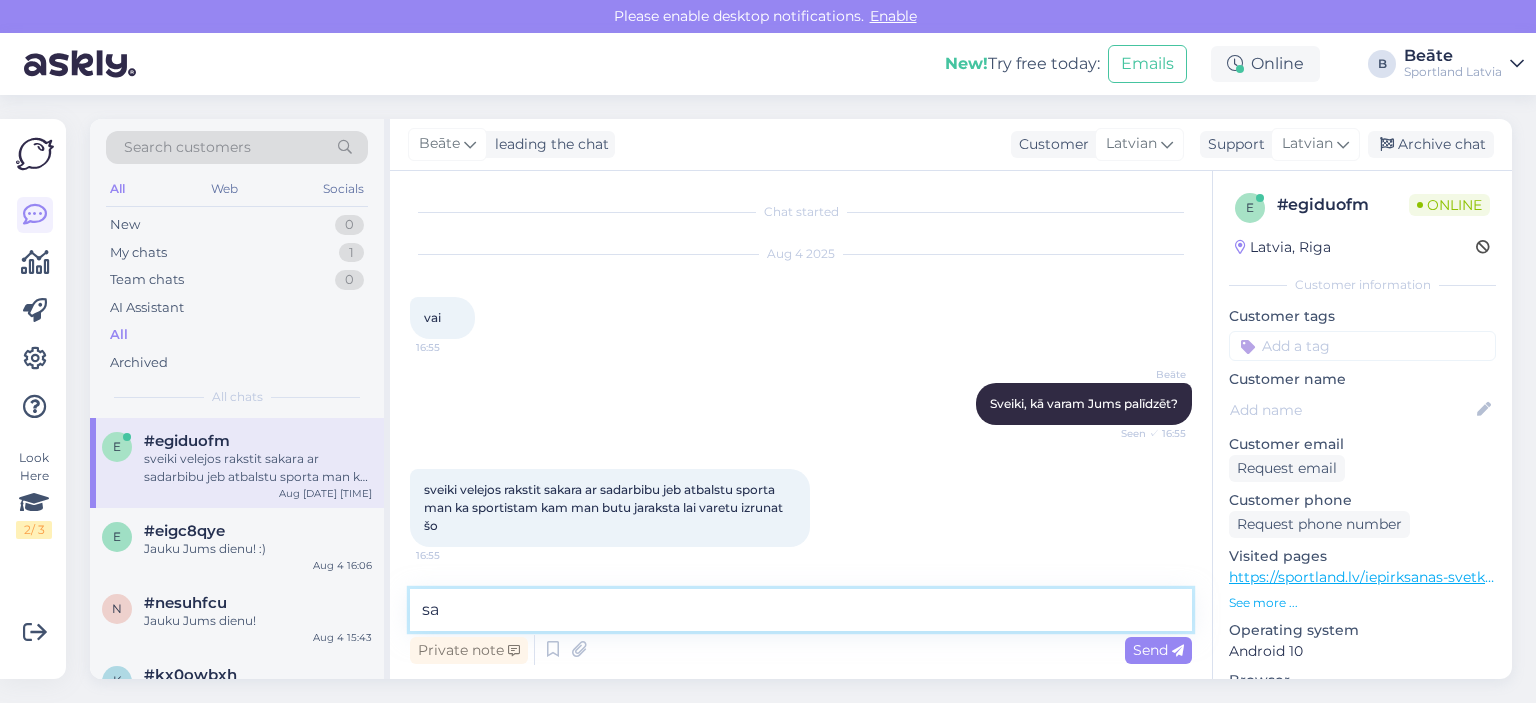 type on "s" 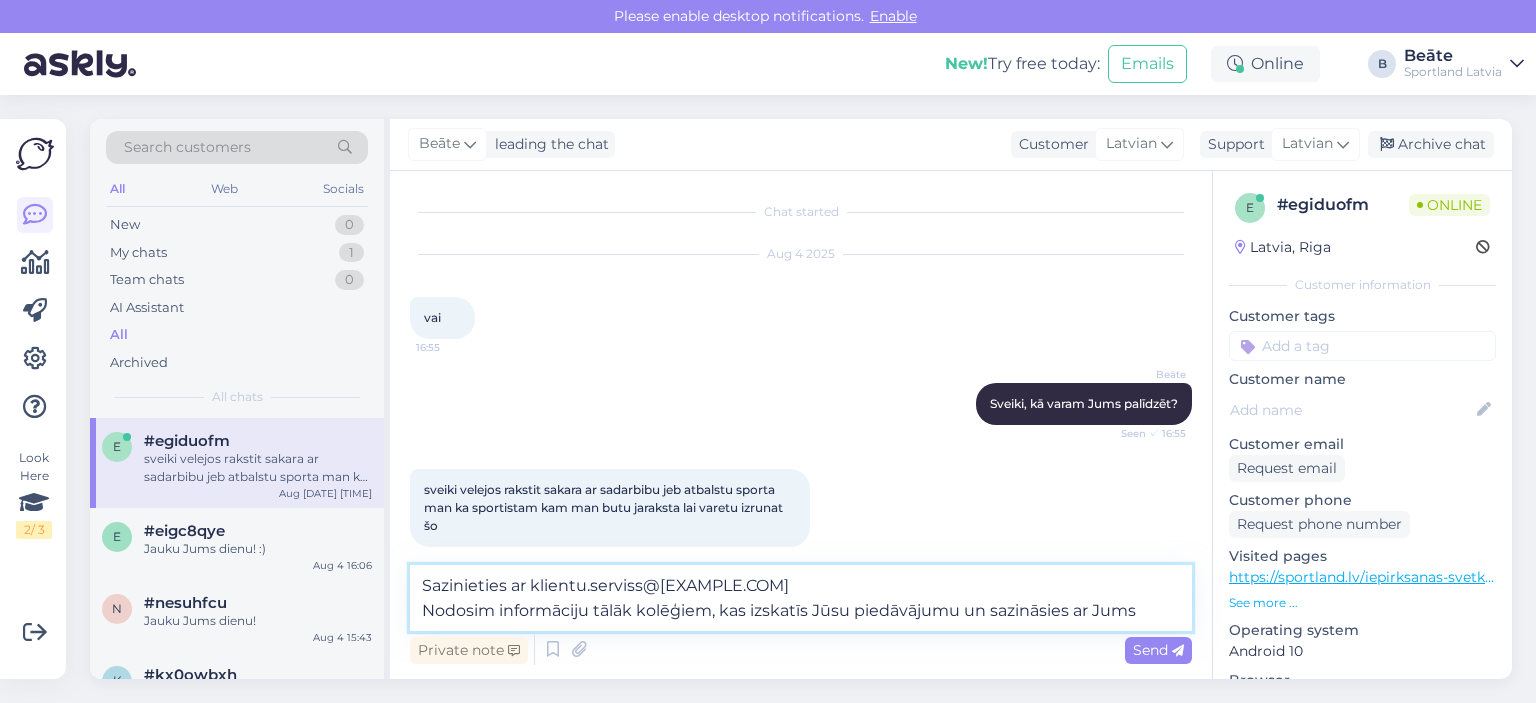 type on "Sazinieties ar klientu.serviss@[EMAIL]
Nodosim informāciju tālāk kolēģiem, kas izskatīs Jūsu piedāvājumu un sazināsies ar Jums." 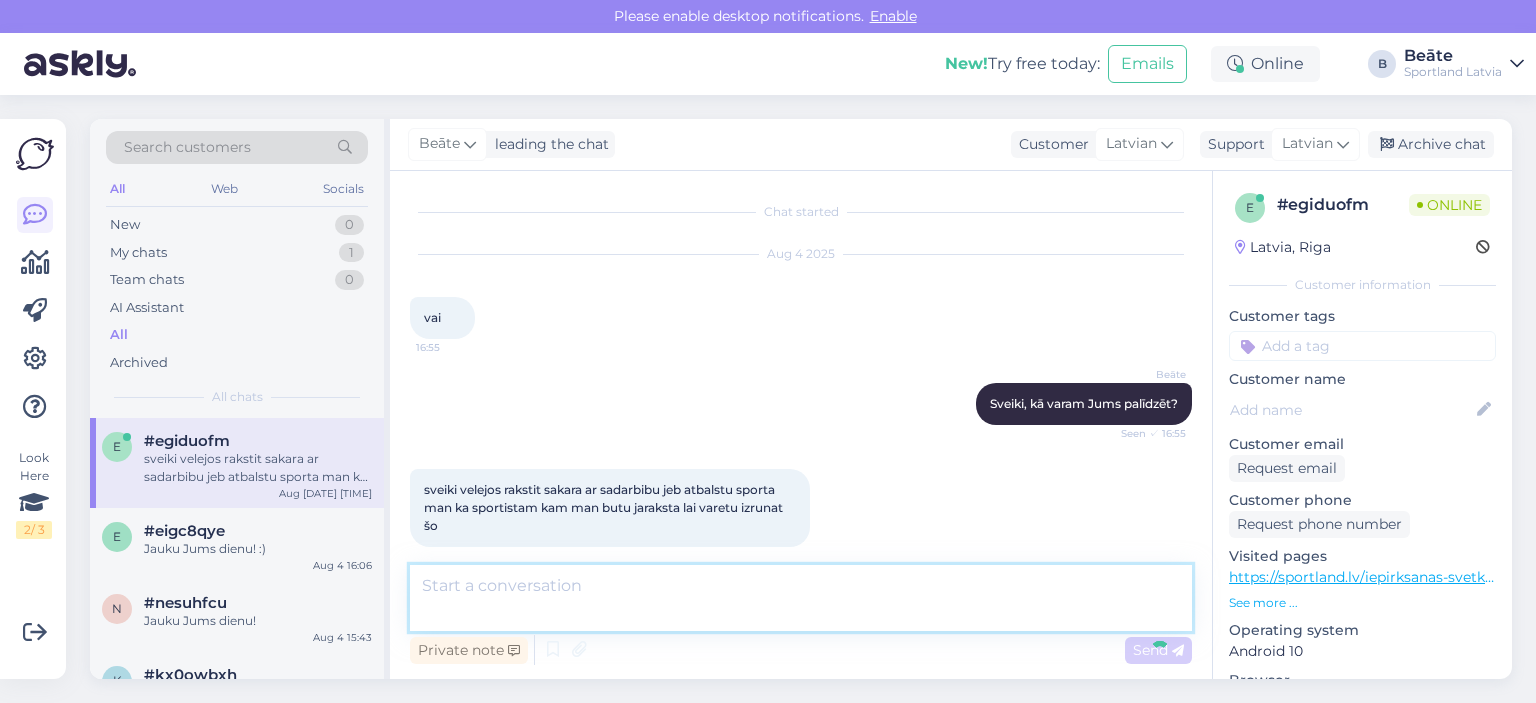 scroll, scrollTop: 120, scrollLeft: 0, axis: vertical 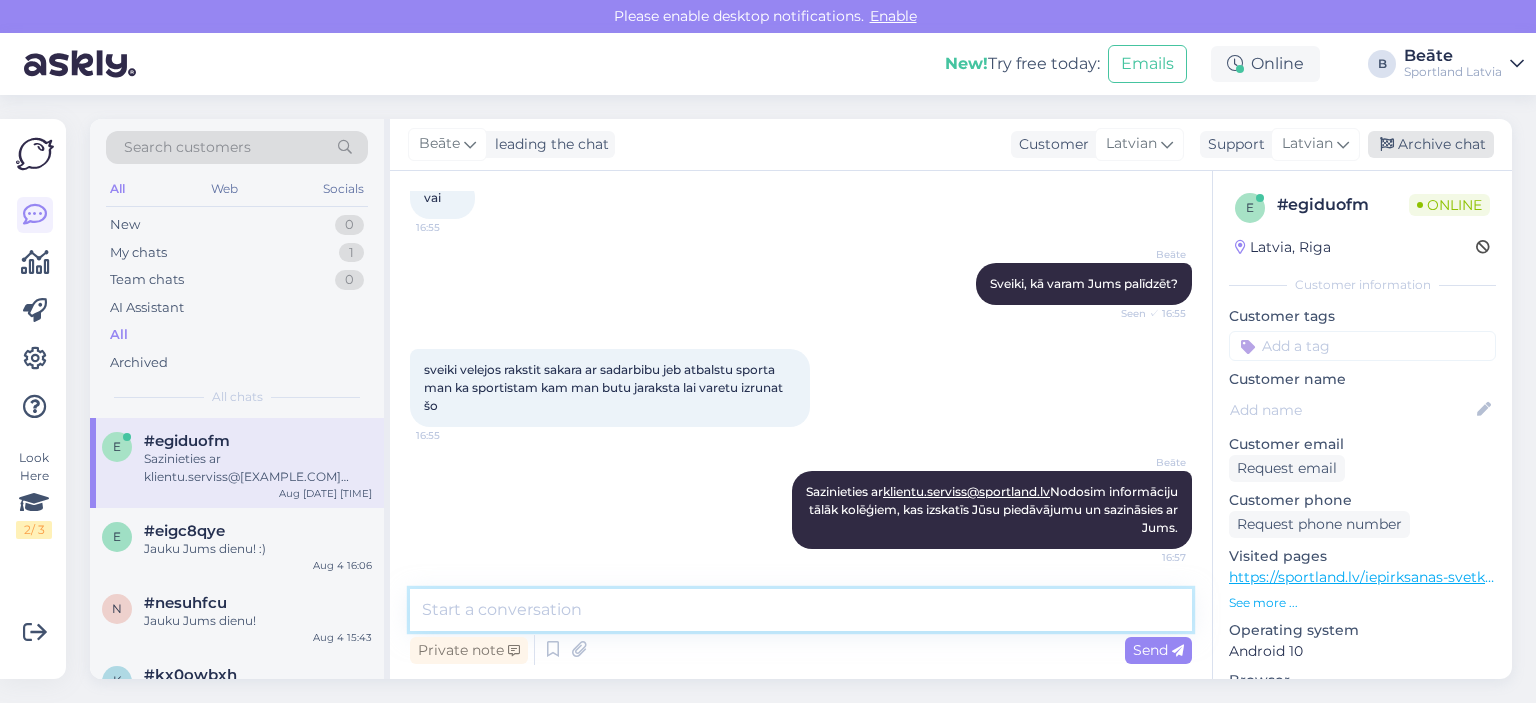 type 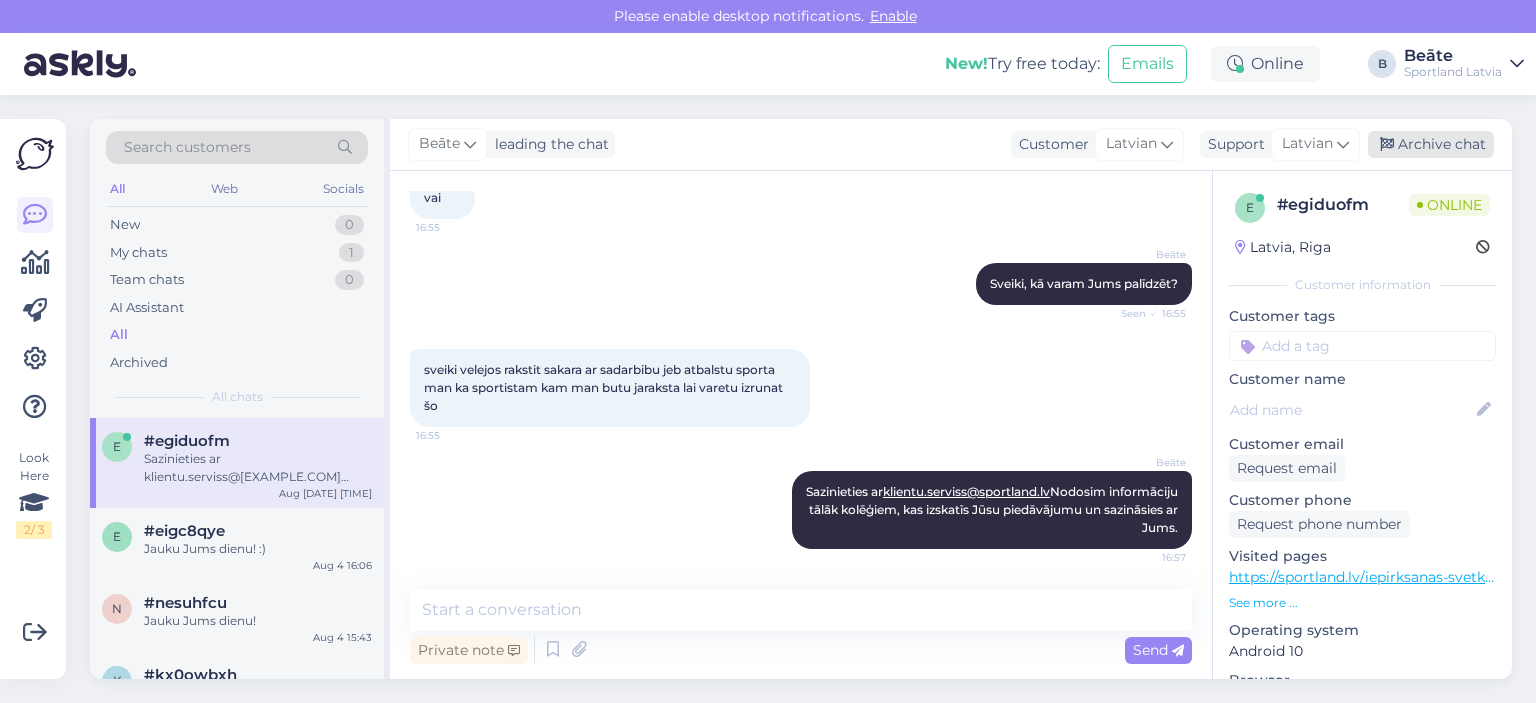 click on "Archive chat" at bounding box center [1431, 144] 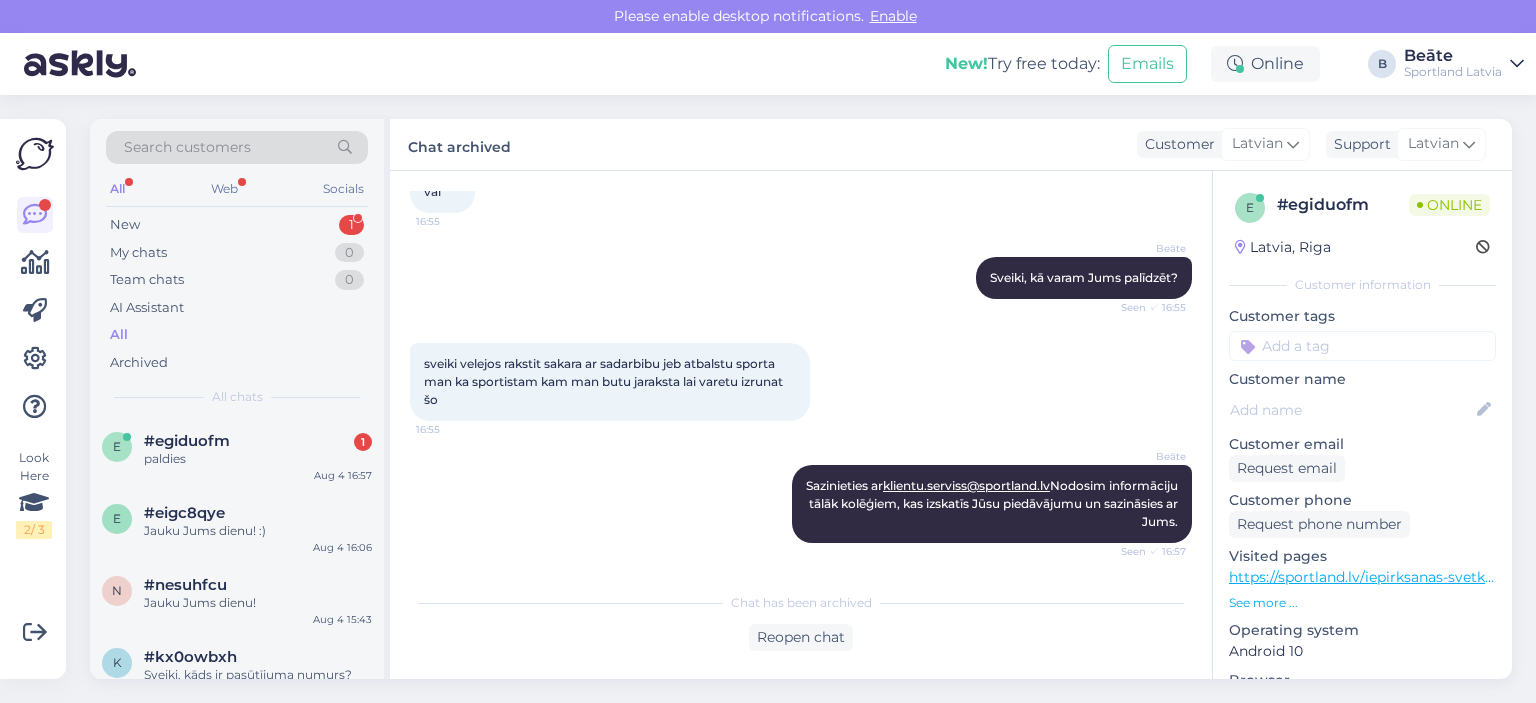 scroll, scrollTop: 212, scrollLeft: 0, axis: vertical 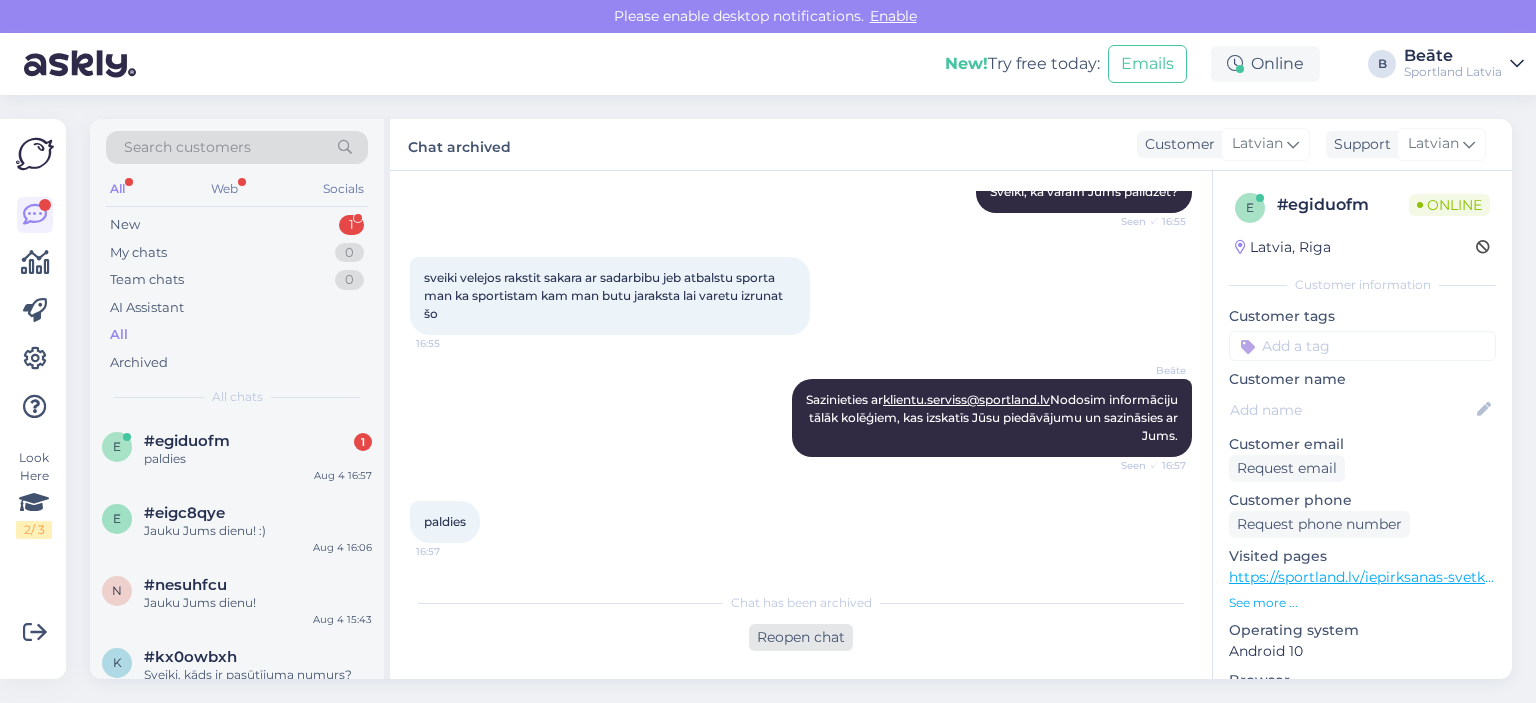 click on "Reopen chat" at bounding box center [801, 637] 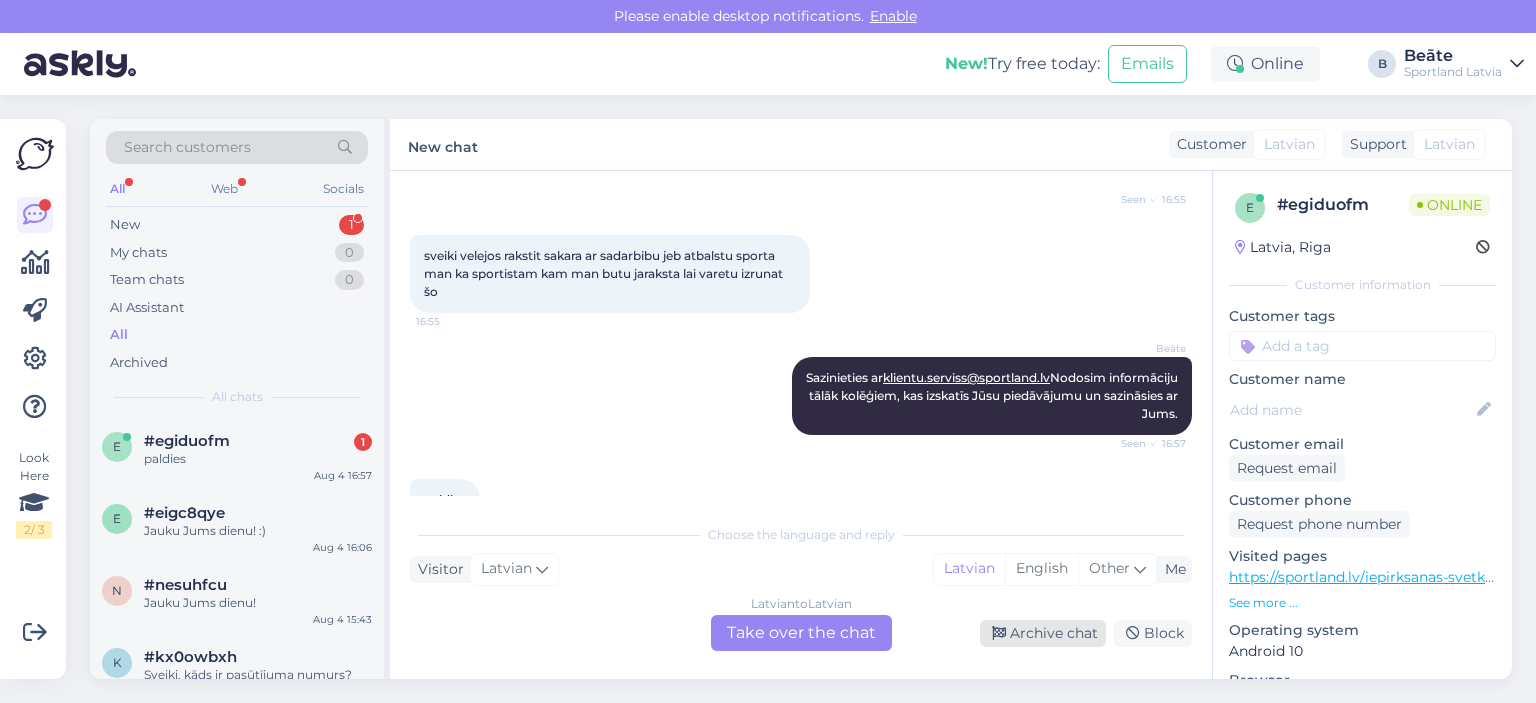 click on "Archive chat" at bounding box center (1043, 633) 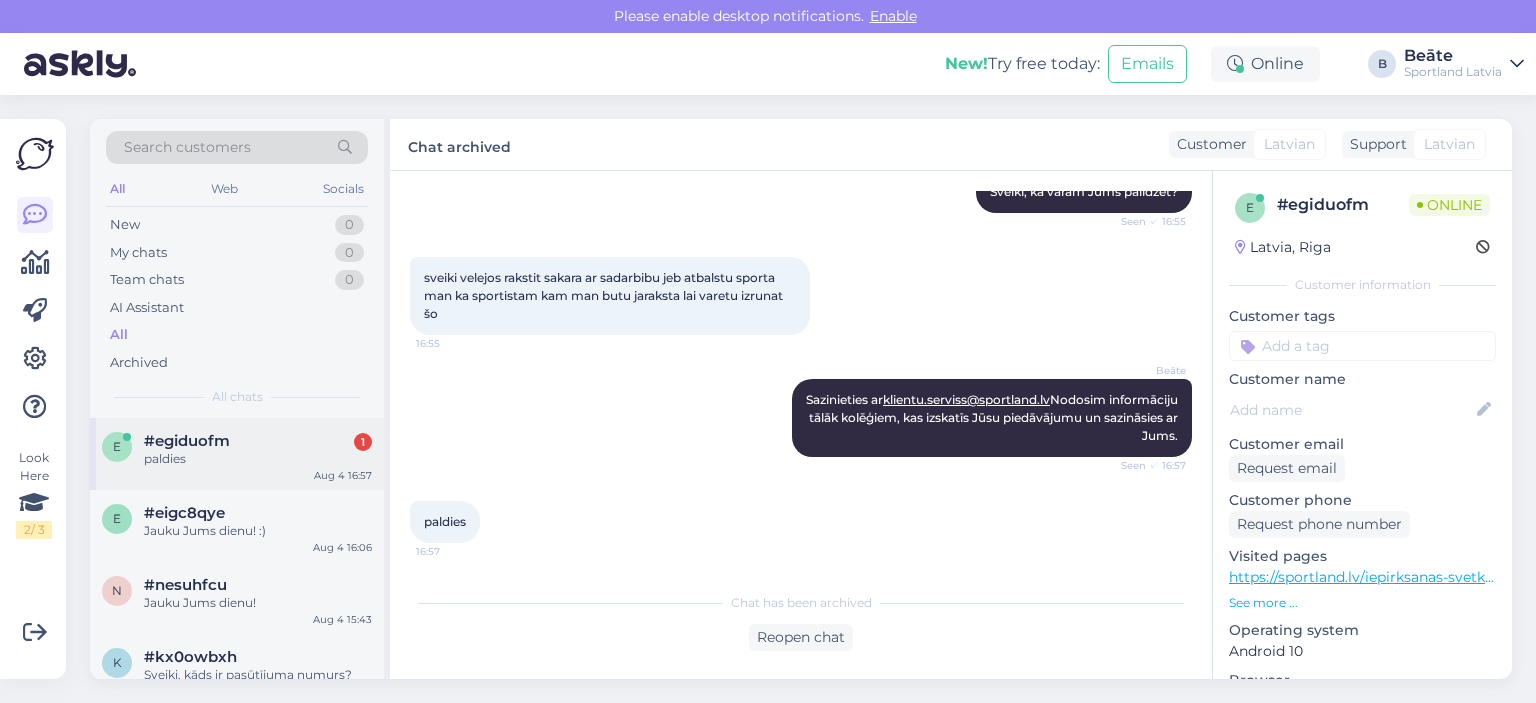 click on "#egiduofm" at bounding box center [187, 441] 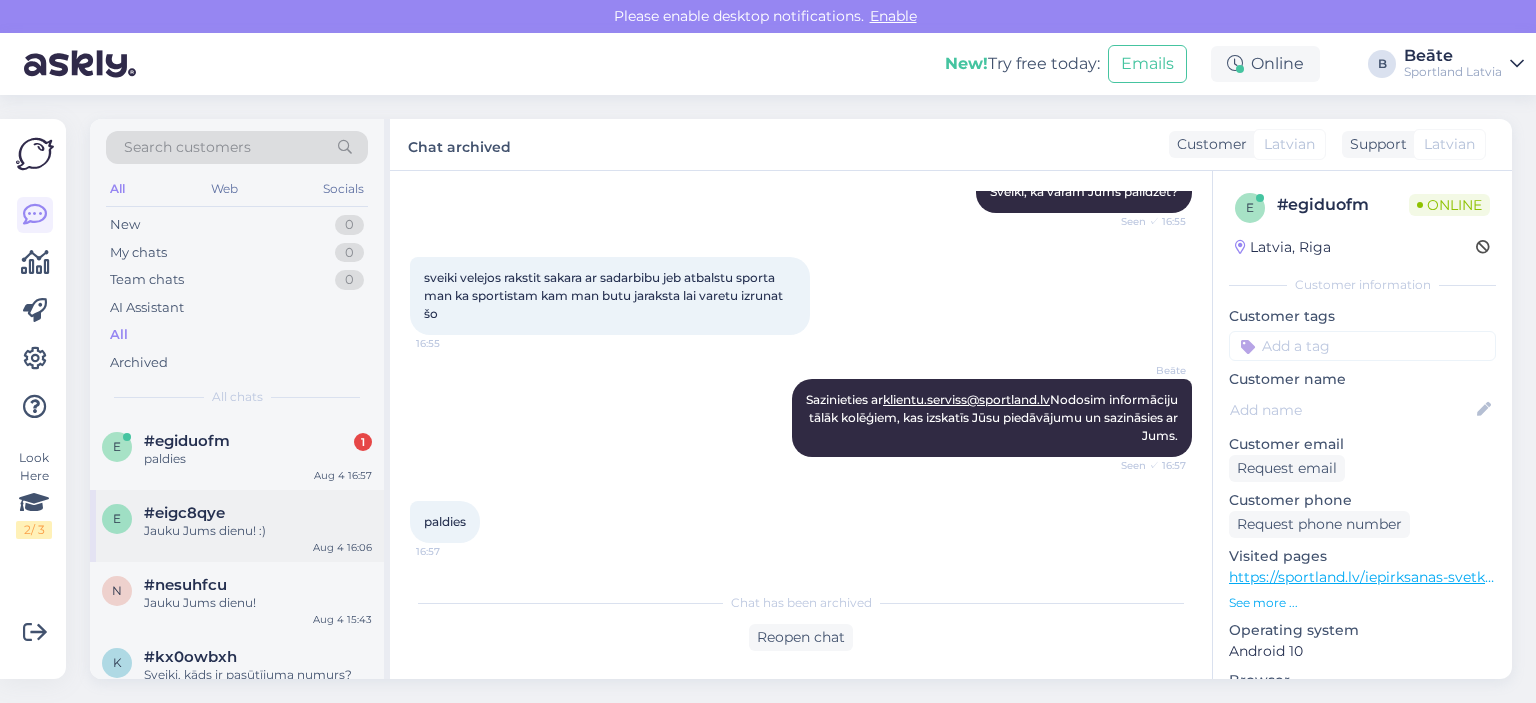 scroll, scrollTop: 212, scrollLeft: 0, axis: vertical 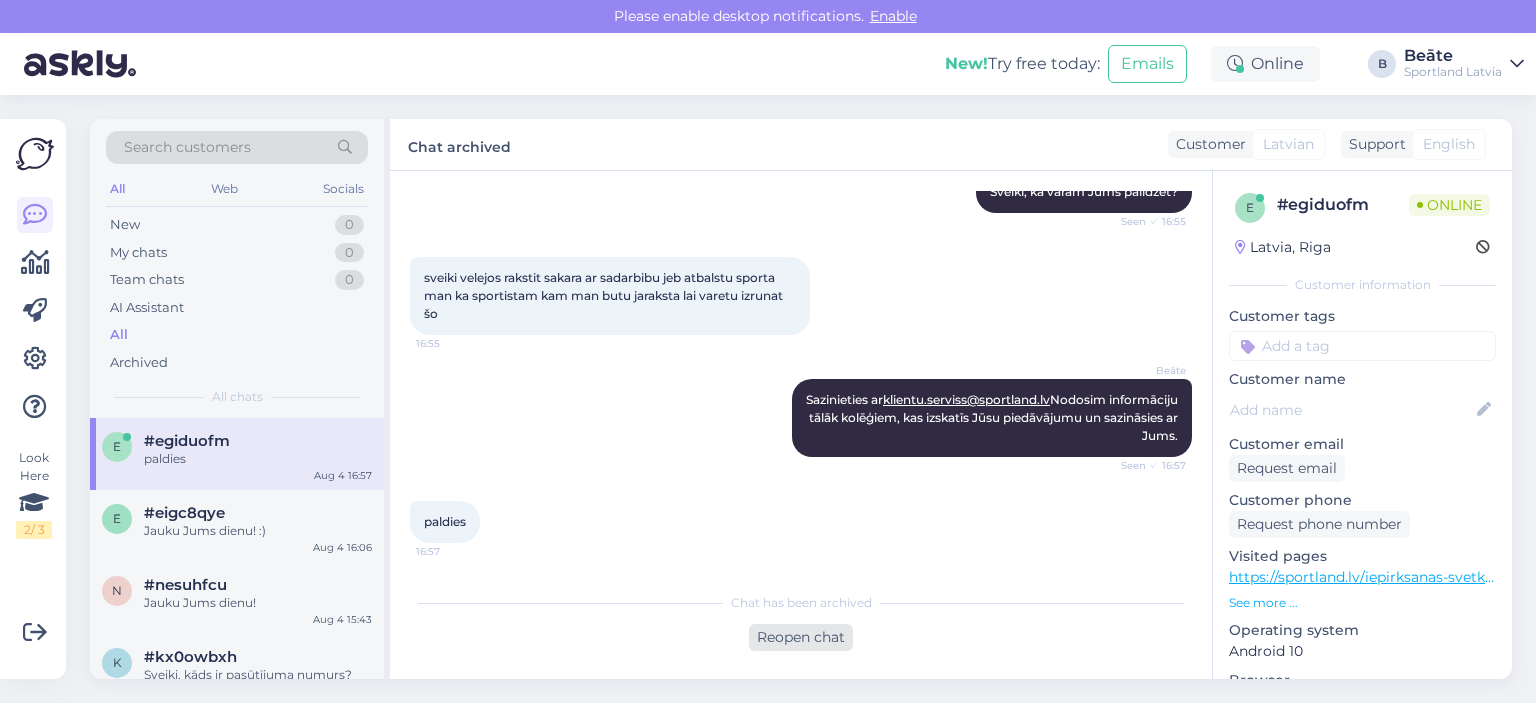 click on "Reopen chat" at bounding box center (801, 637) 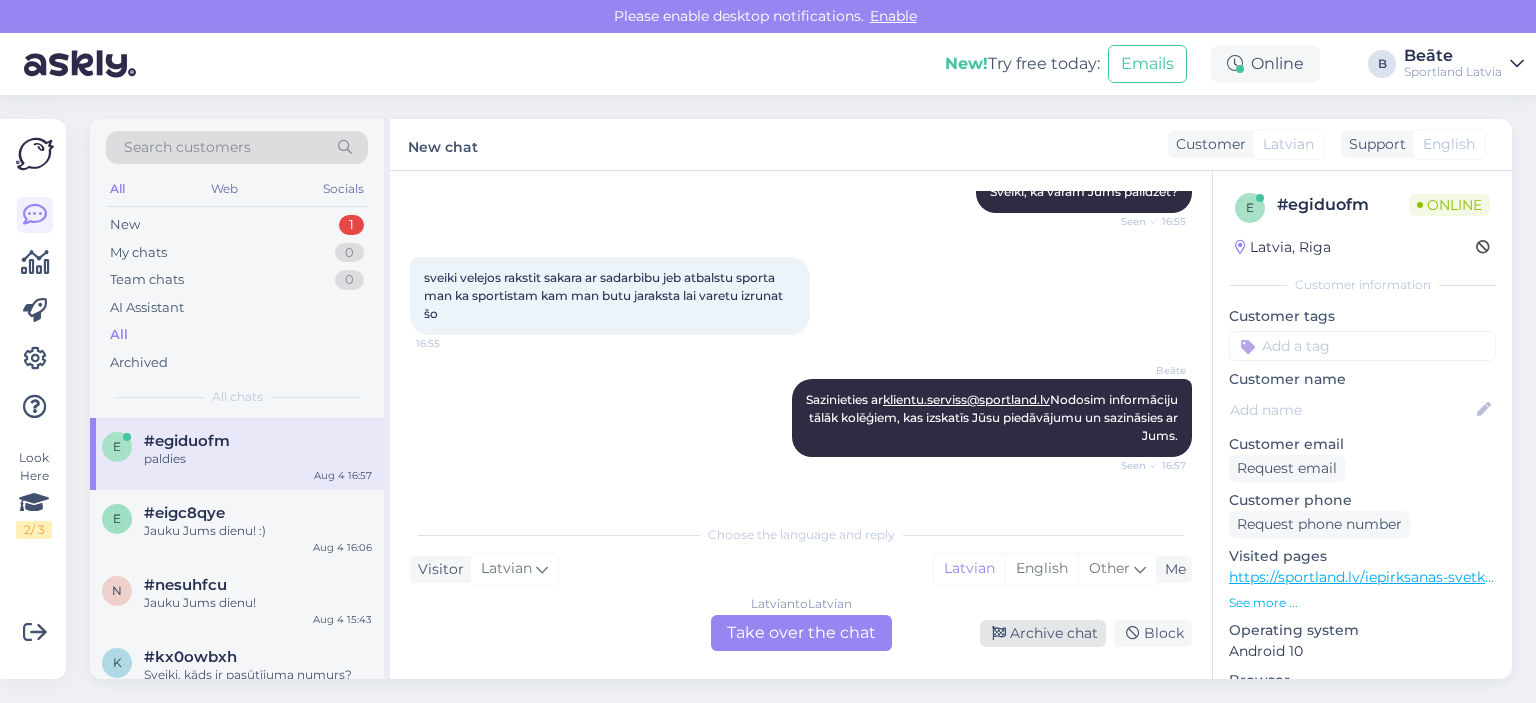 click on "Archive chat" at bounding box center (1043, 633) 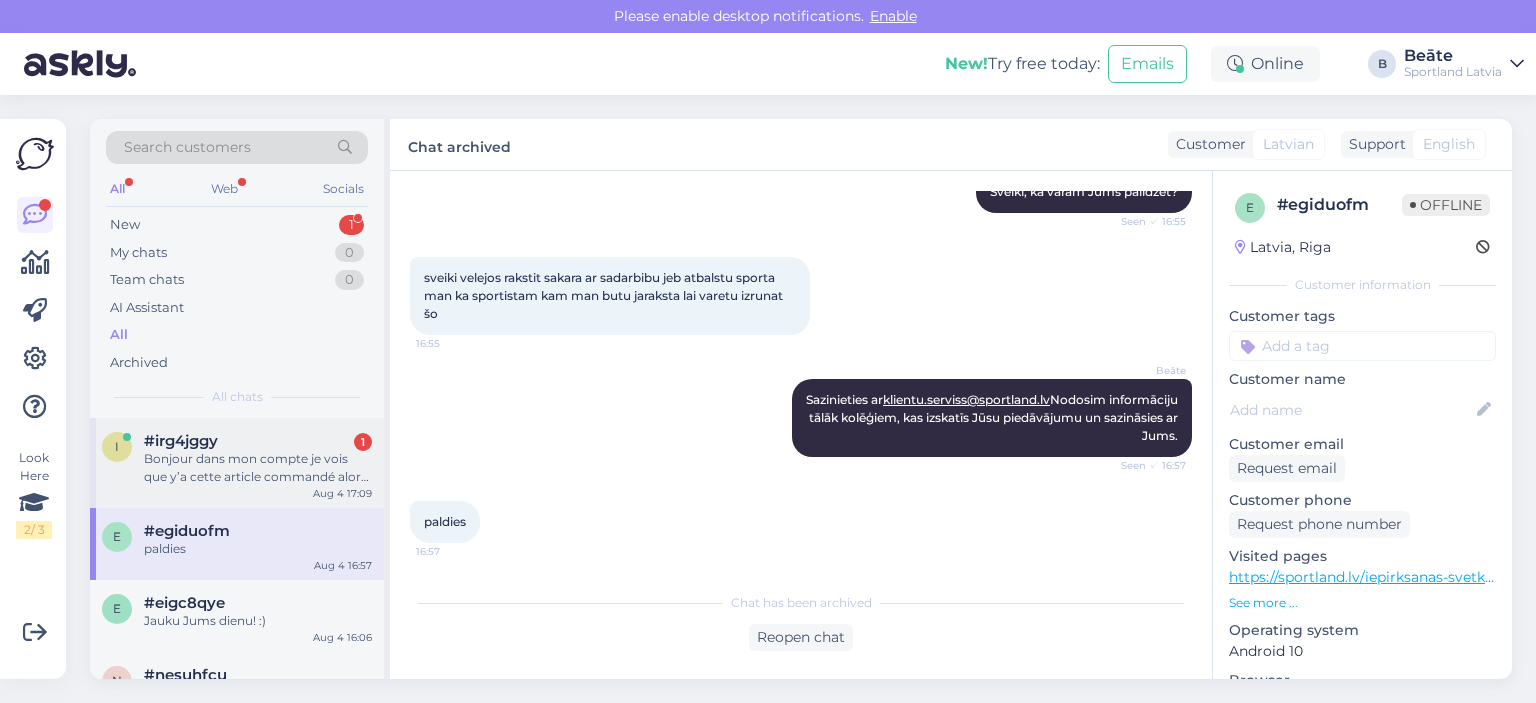 click on "Bonjour dans mon compte je vois que y’a cette article commandé alors que je ne l’ai pas commandé [NUMBER] voici le numéro de commande" at bounding box center [258, 468] 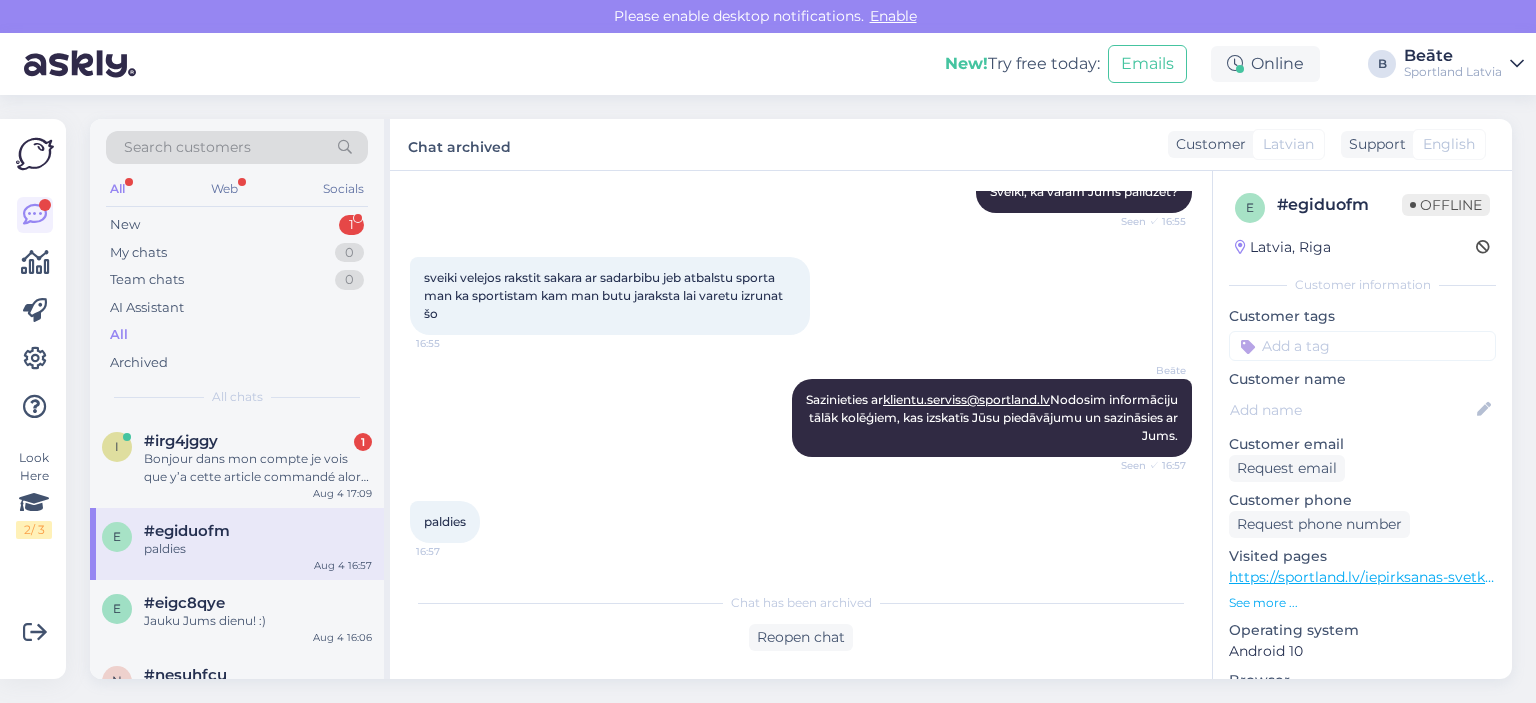 scroll, scrollTop: 0, scrollLeft: 0, axis: both 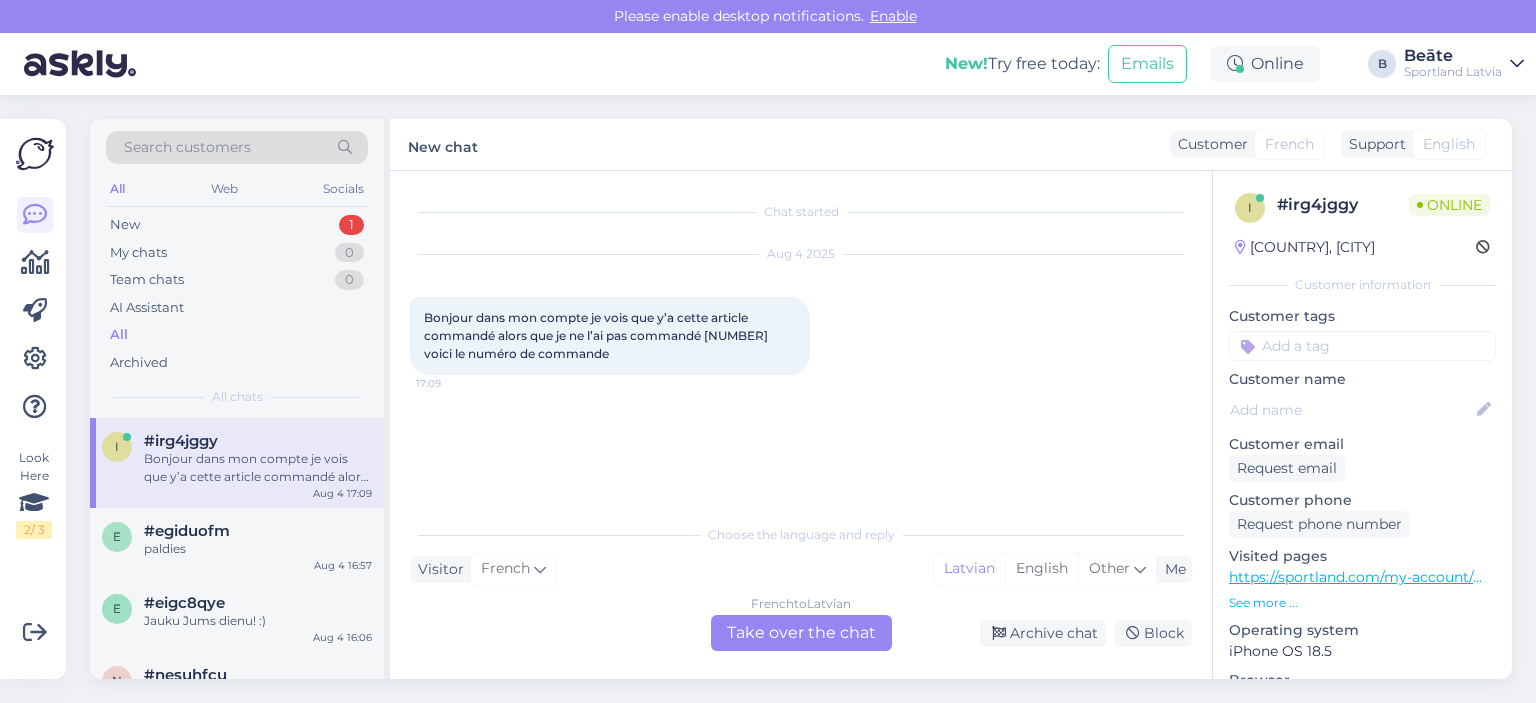 click on "French  to  Latvian Take over the chat" at bounding box center [801, 633] 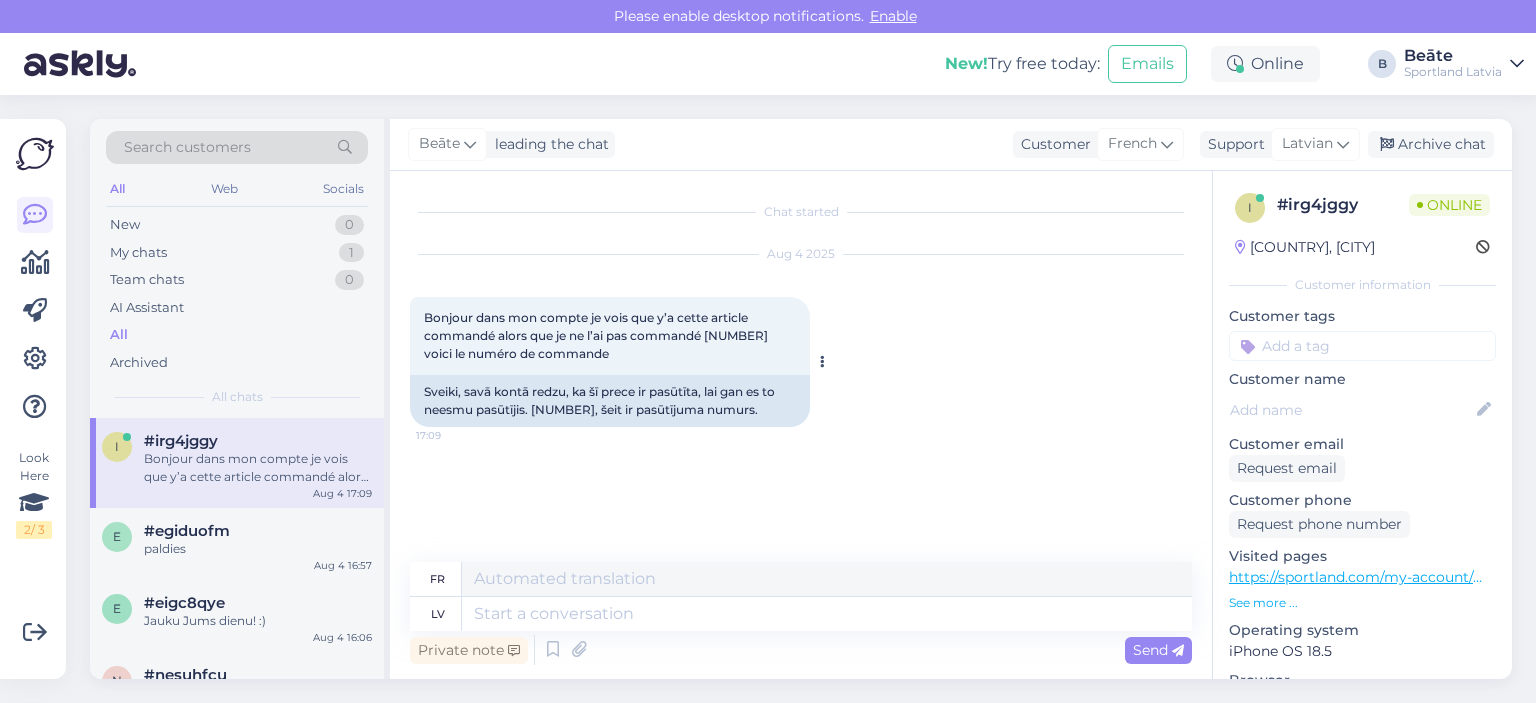 click on "Sveiki, savā kontā redzu, ka šī prece ir pasūtīta, lai gan es to neesmu pasūtījis. [NUMBER], šeit ir pasūtījuma numurs." at bounding box center [610, 401] 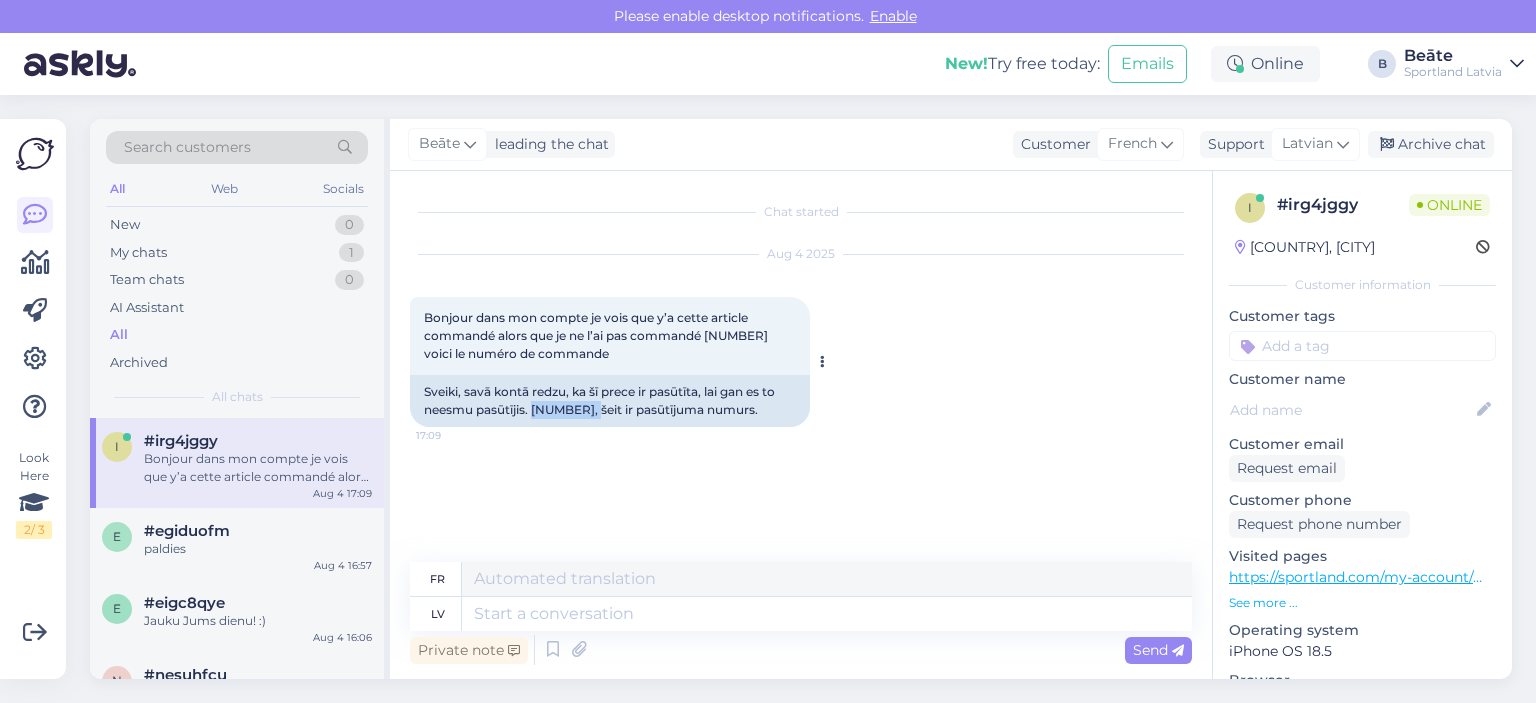 click on "Sveiki, savā kontā redzu, ka šī prece ir pasūtīta, lai gan es to neesmu pasūtījis. [NUMBER], šeit ir pasūtījuma numurs." at bounding box center (610, 401) 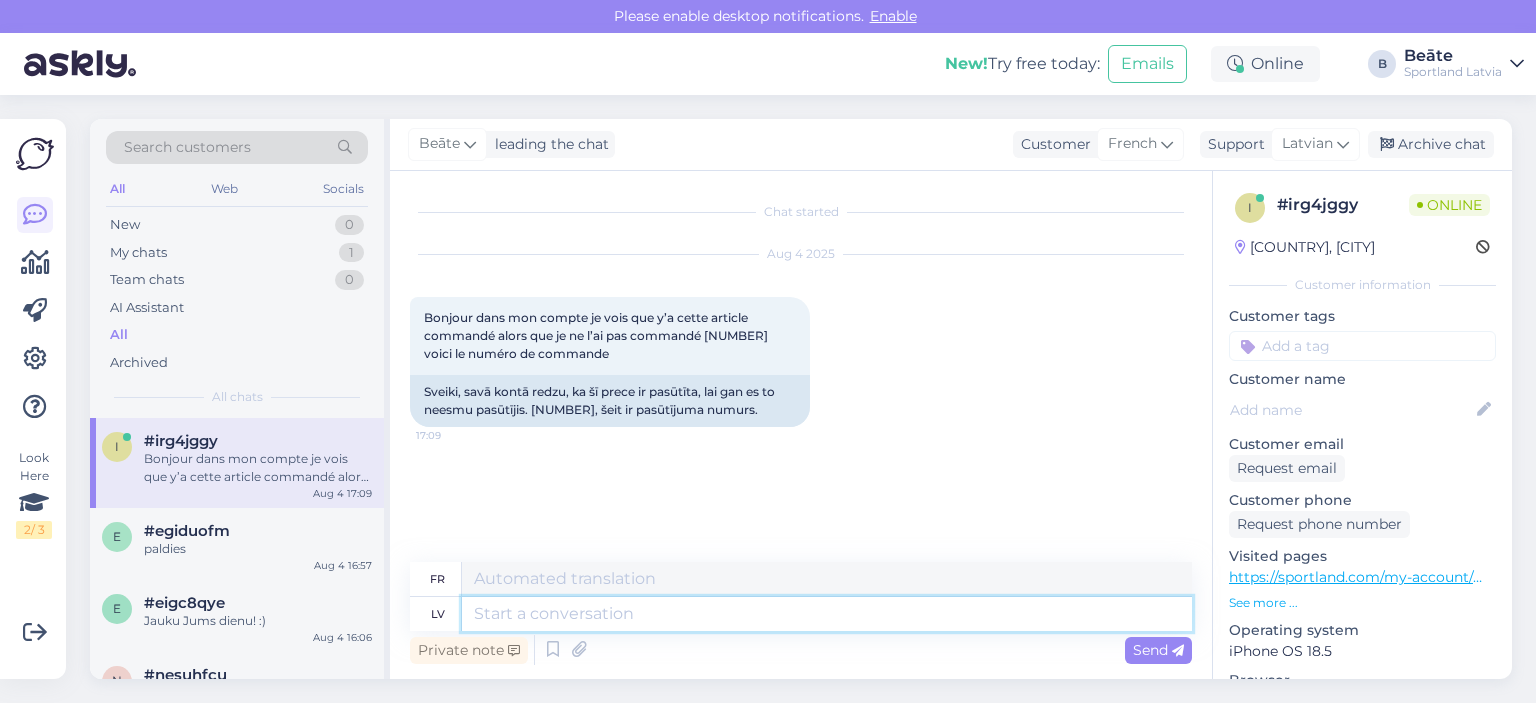 click at bounding box center (827, 614) 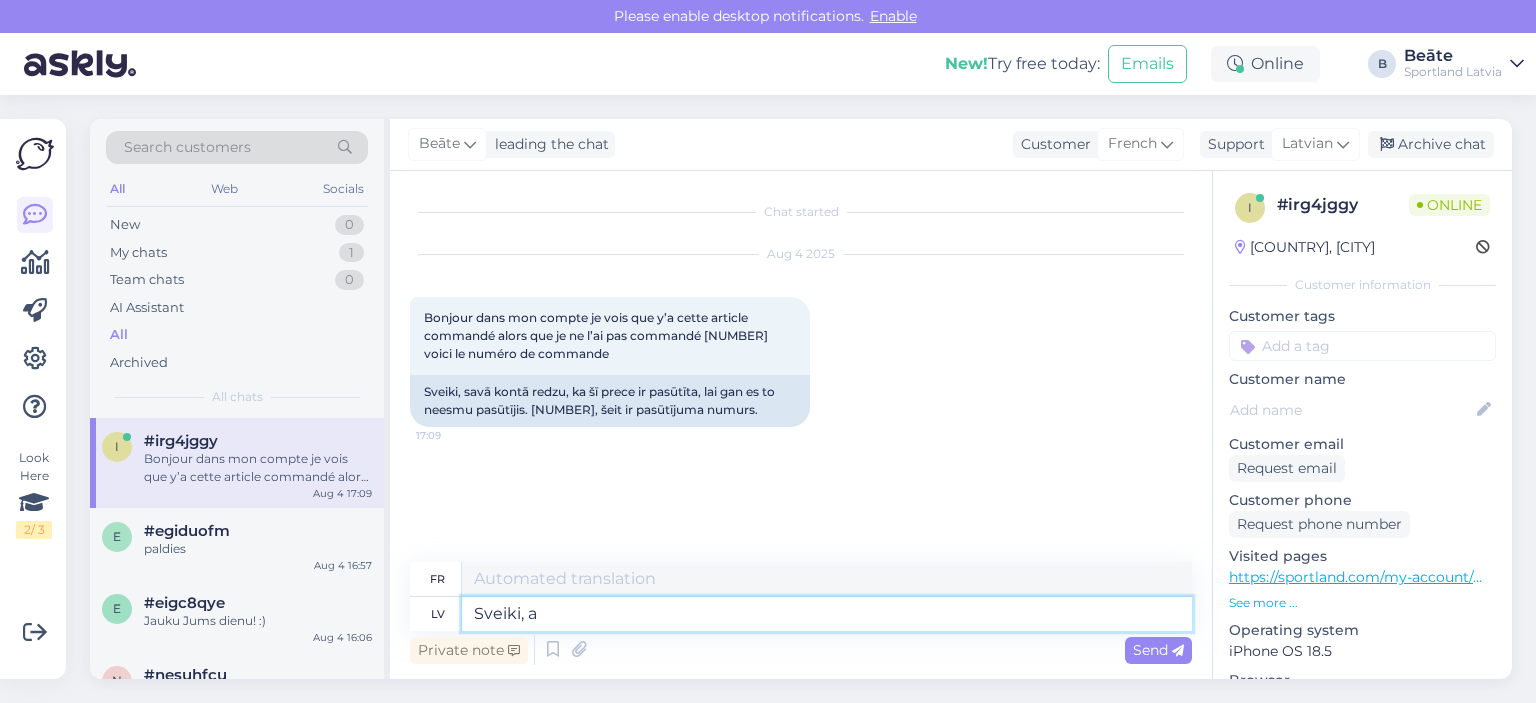 type on "Sveiki, at" 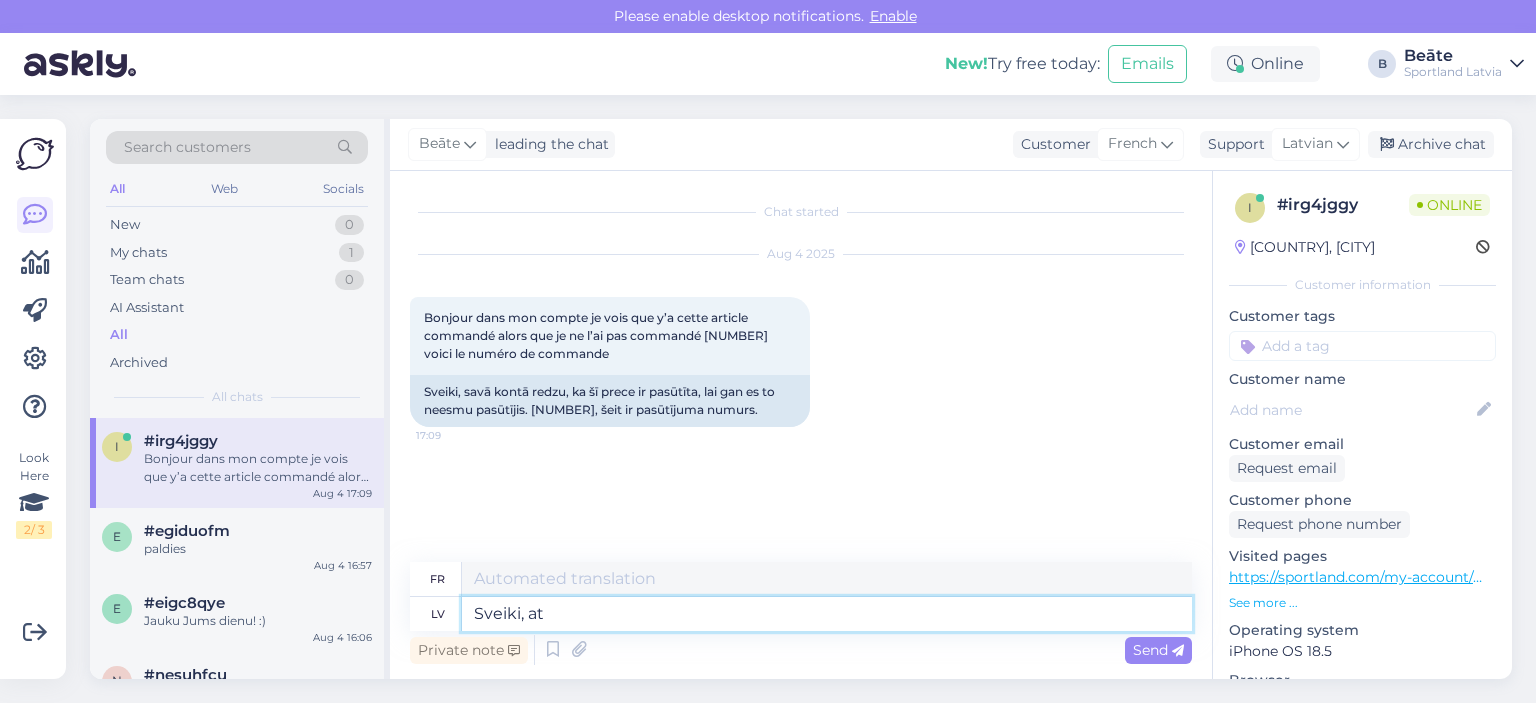 type on "Bonjour," 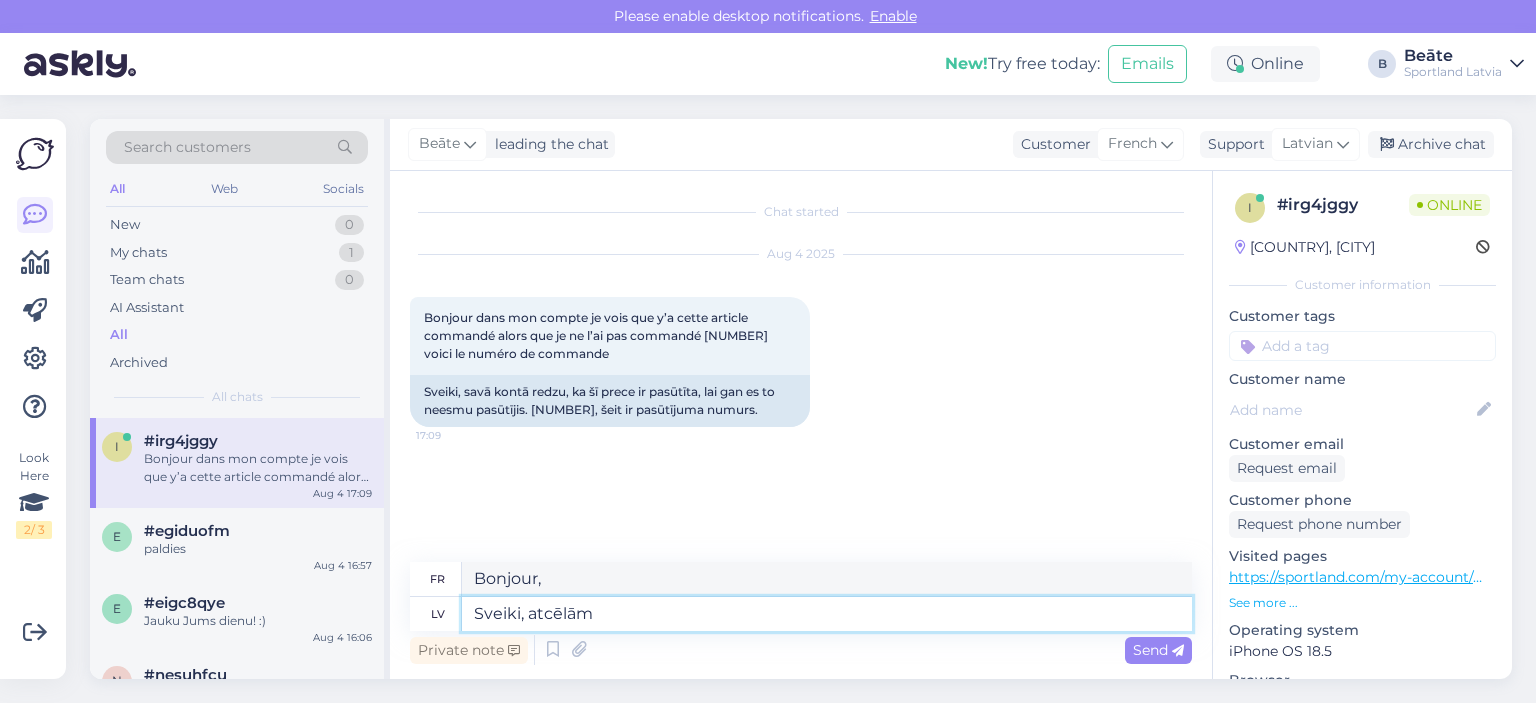 type on "Sveiki, atcēlām j" 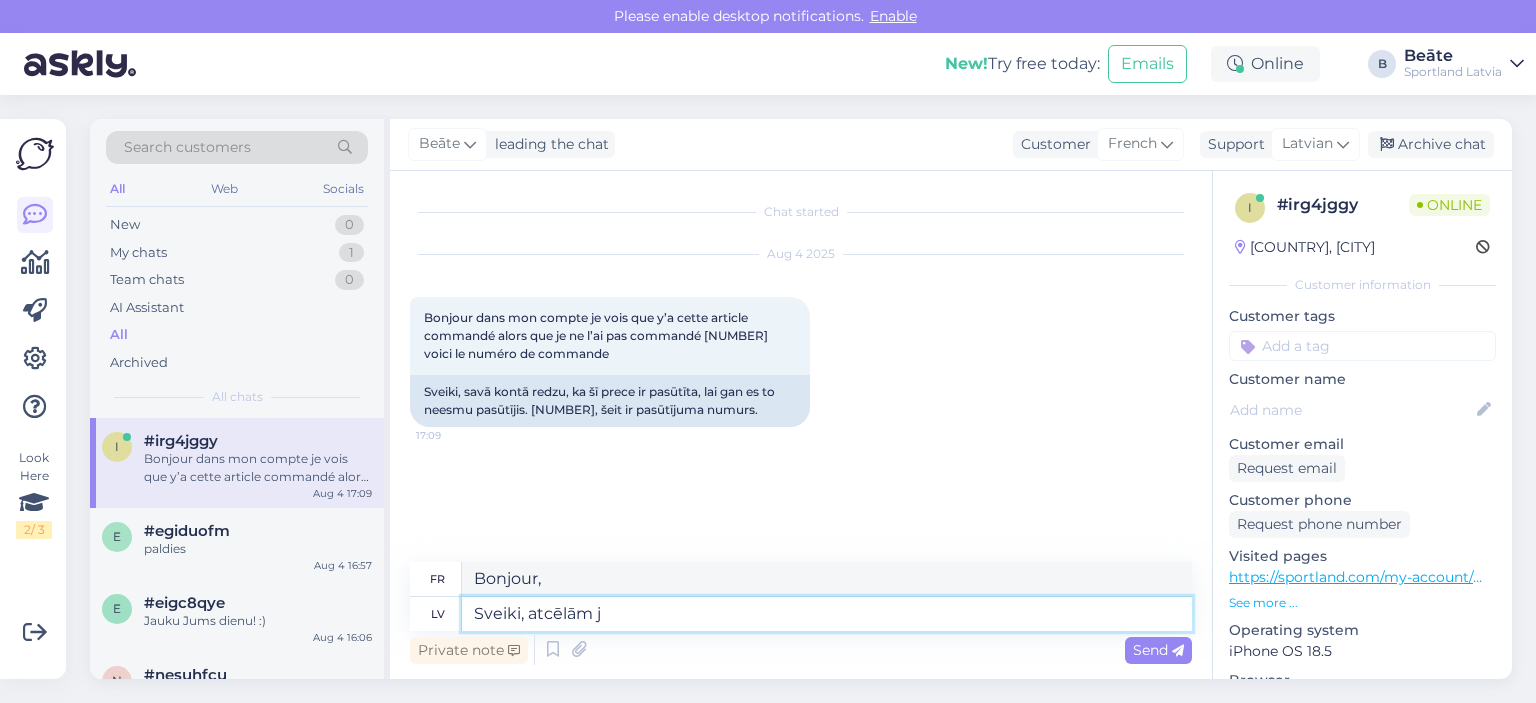 type on "Bonjour, nous avons annulé." 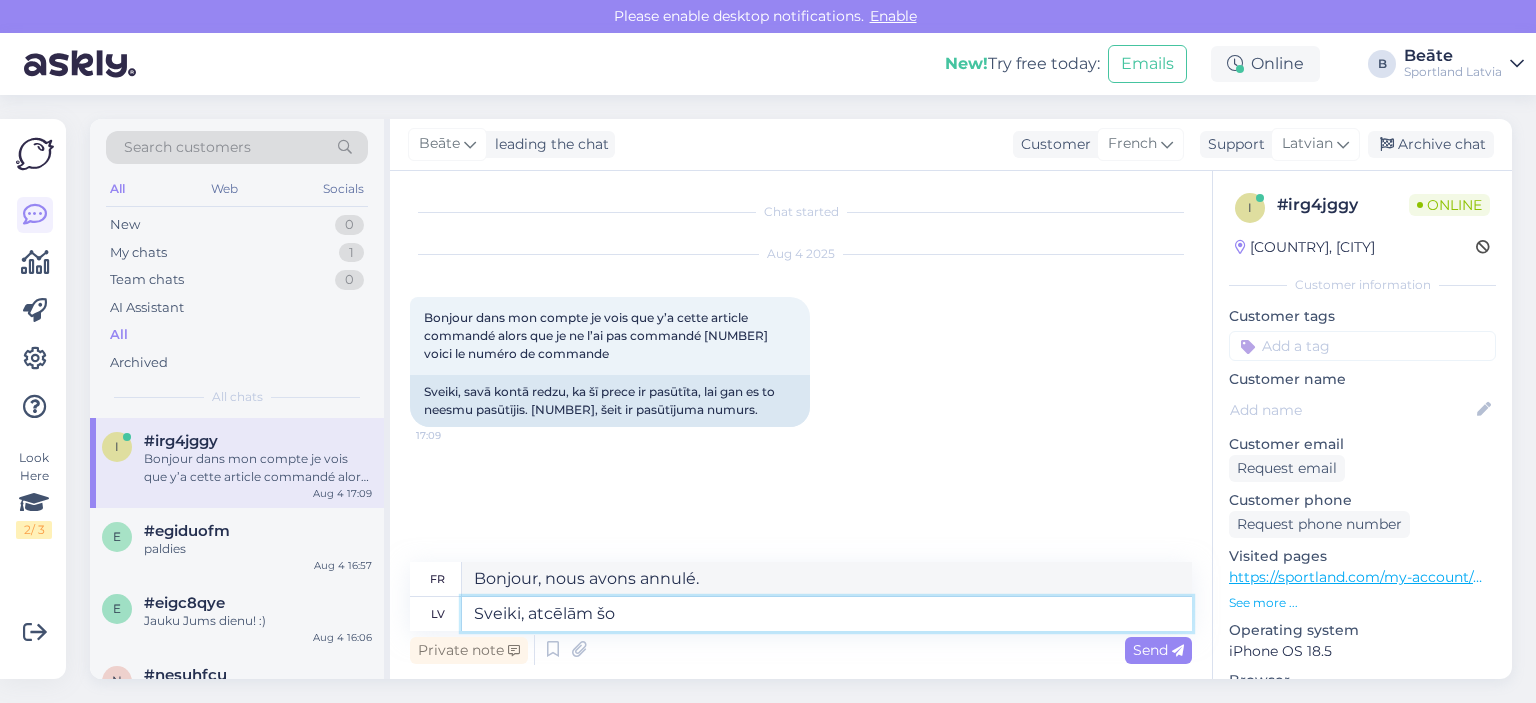 type on "Sveiki, atcēlām šo p" 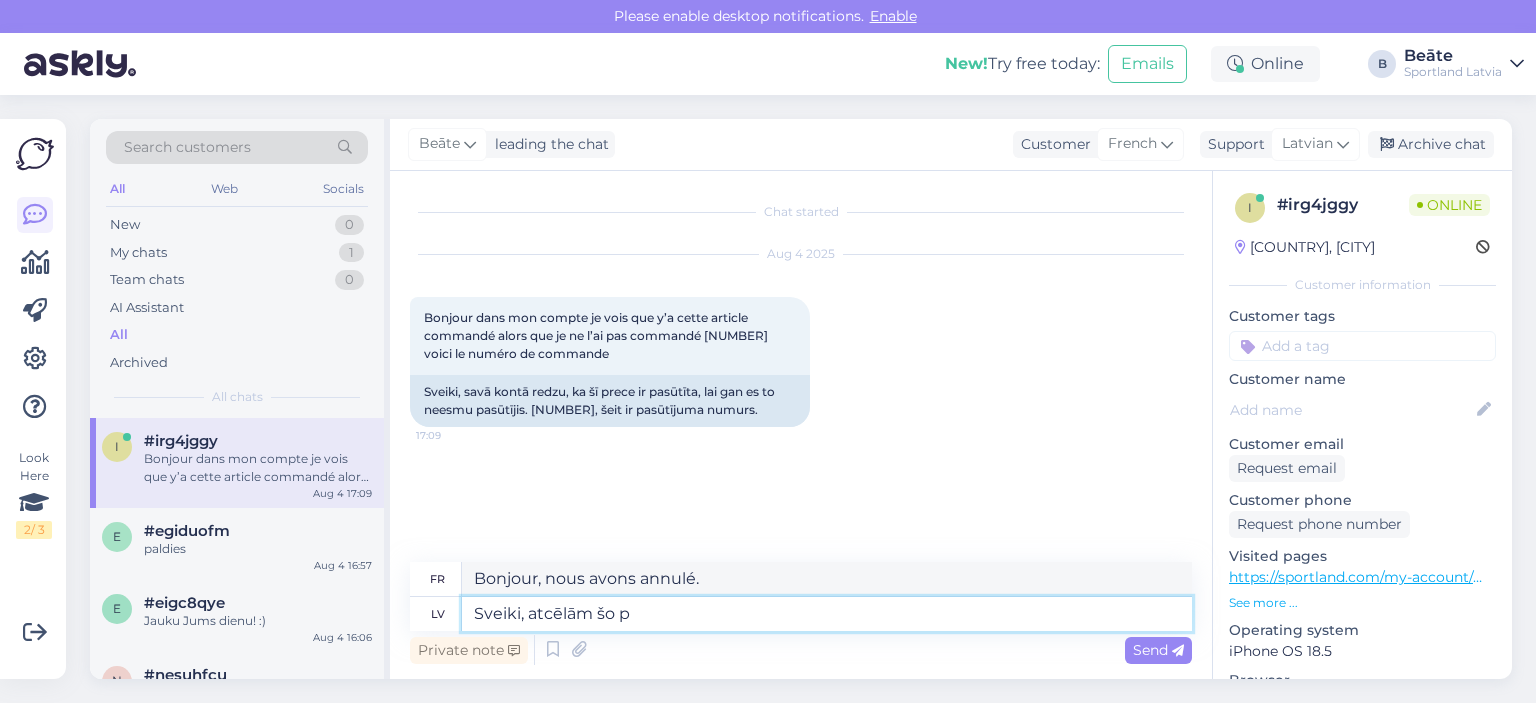 type on "Bonjour, nous avons annulé cela." 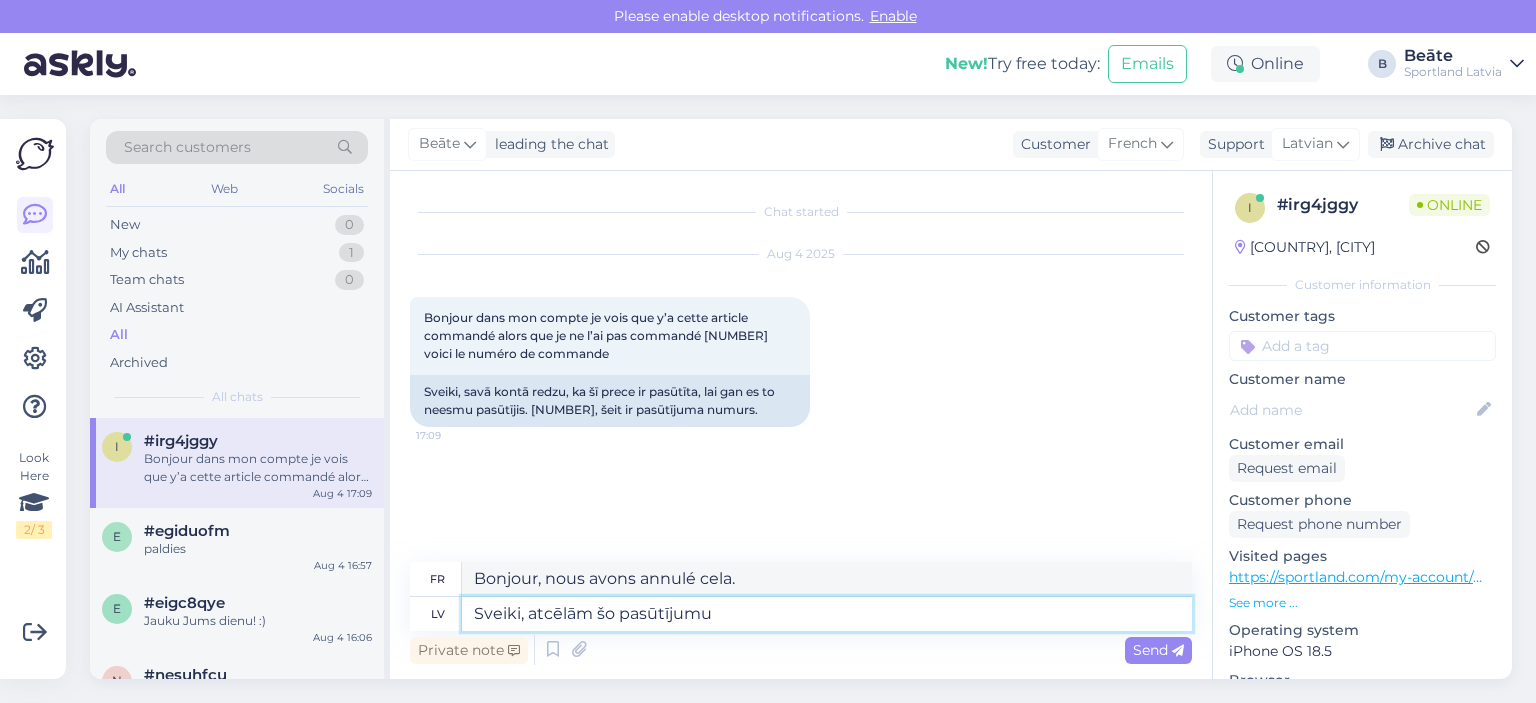 type on "Sveiki, atcēlām šo pasūtījumu." 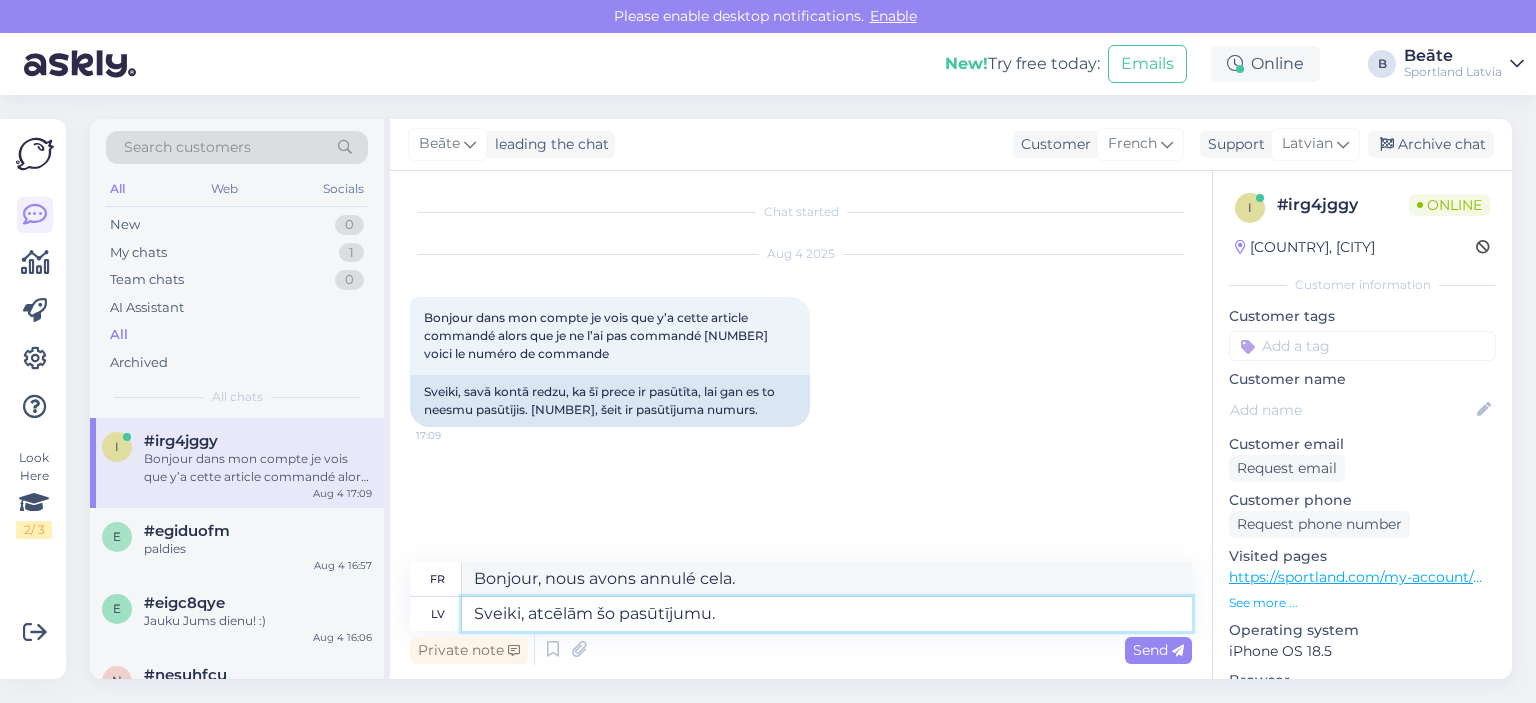 type on "Bonjour, nous avons annulé cette commande." 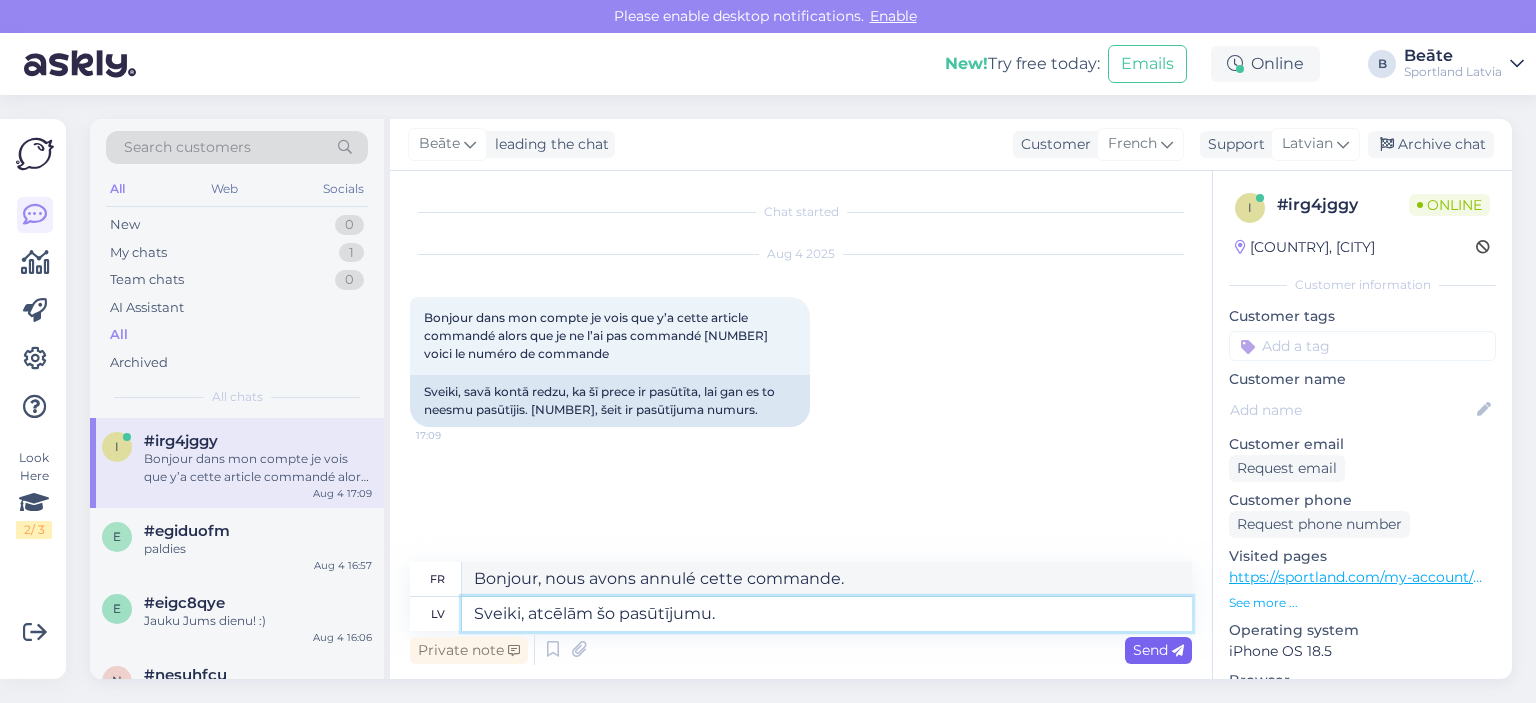 type on "Sveiki, atcēlām šo pasūtījumu." 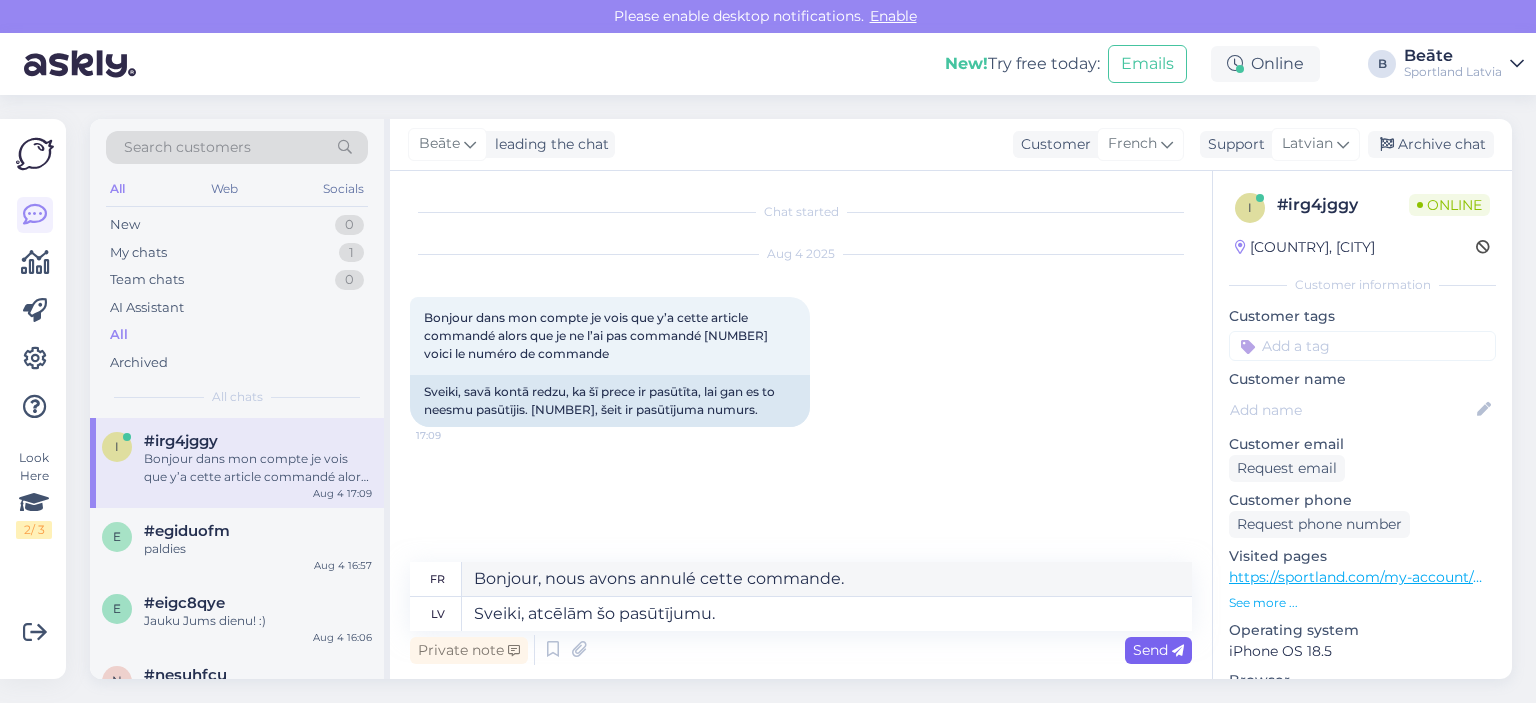 click on "Send" at bounding box center [1158, 650] 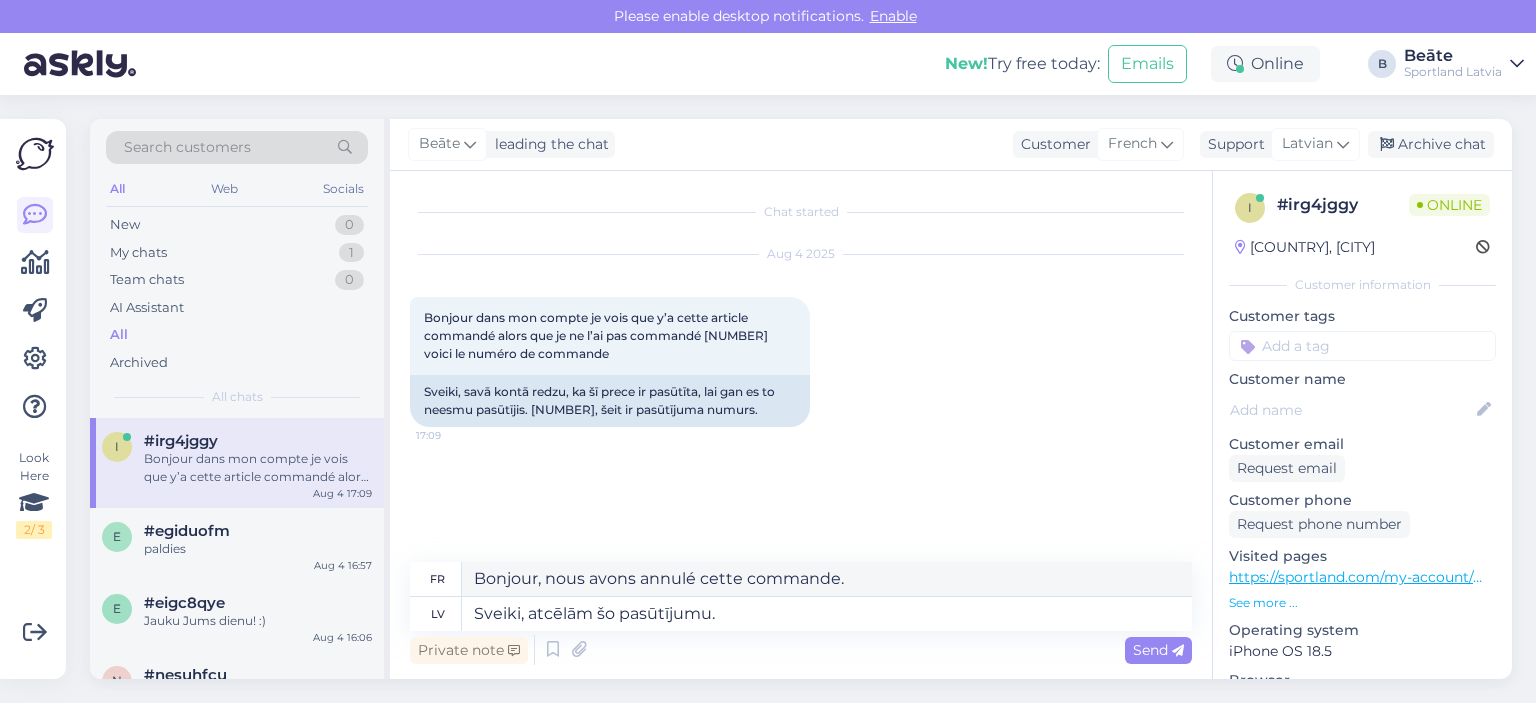 type 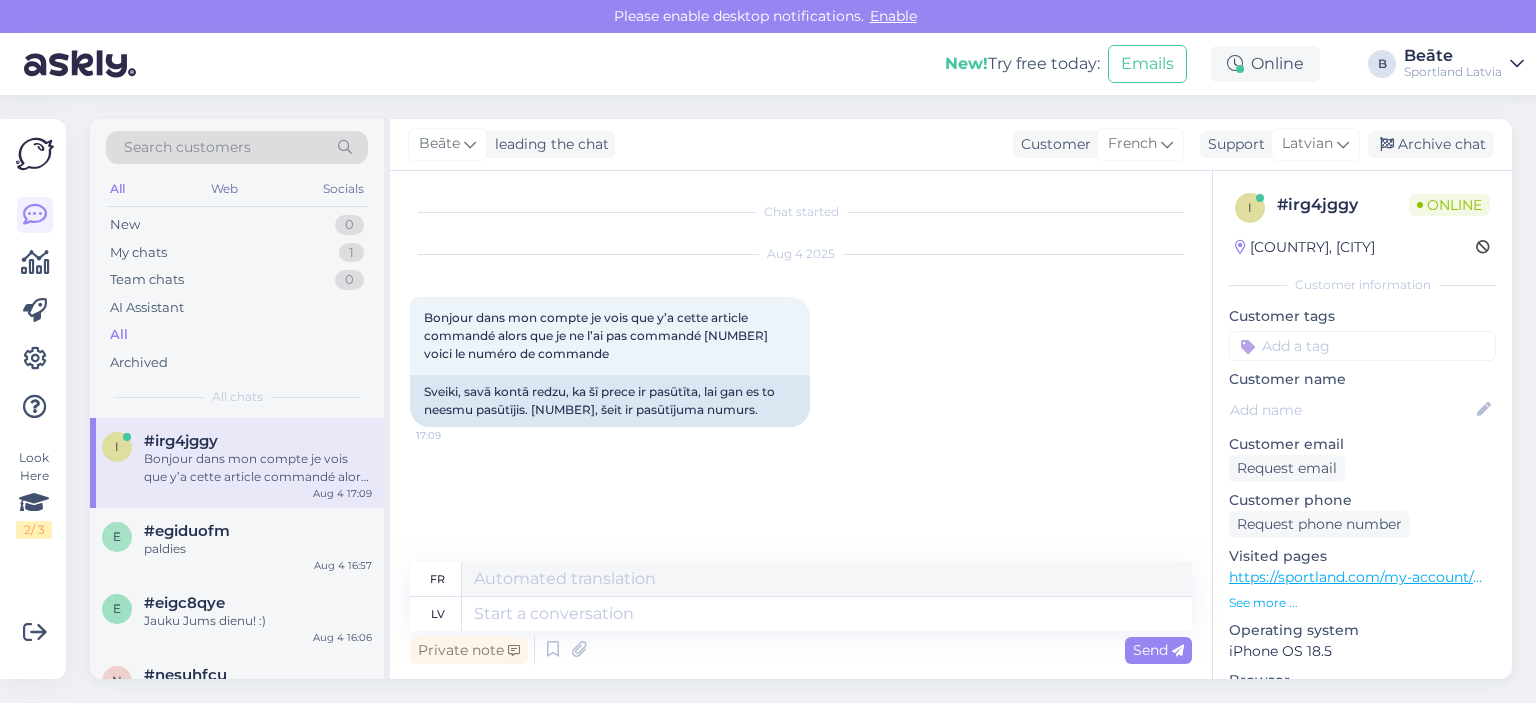 scroll, scrollTop: 24, scrollLeft: 0, axis: vertical 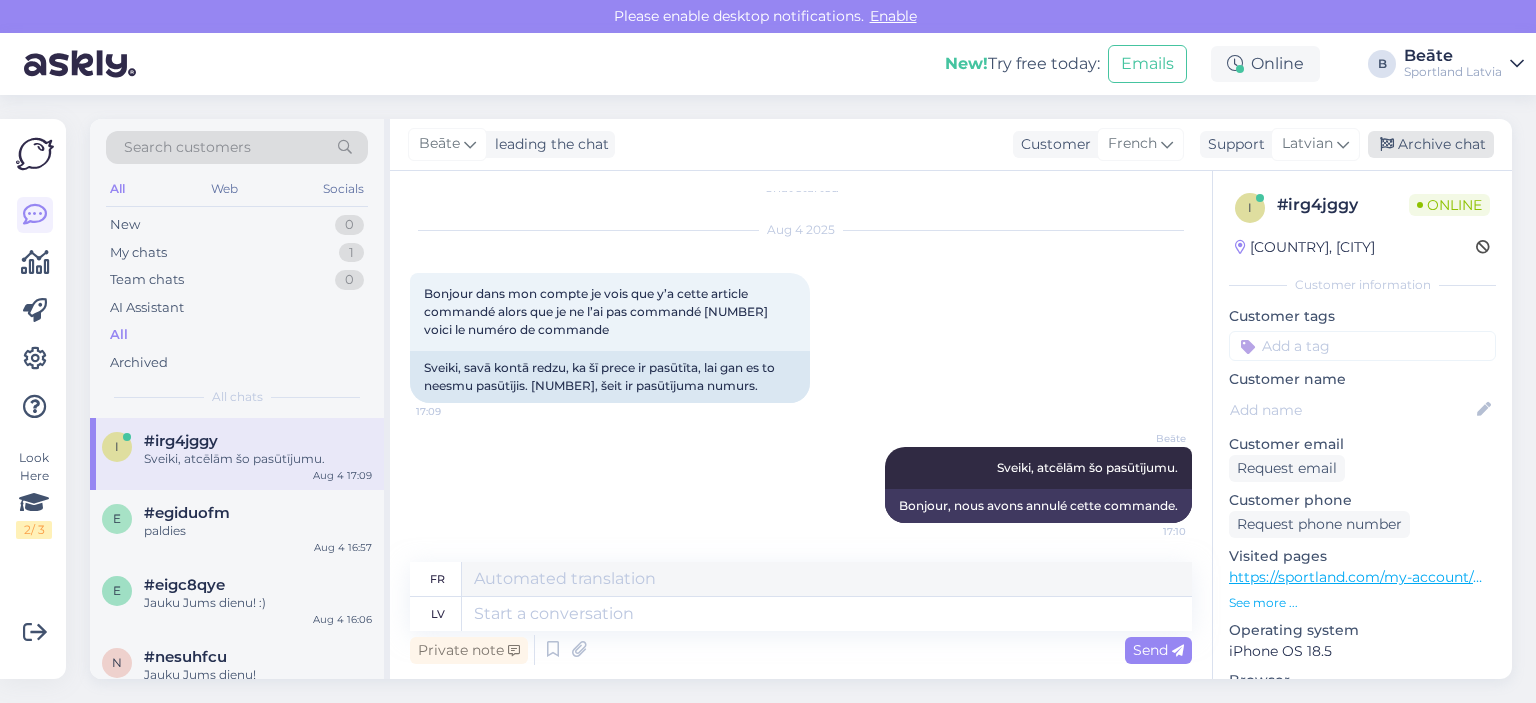 click on "Archive chat" at bounding box center (1431, 144) 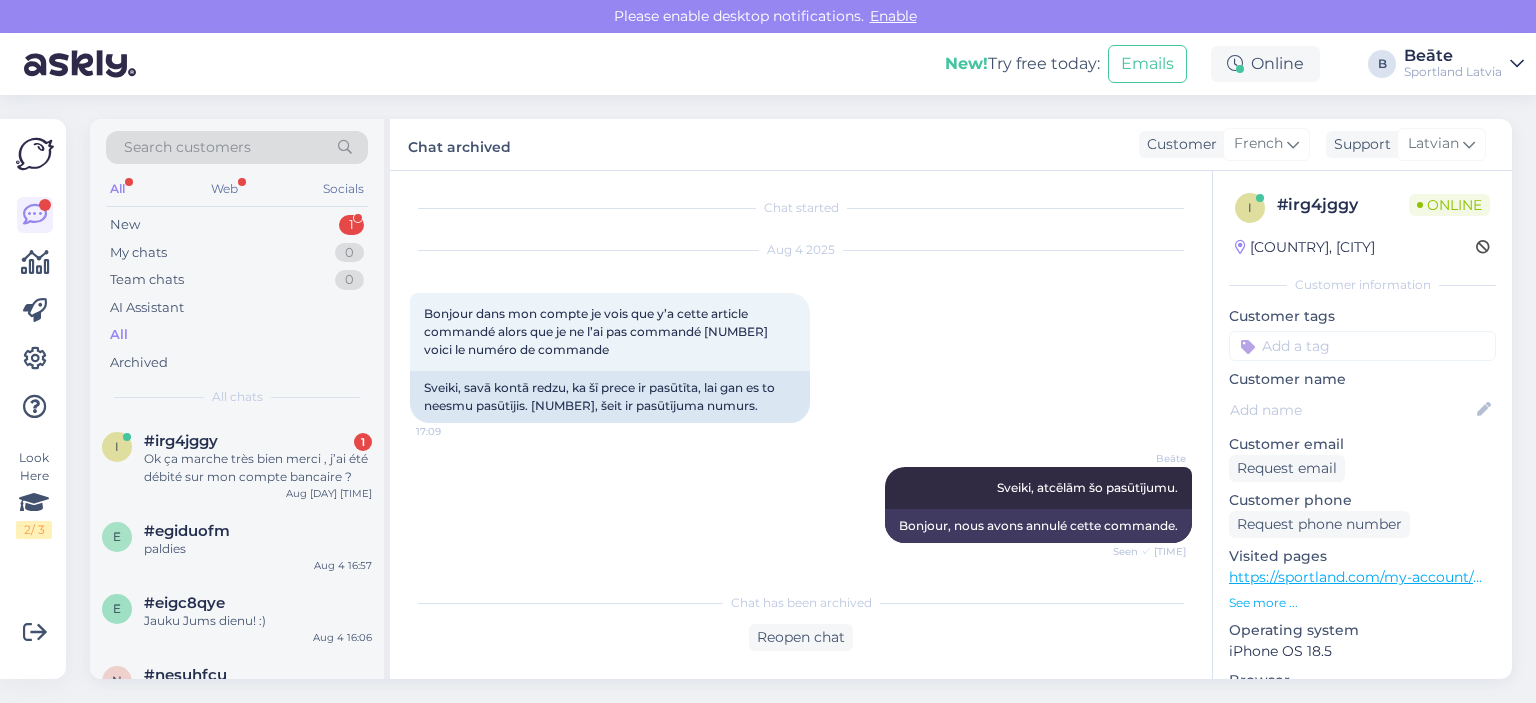 scroll, scrollTop: 108, scrollLeft: 0, axis: vertical 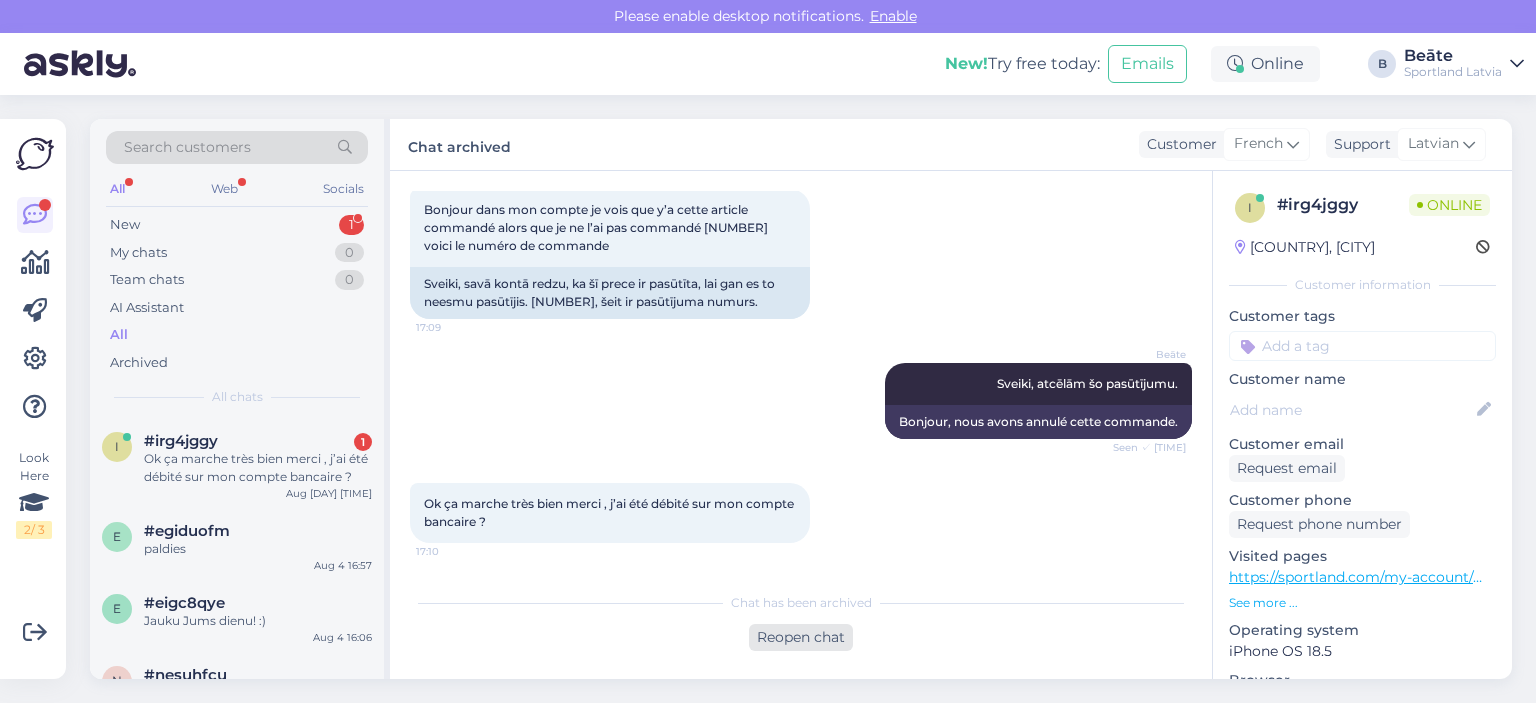 click on "Reopen chat" at bounding box center [801, 637] 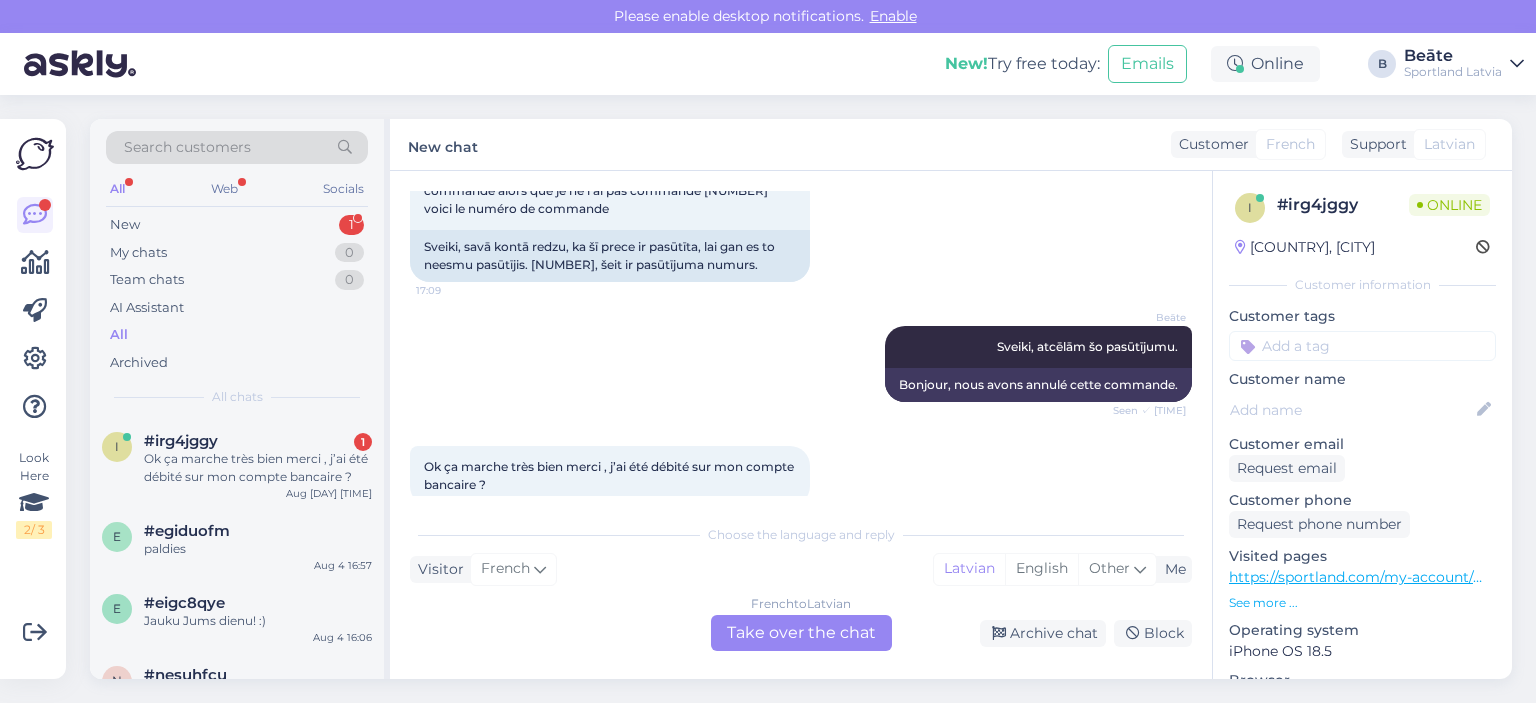 scroll, scrollTop: 176, scrollLeft: 0, axis: vertical 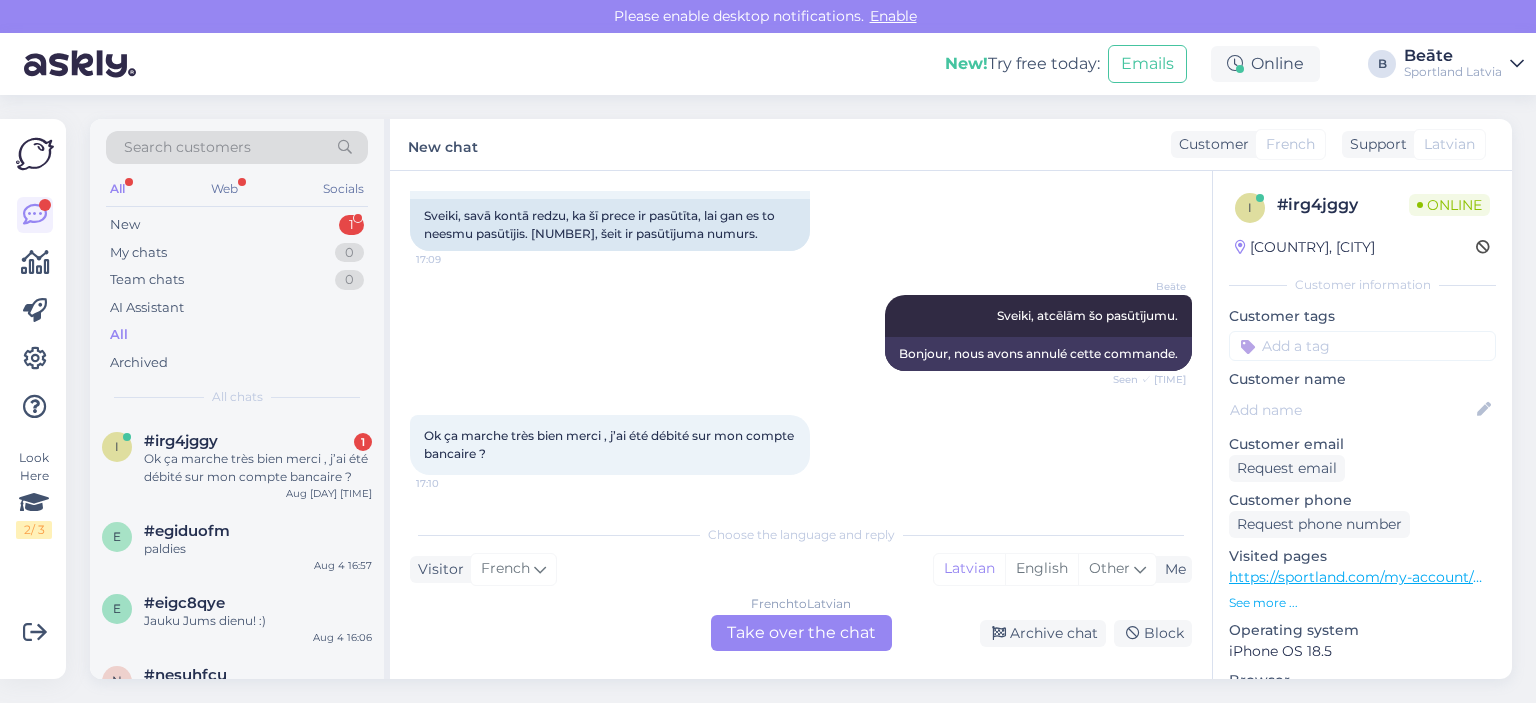 click on "French  to  Latvian Take over the chat" at bounding box center [801, 633] 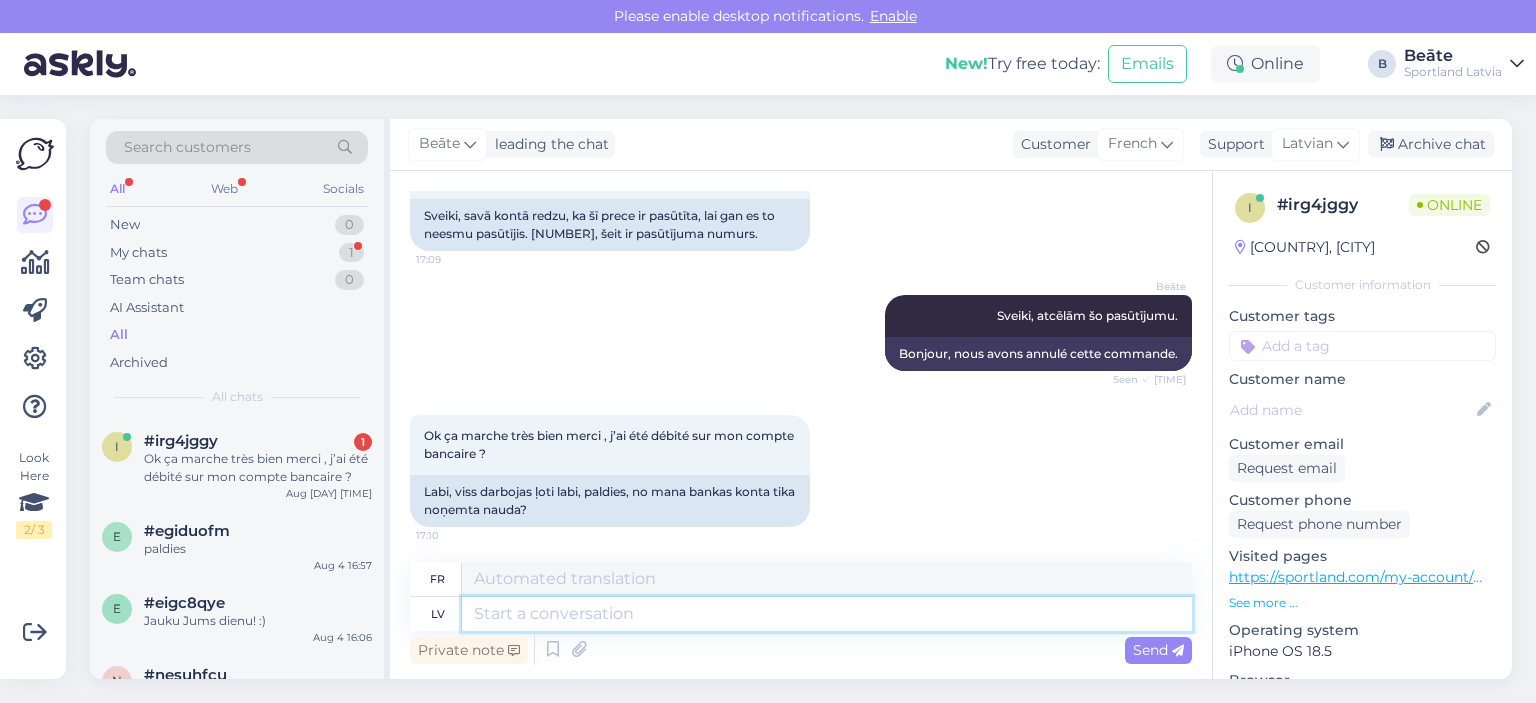 click at bounding box center [827, 614] 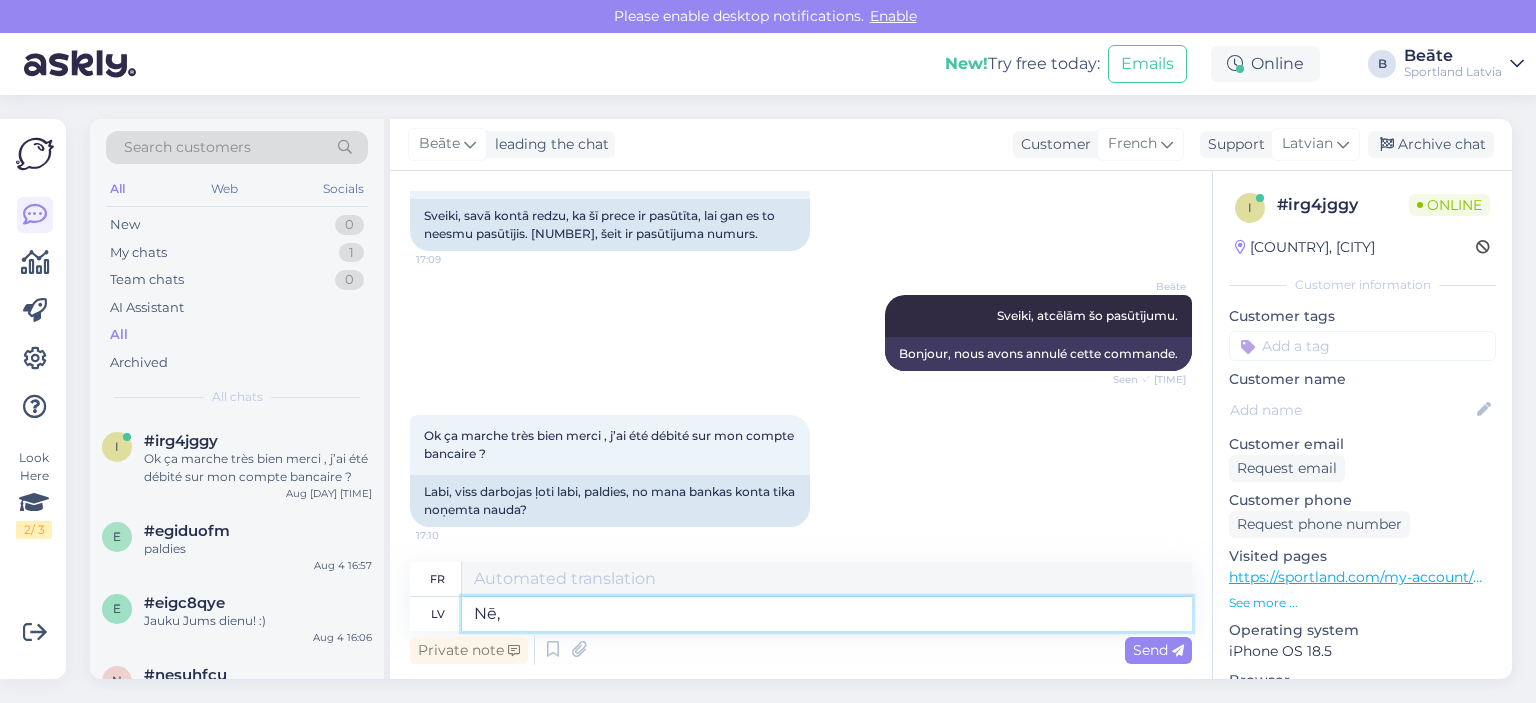 type on "Nē," 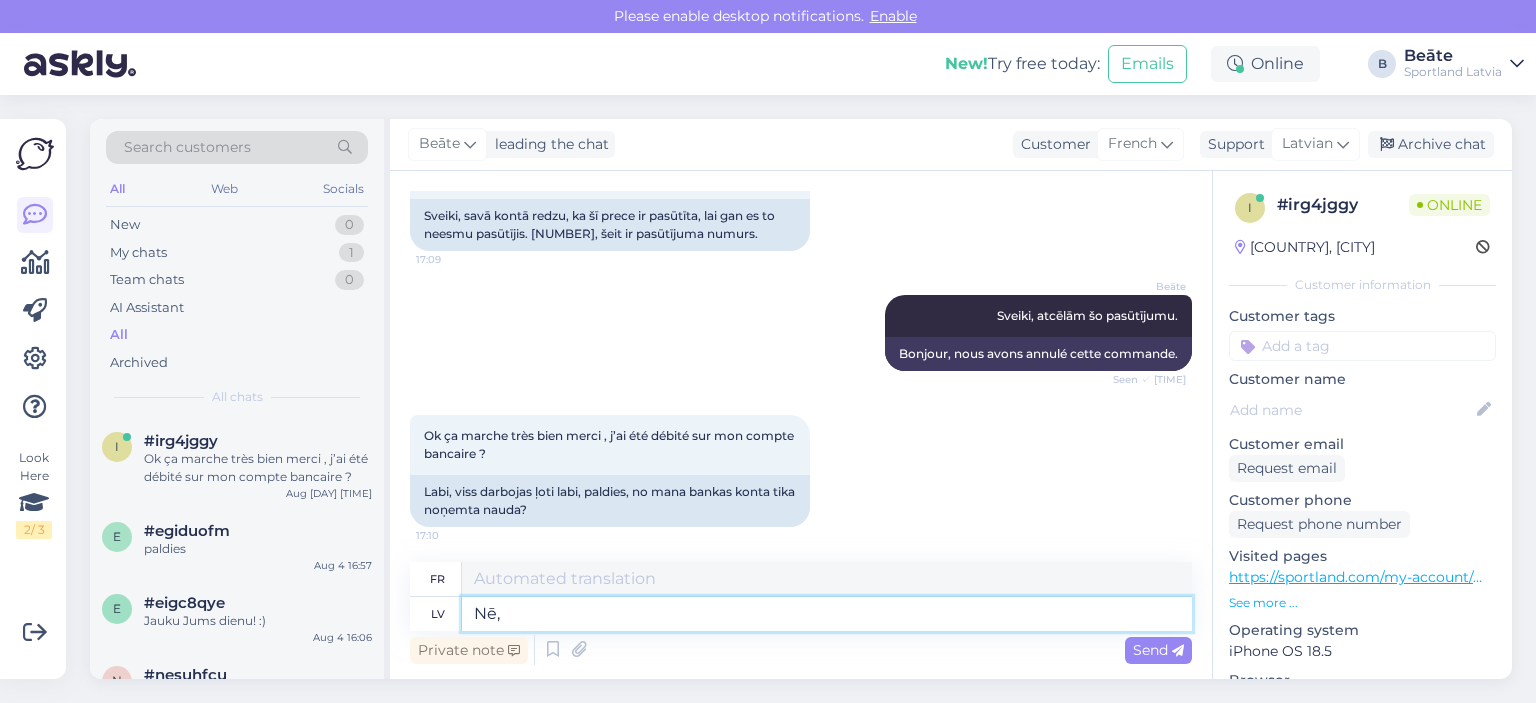 type on "Non," 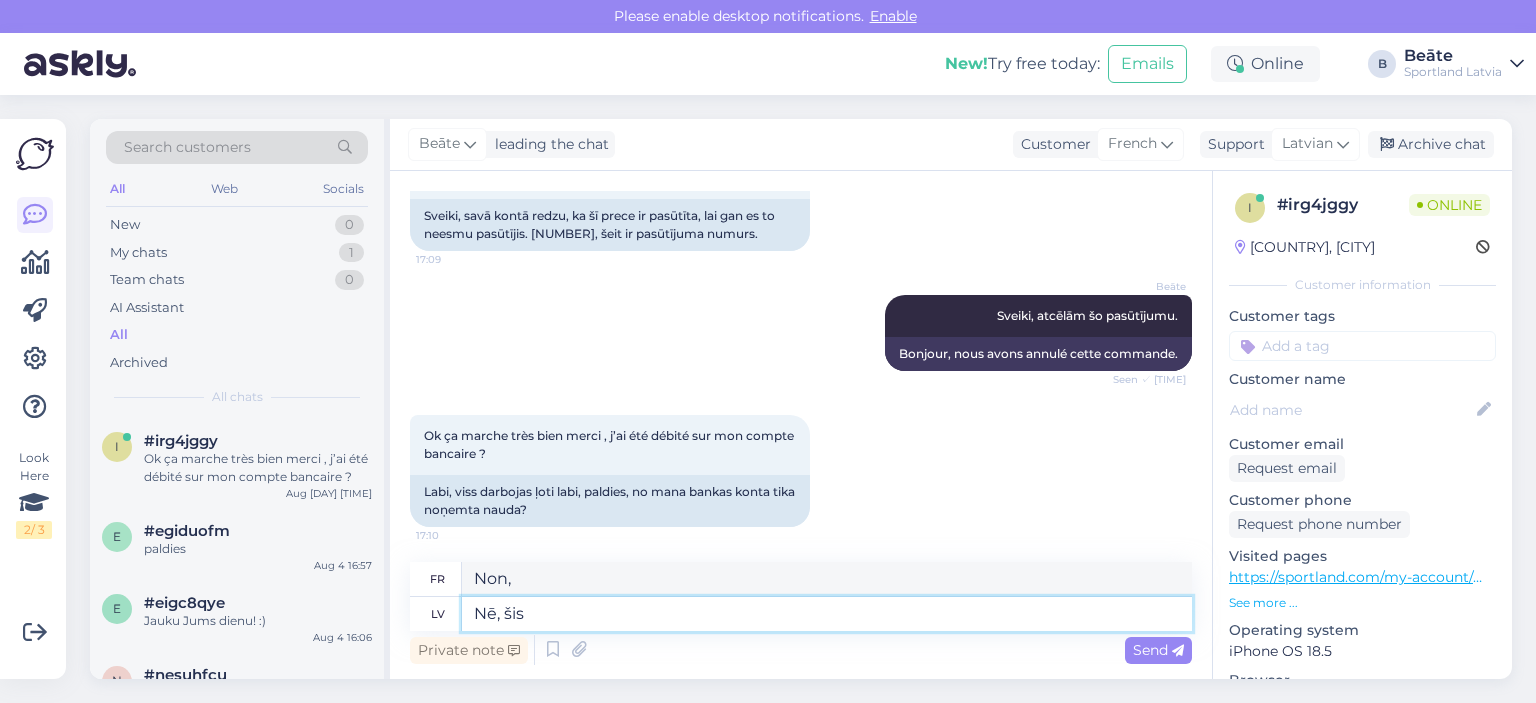 type on "Nē, šis p" 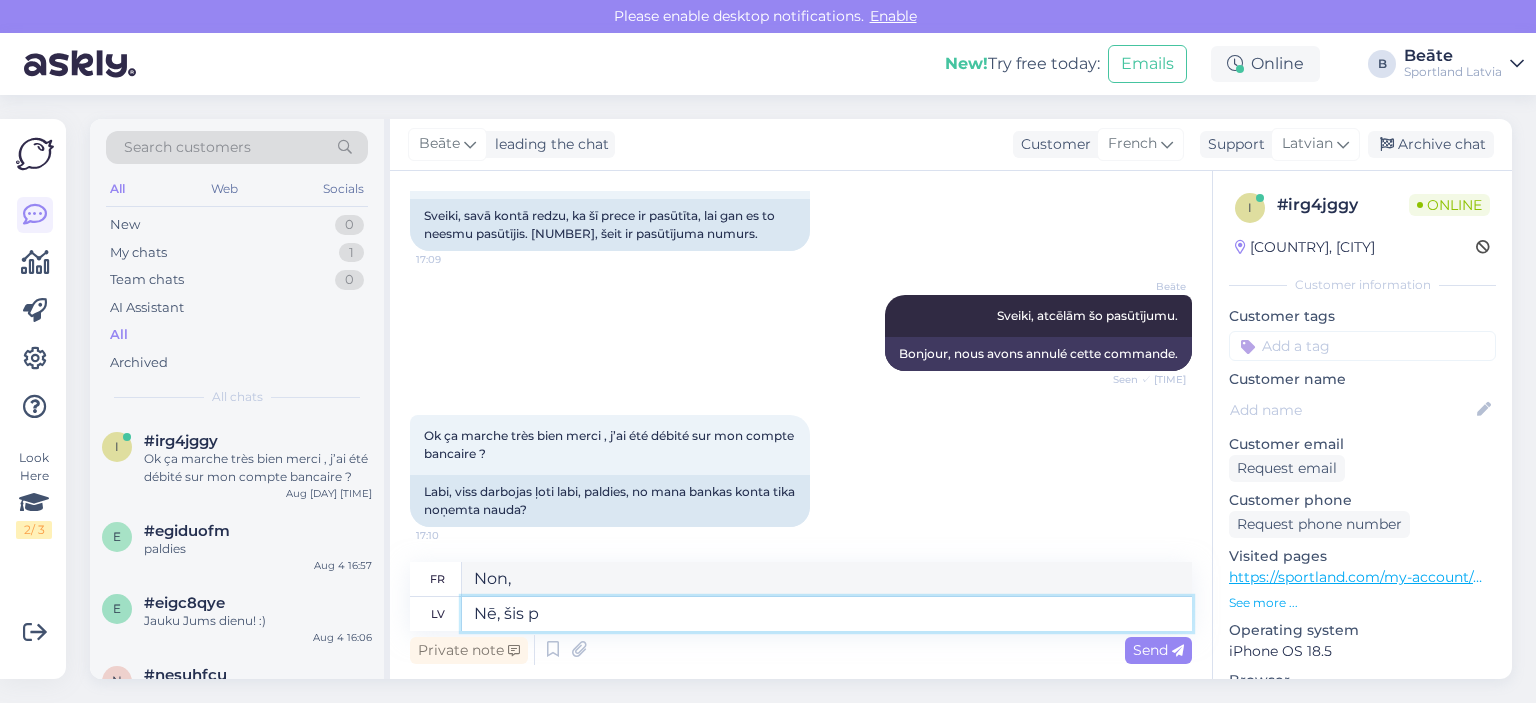 type on "Non, celui-ci" 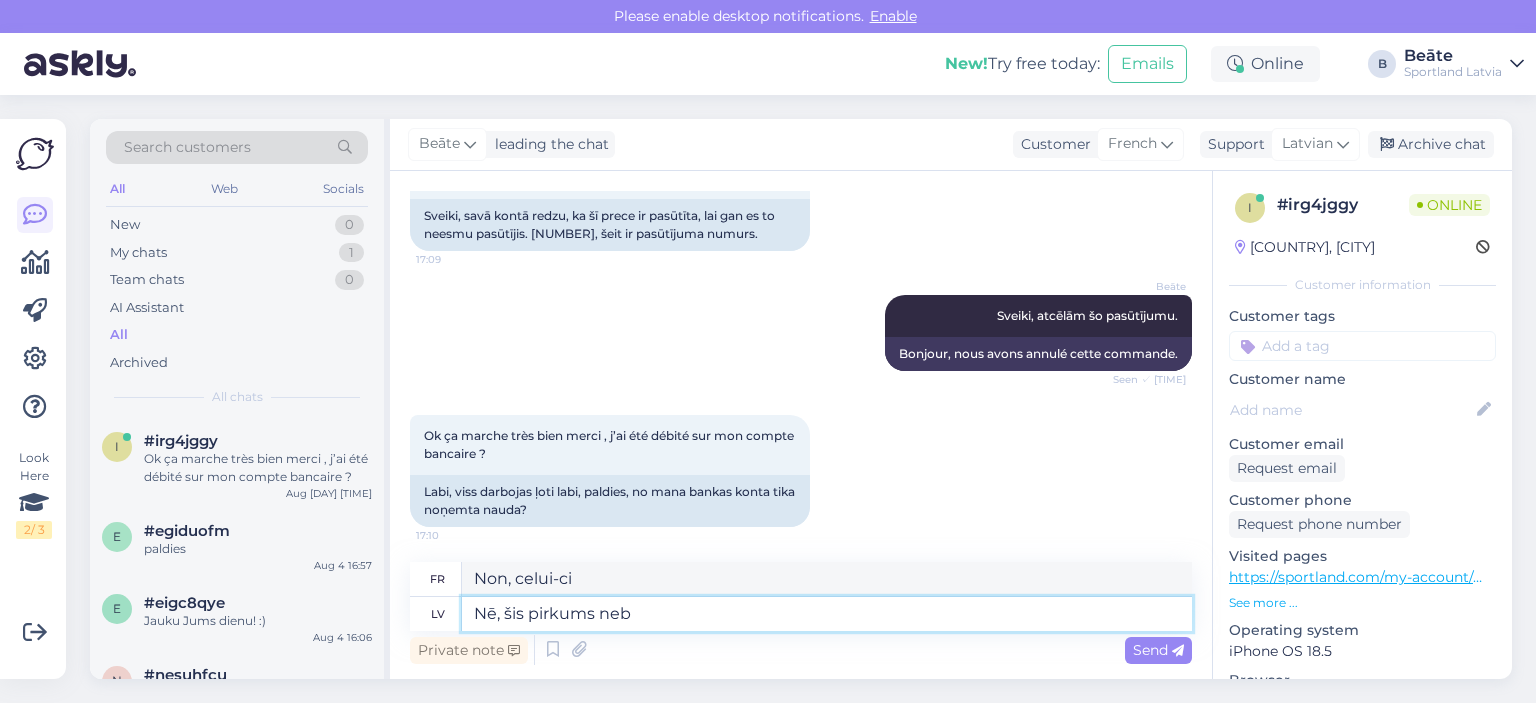 type on "Nē, šis pirkums nebi" 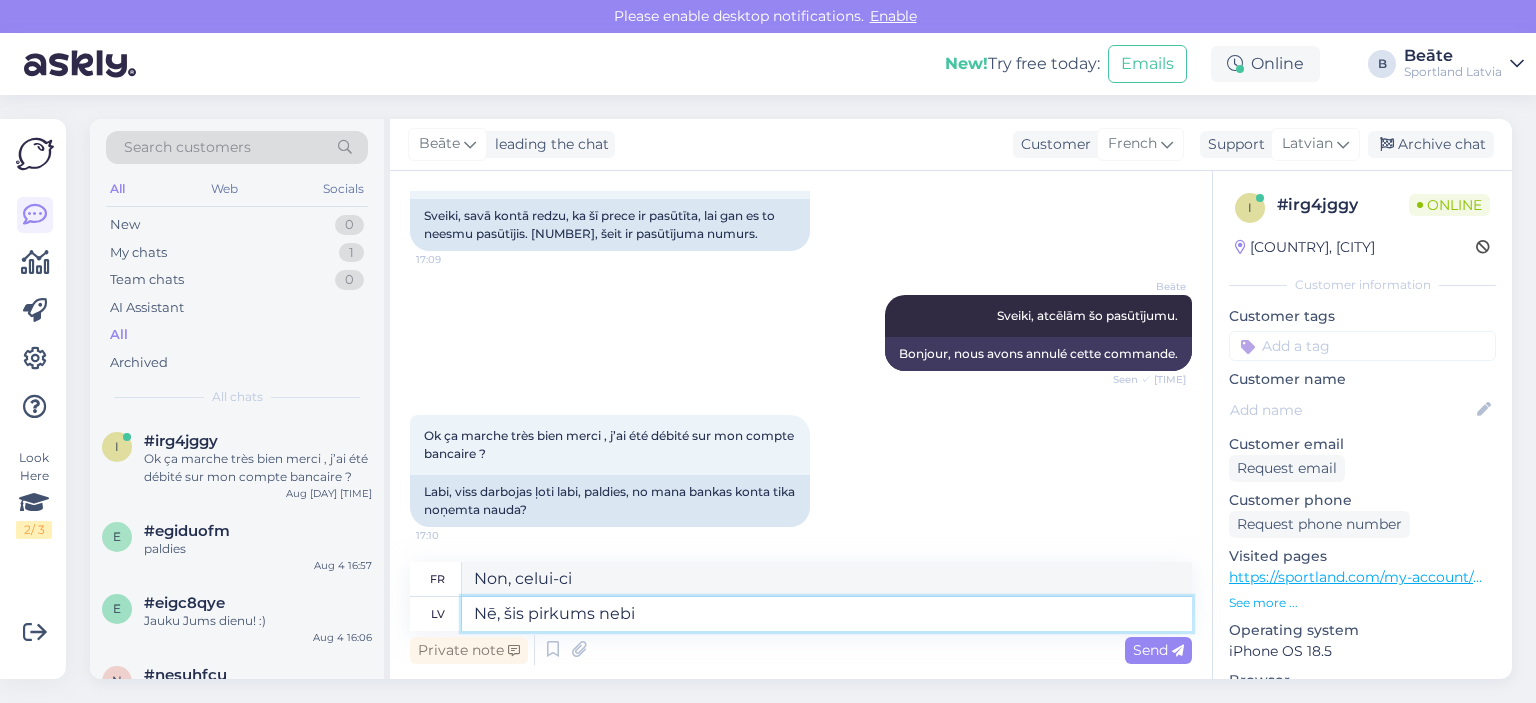 type on "Non, cet achat" 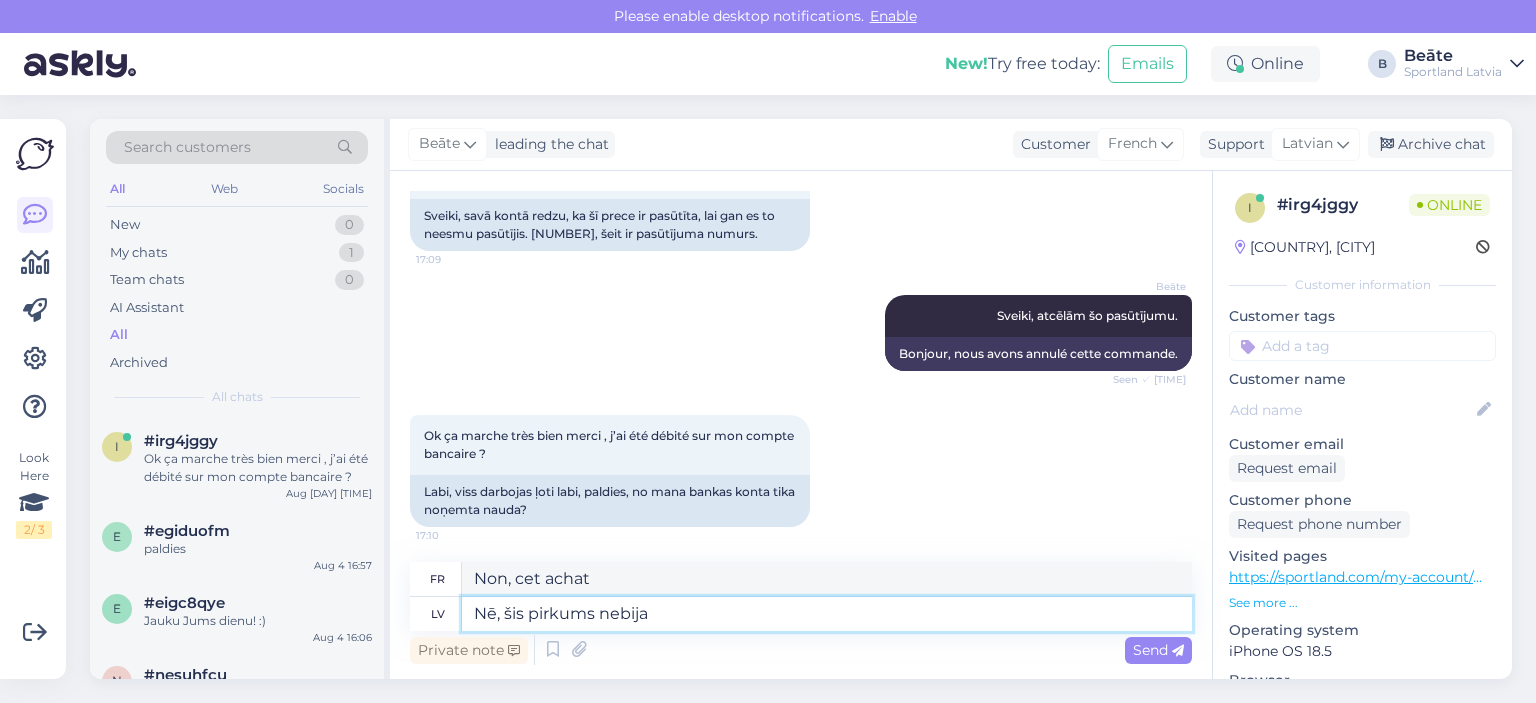 type on "Nē, šis pirkums nebija a" 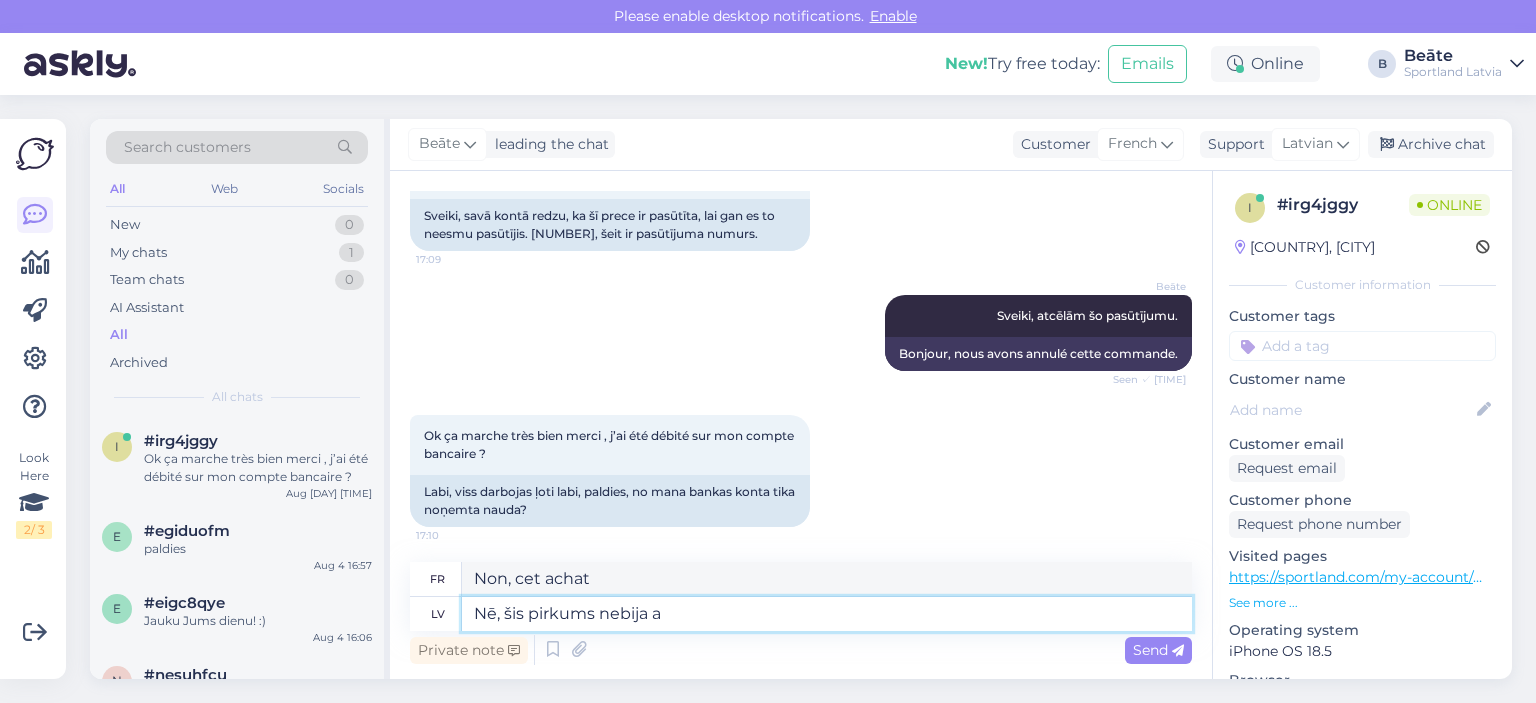 type on "Non, cet achat n'a pas été" 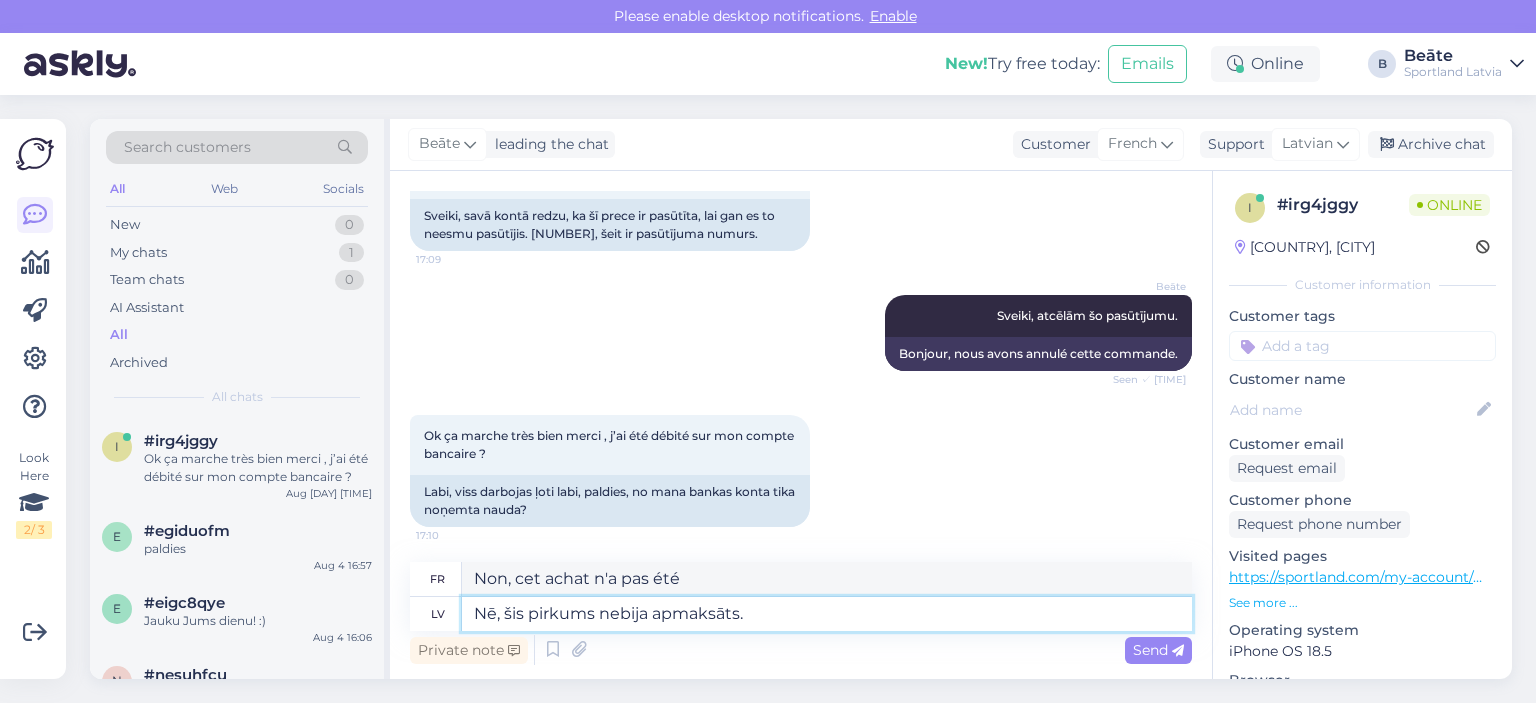 type on "Nē, šis pirkums nebija apmaksāts." 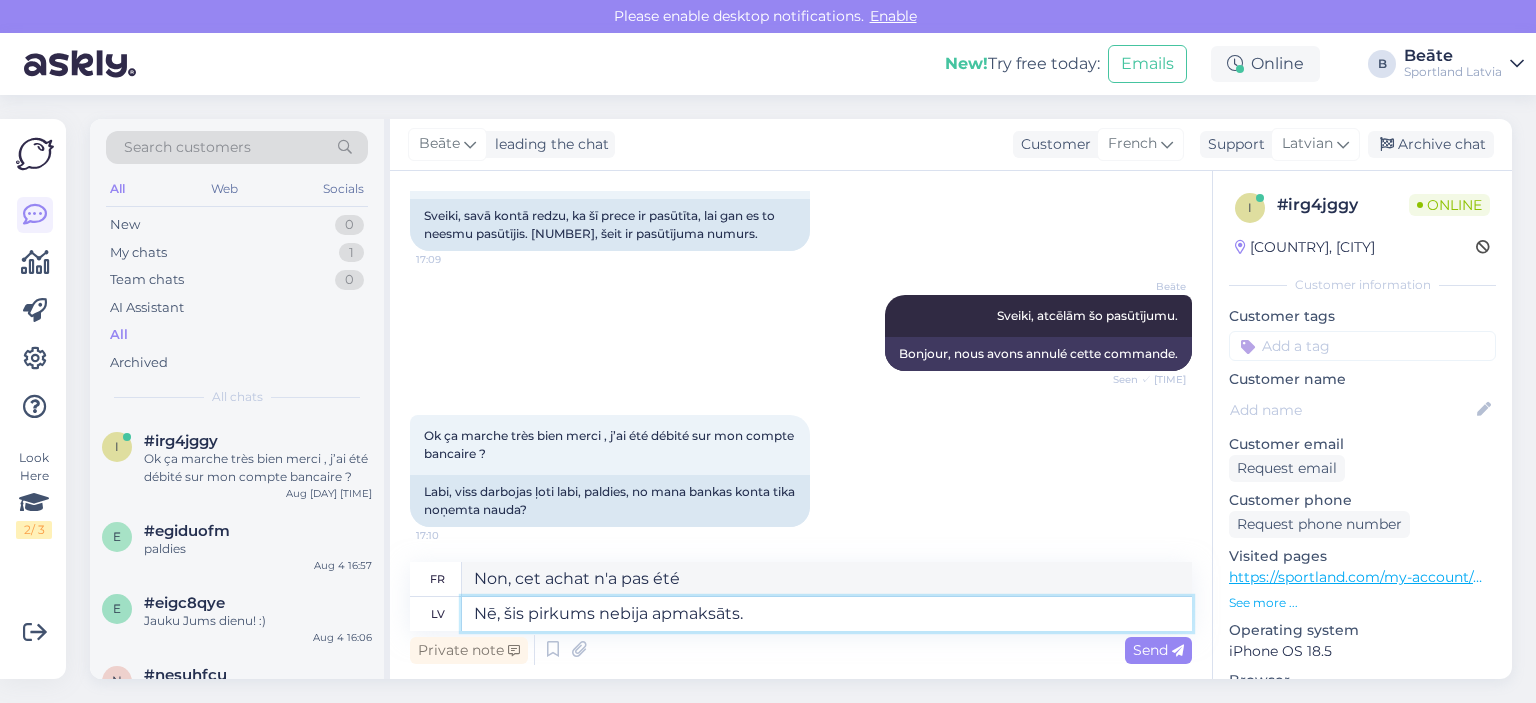 type on "Non, cet achat n'a pas été payé." 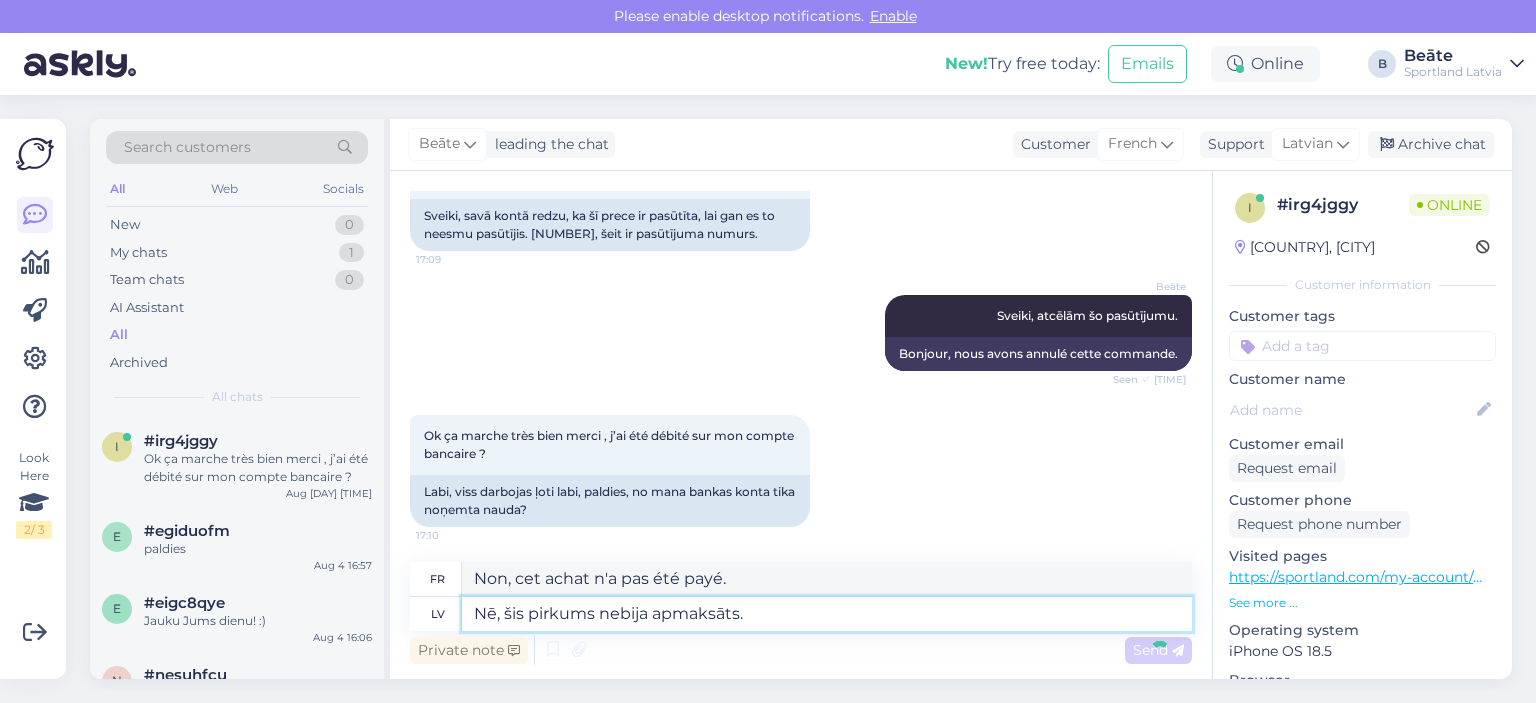 type 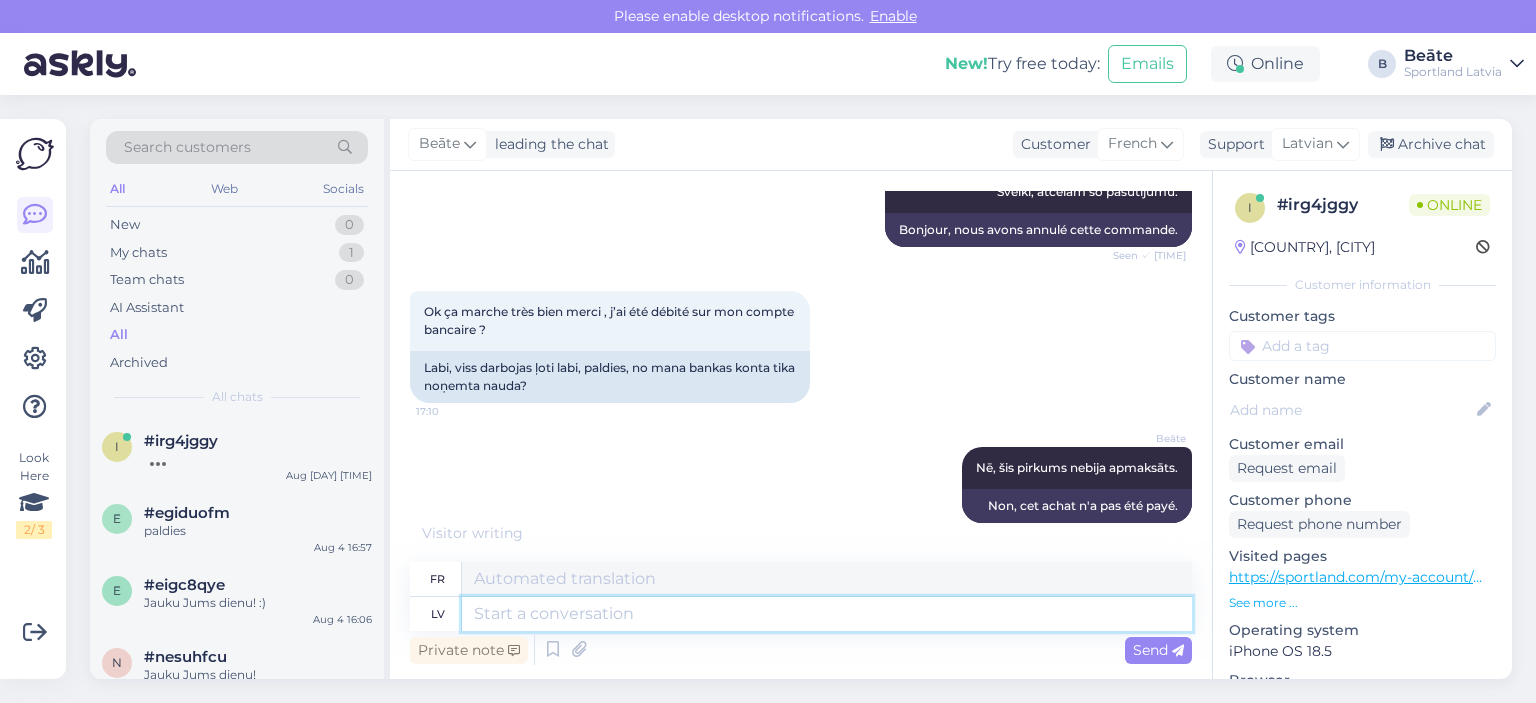 scroll, scrollTop: 438, scrollLeft: 0, axis: vertical 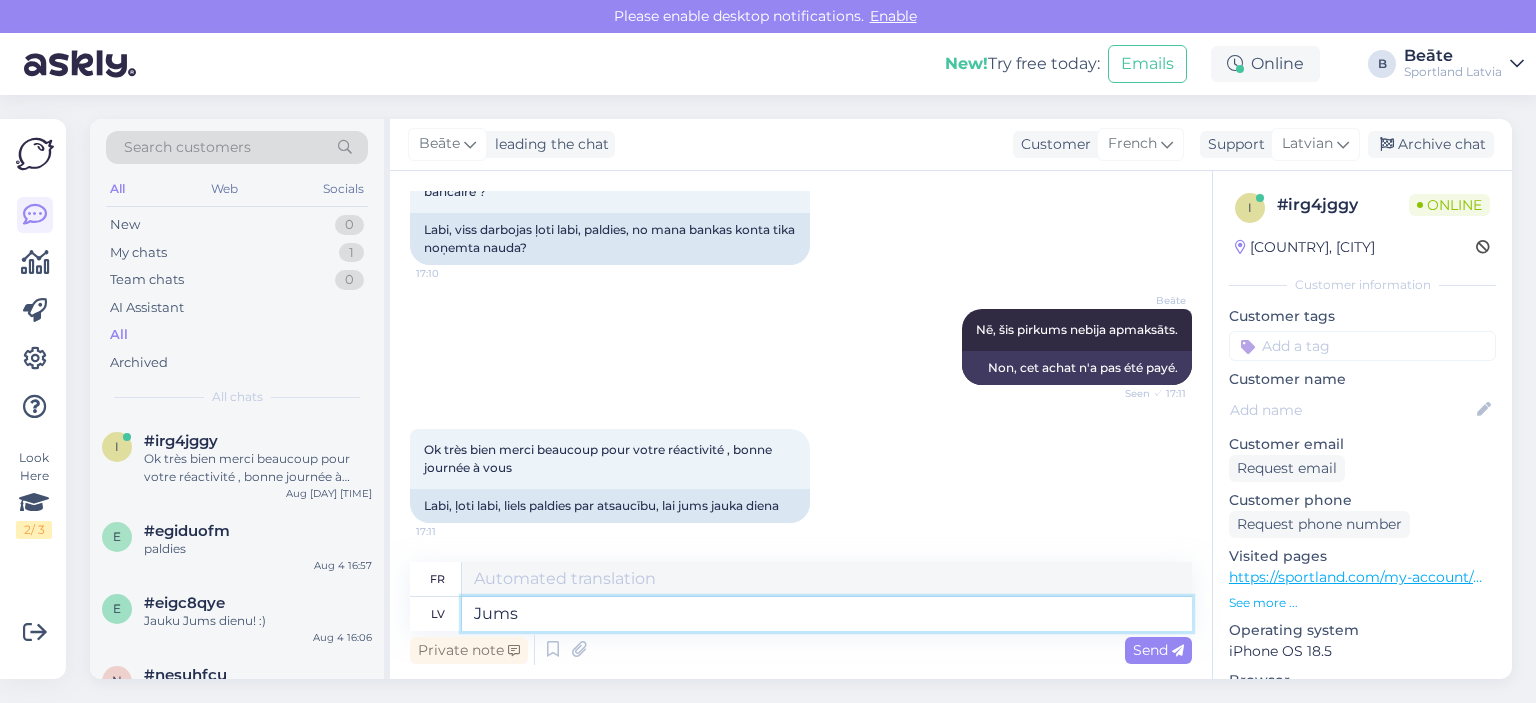 type on "Jums a" 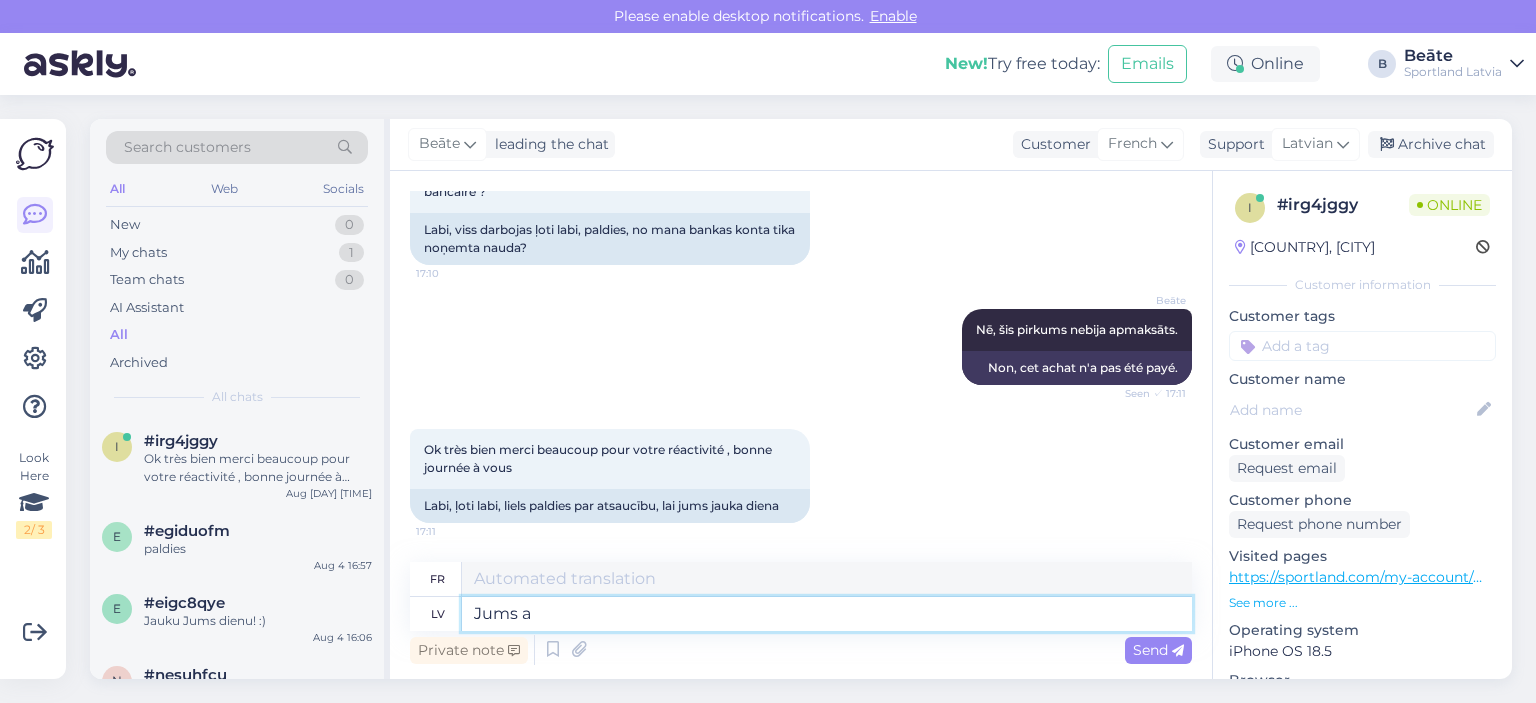 type on "Pour toi" 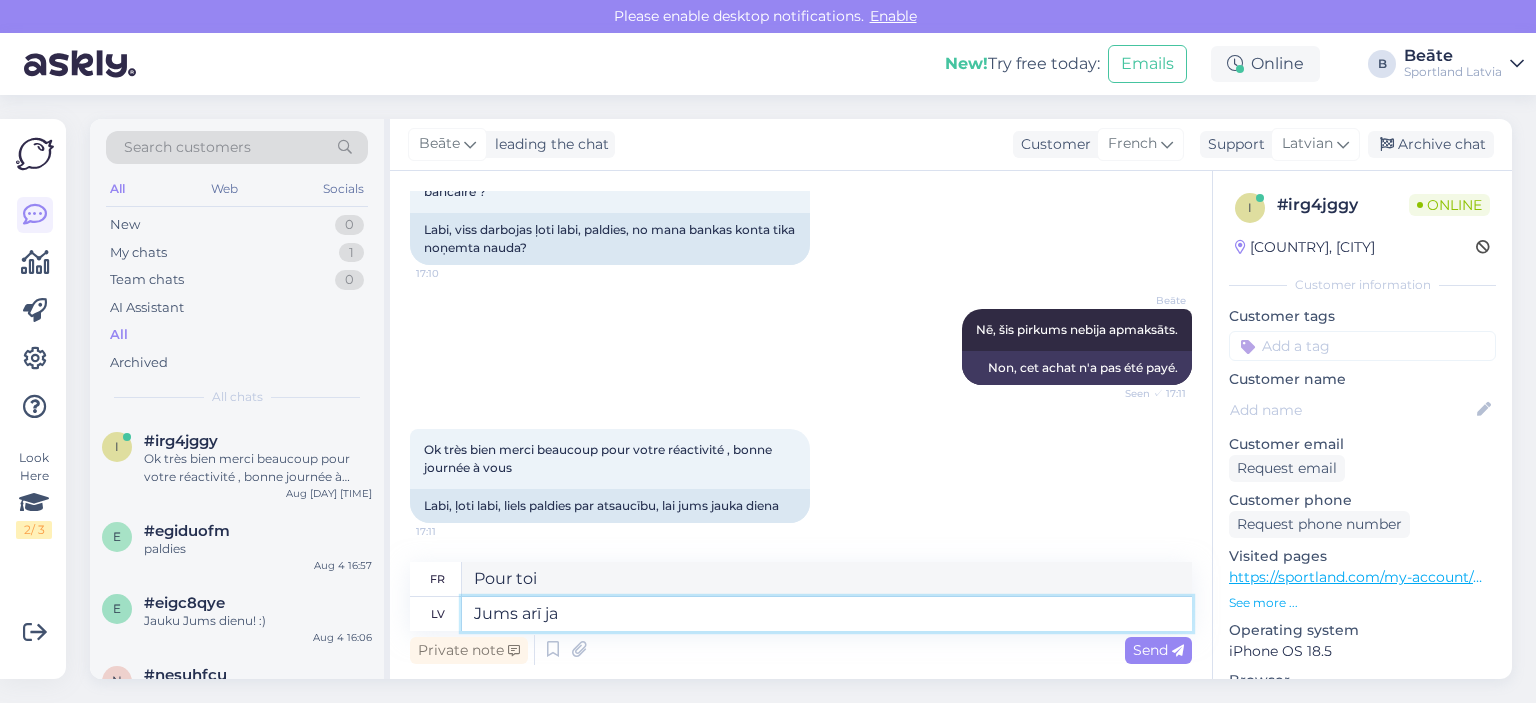 type on "Jums arī jau" 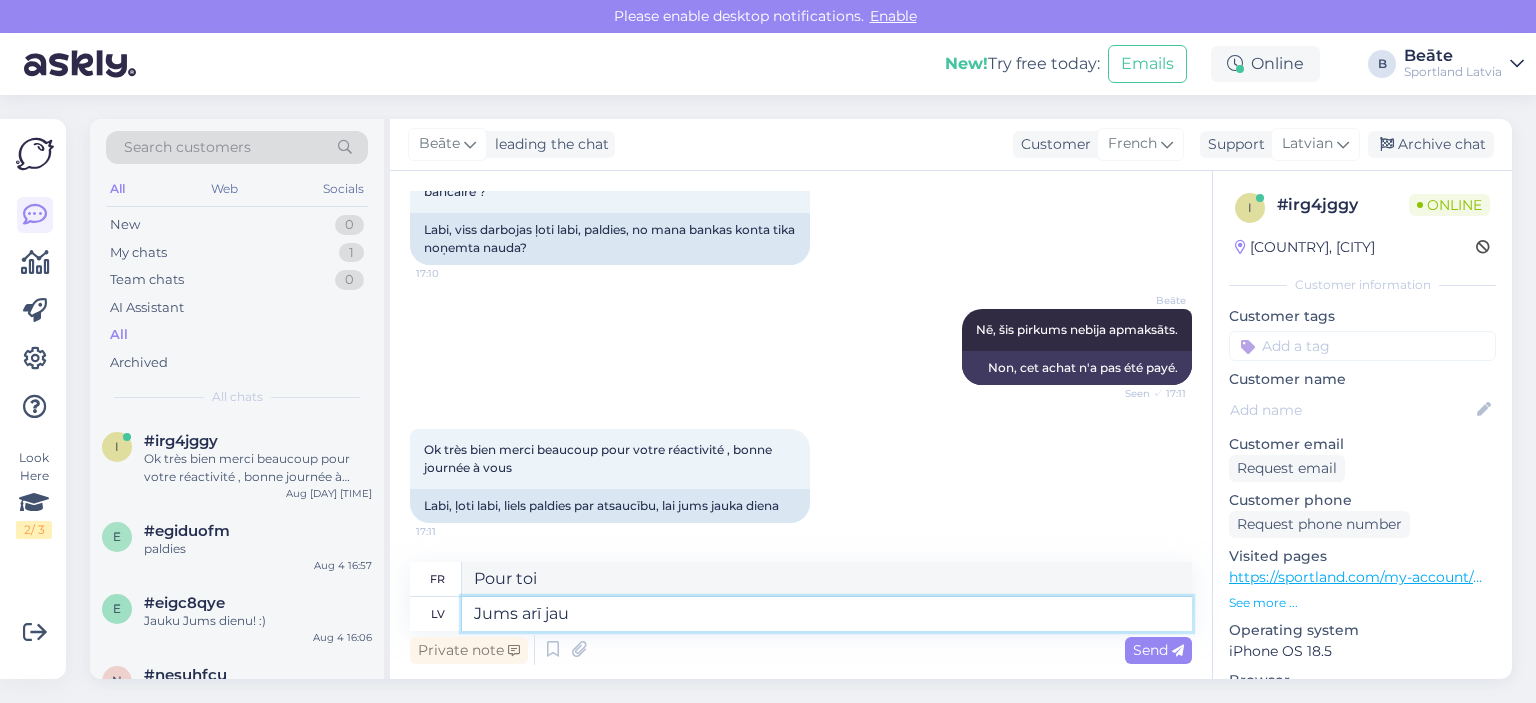 type on "Toi aussi" 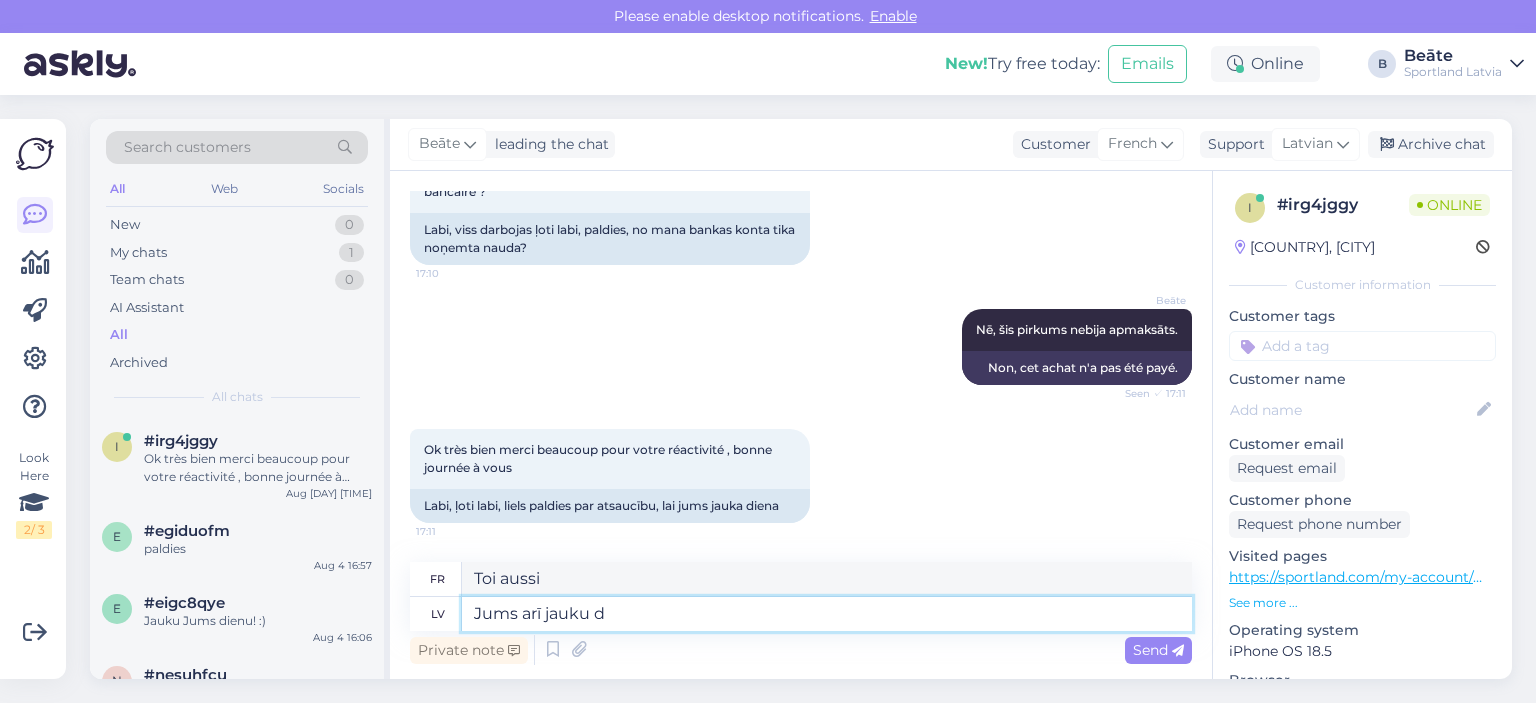 type on "Jums arī jauku di" 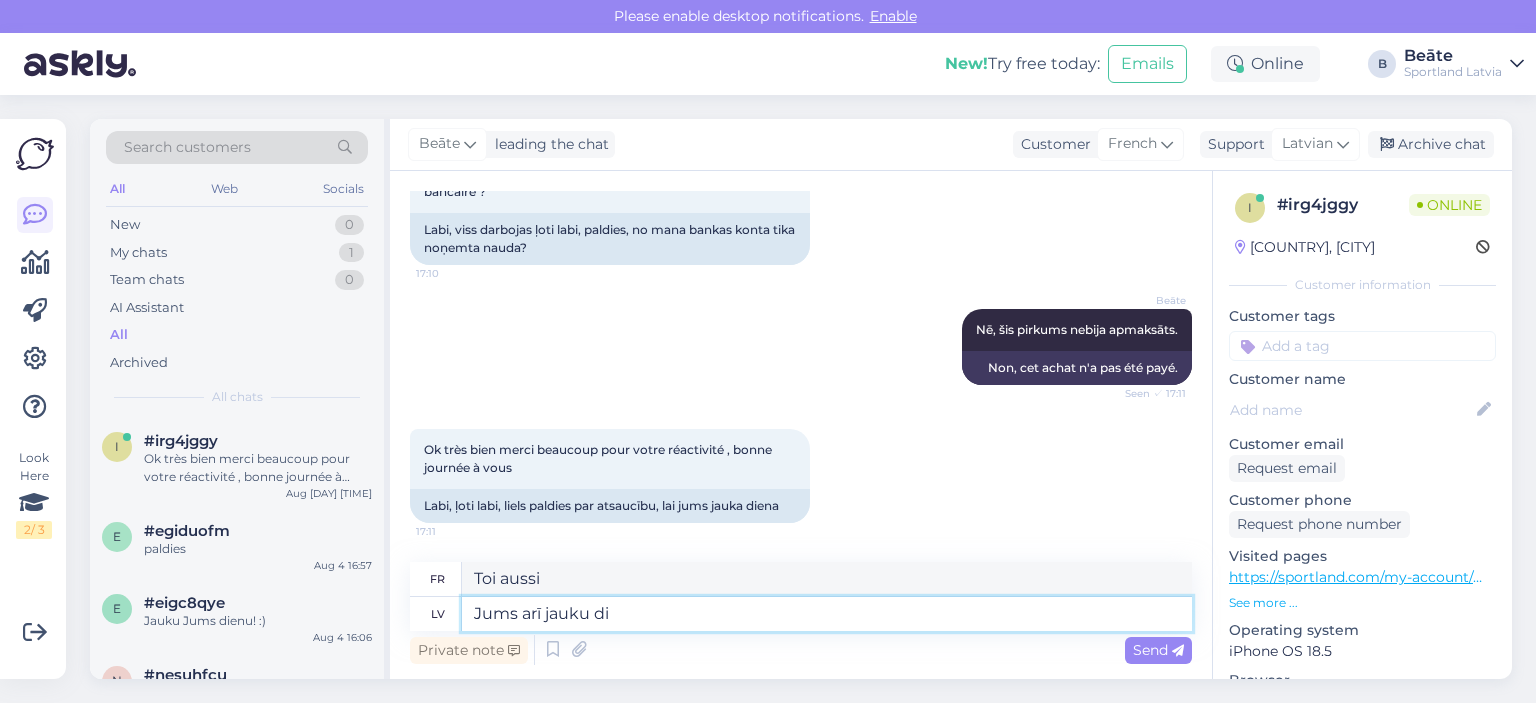 type on "Toi aussi, c'est sympa." 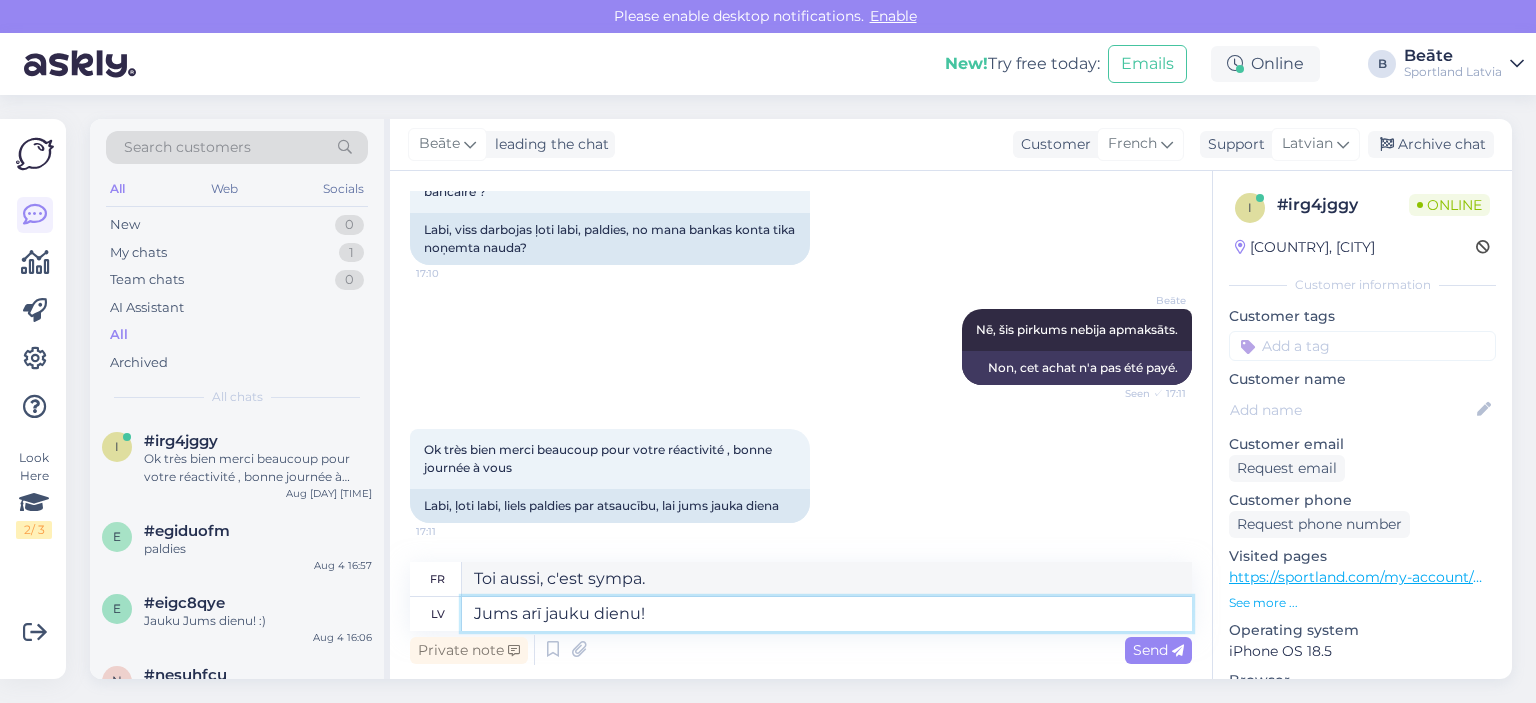 type on "Jums arī jauku dienu! :" 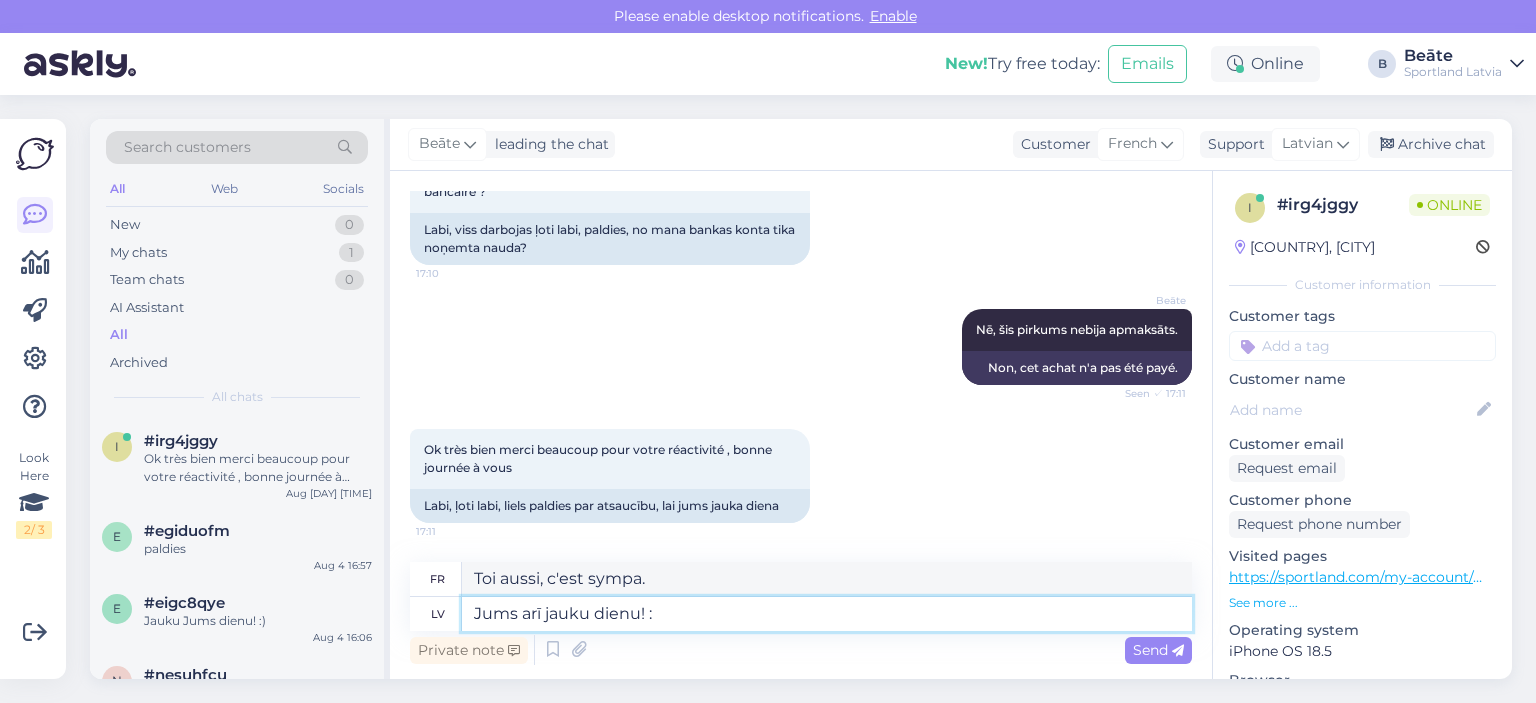 type on "Passe une bonne journée aussi !" 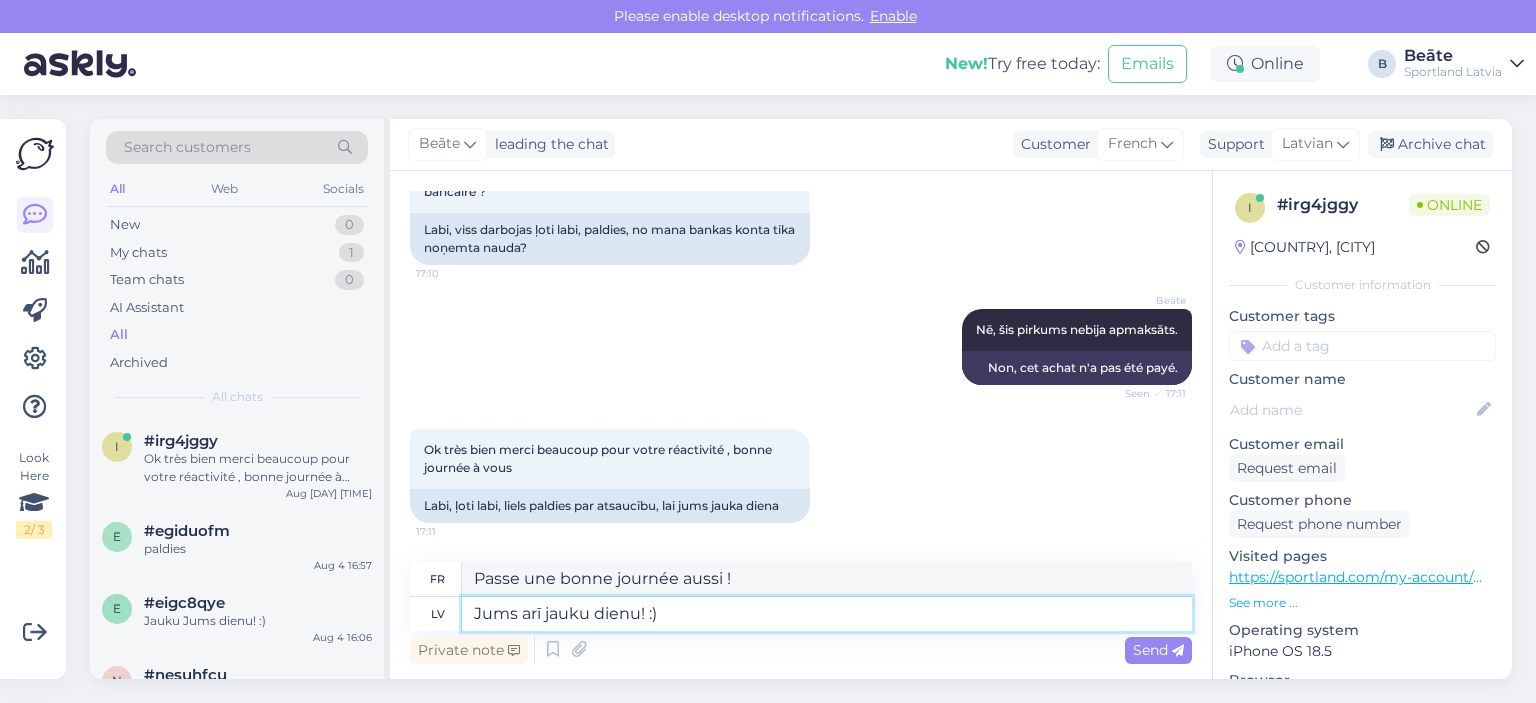 type on "Passe une bonne journée aussi ! :)" 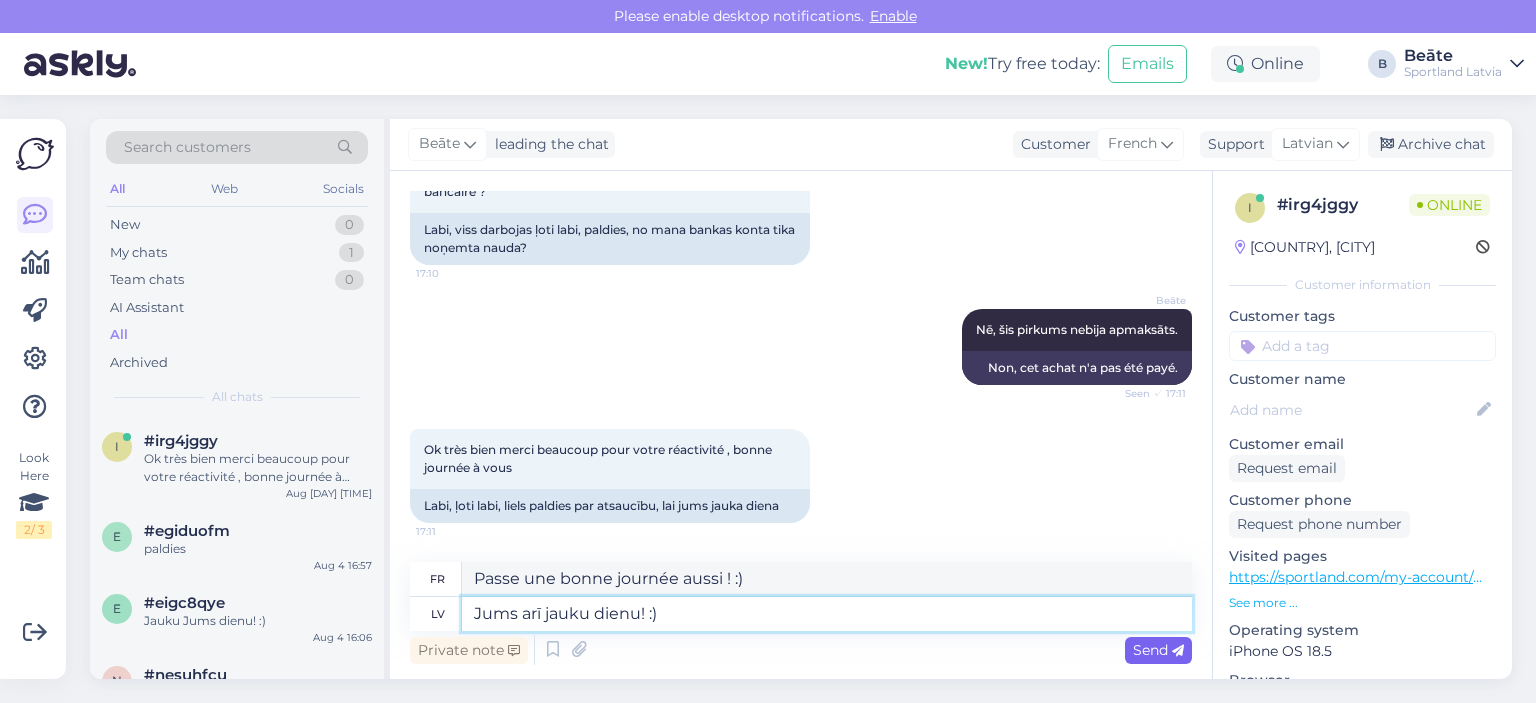 type on "Jums arī jauku dienu! :)" 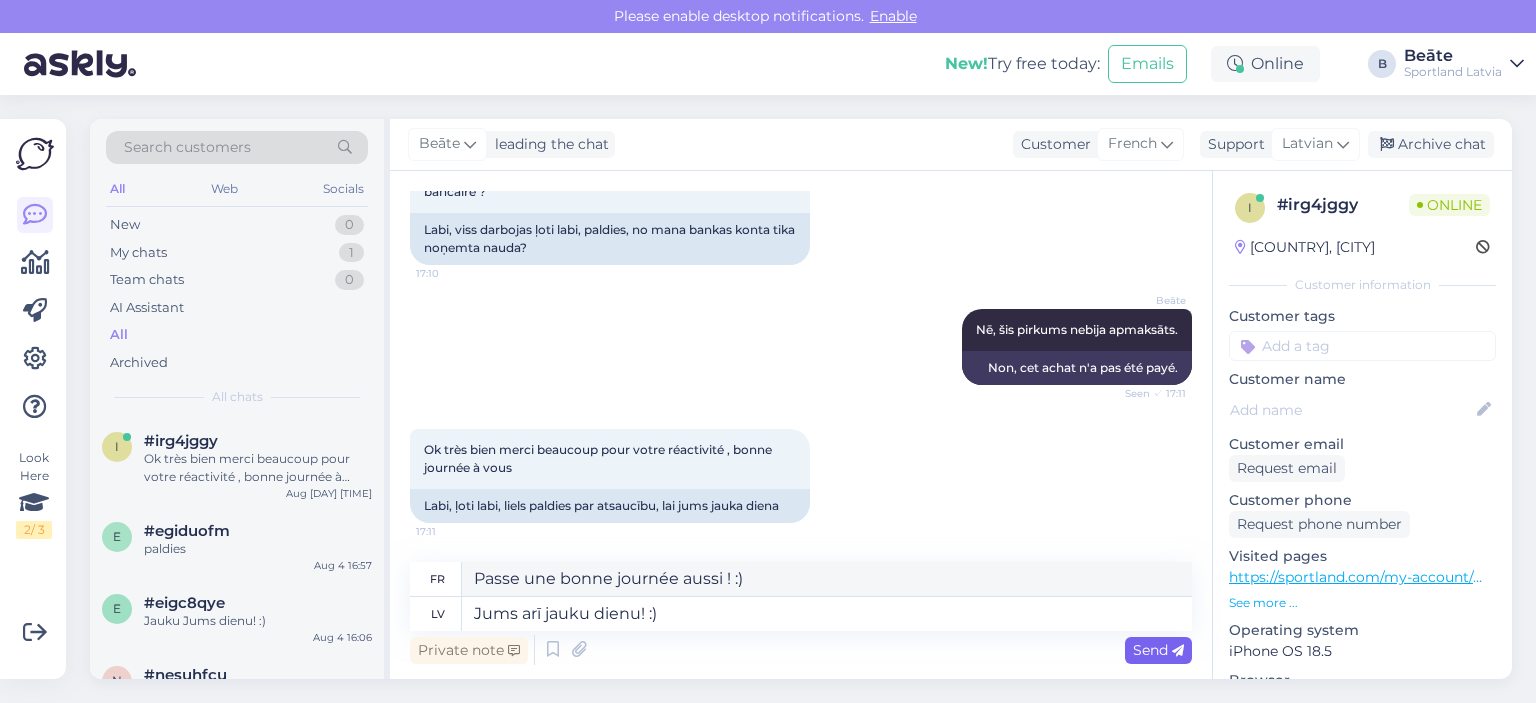 click on "Private note Send" at bounding box center (801, 650) 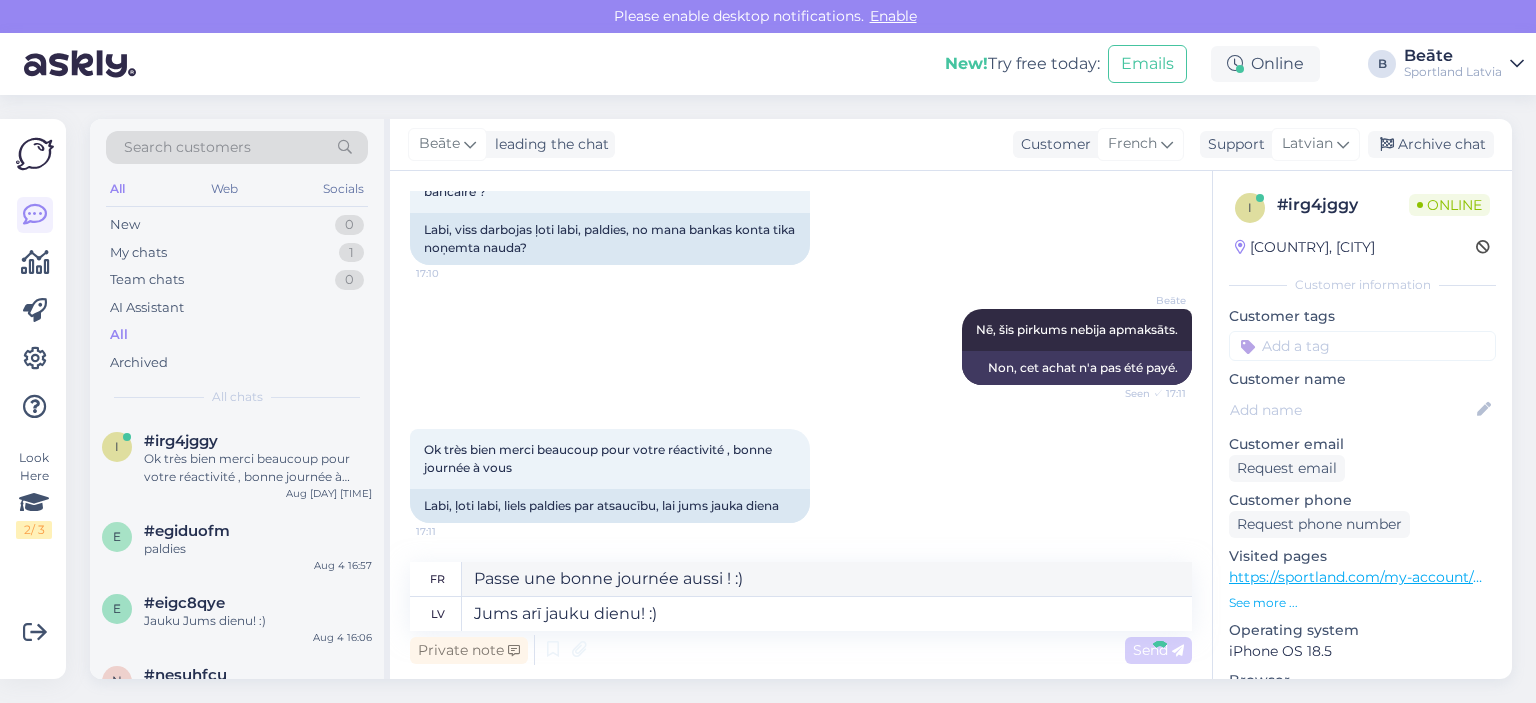type 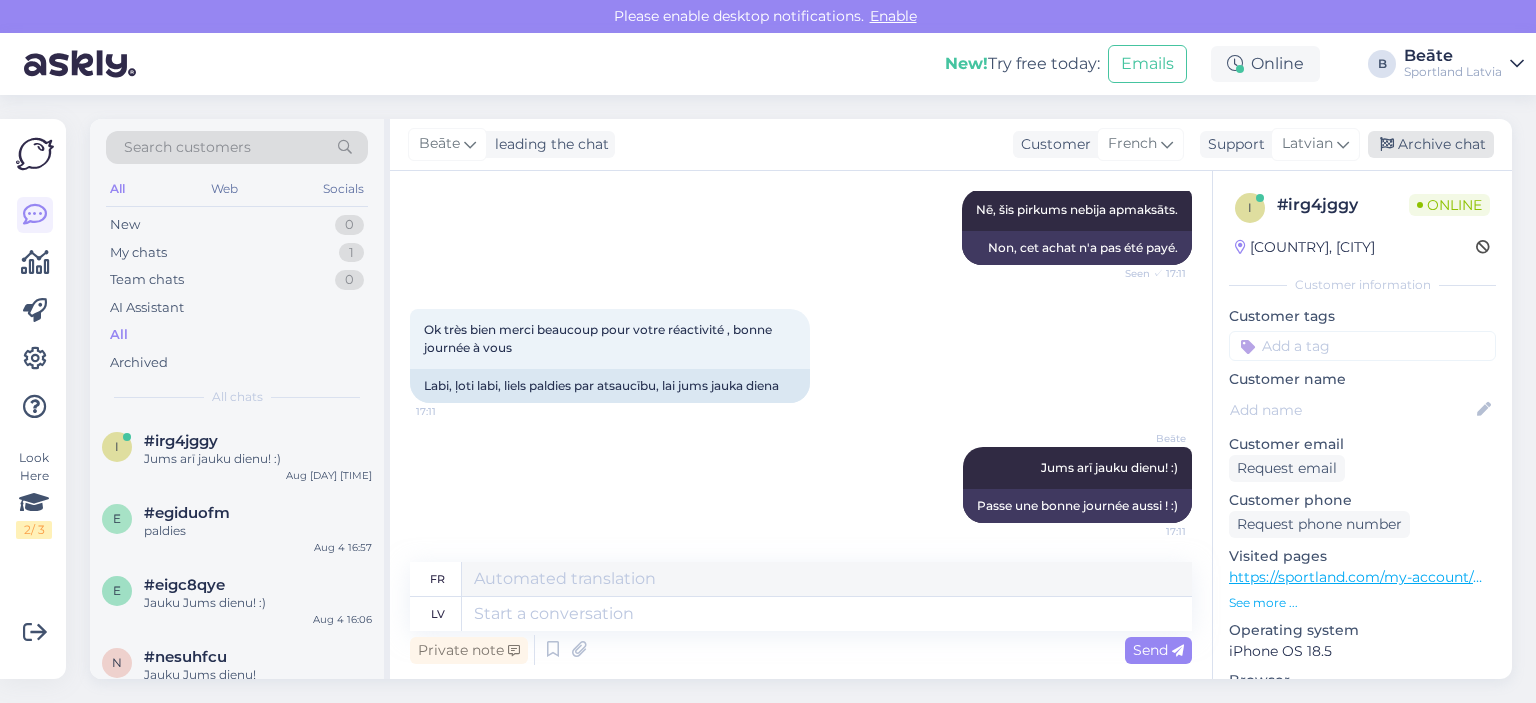 click on "Archive chat" at bounding box center (1431, 144) 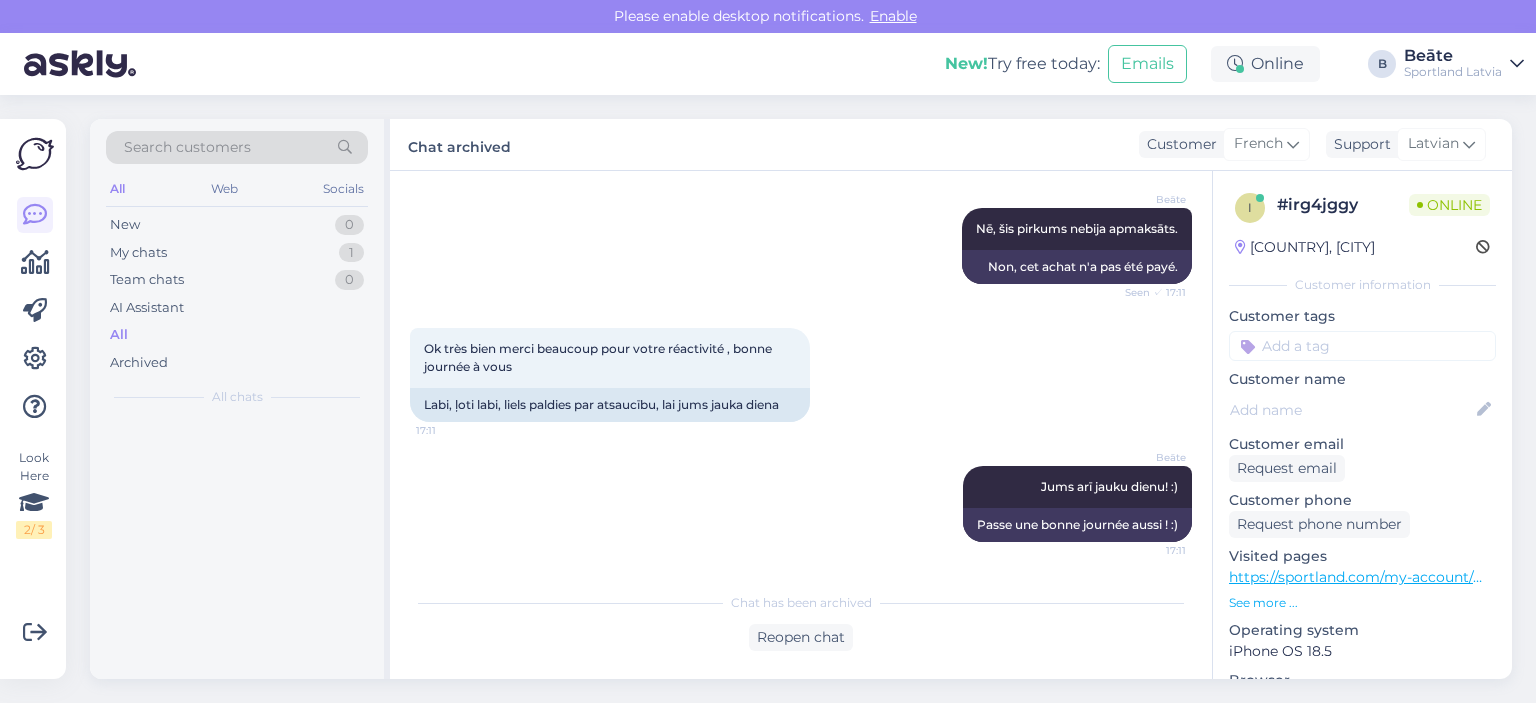 scroll, scrollTop: 538, scrollLeft: 0, axis: vertical 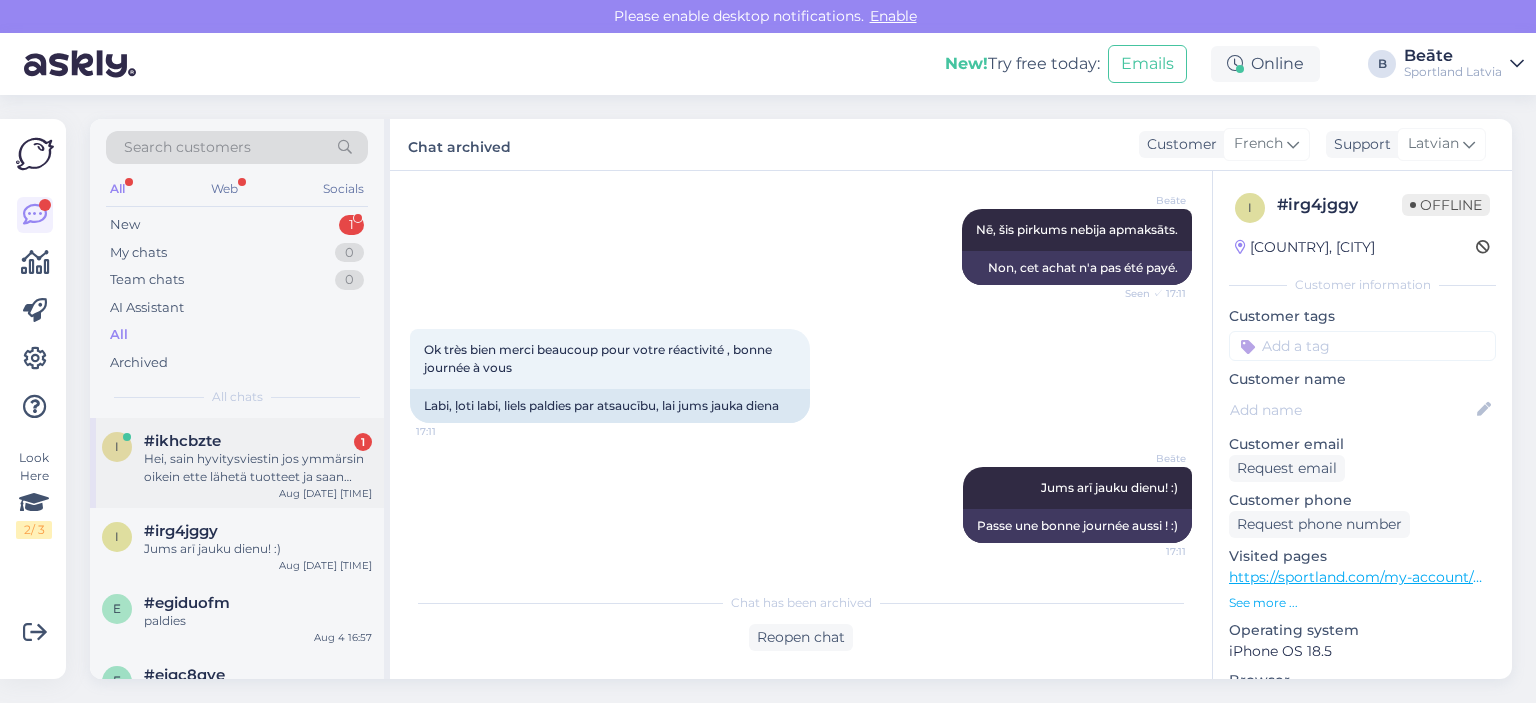 click on "Hei, sain hyvitysviestin jos ymmärsin oikein ette lähetä tuotteet ja saan rahani takaisin. Milloin? Mut miks näkyy että tuotetta olisi varastossa? En ymmärrä!" at bounding box center (258, 468) 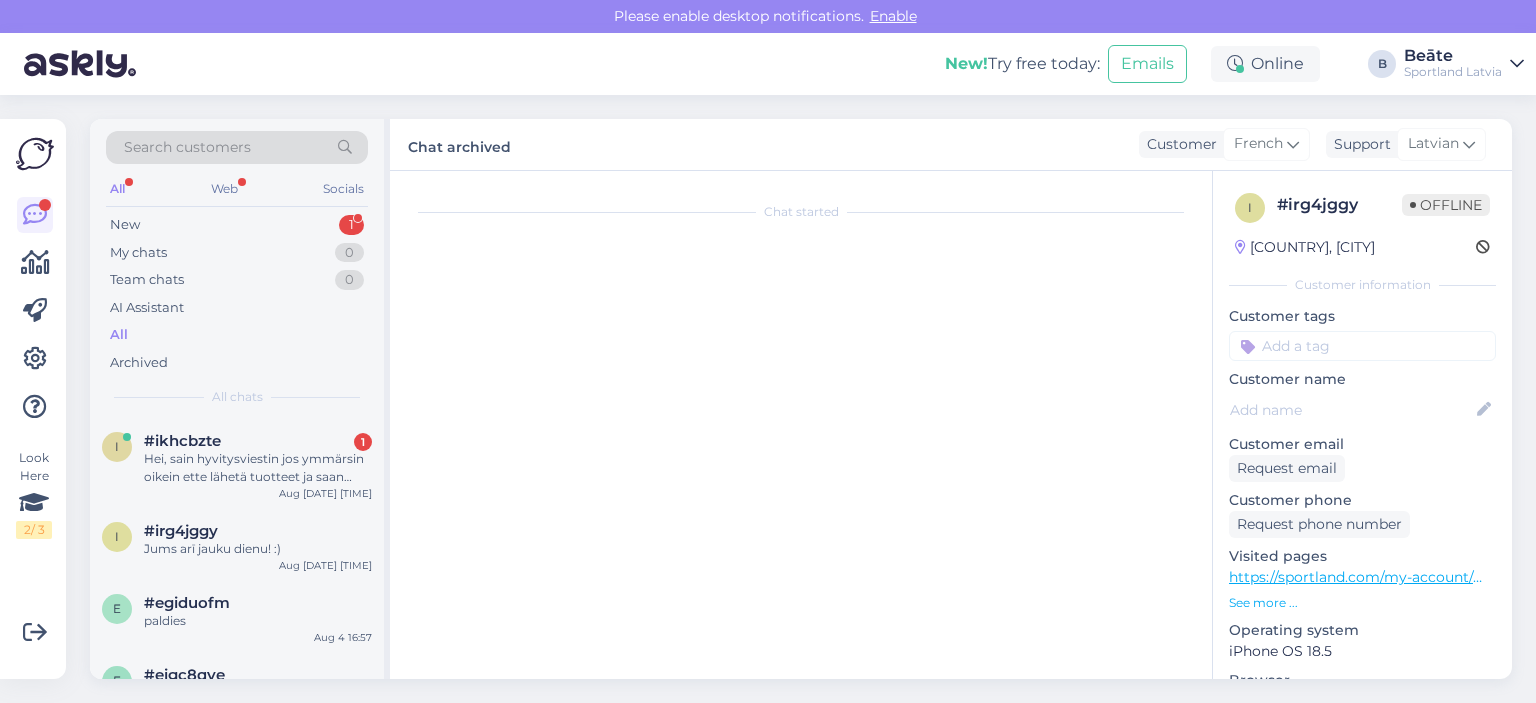 scroll, scrollTop: 0, scrollLeft: 0, axis: both 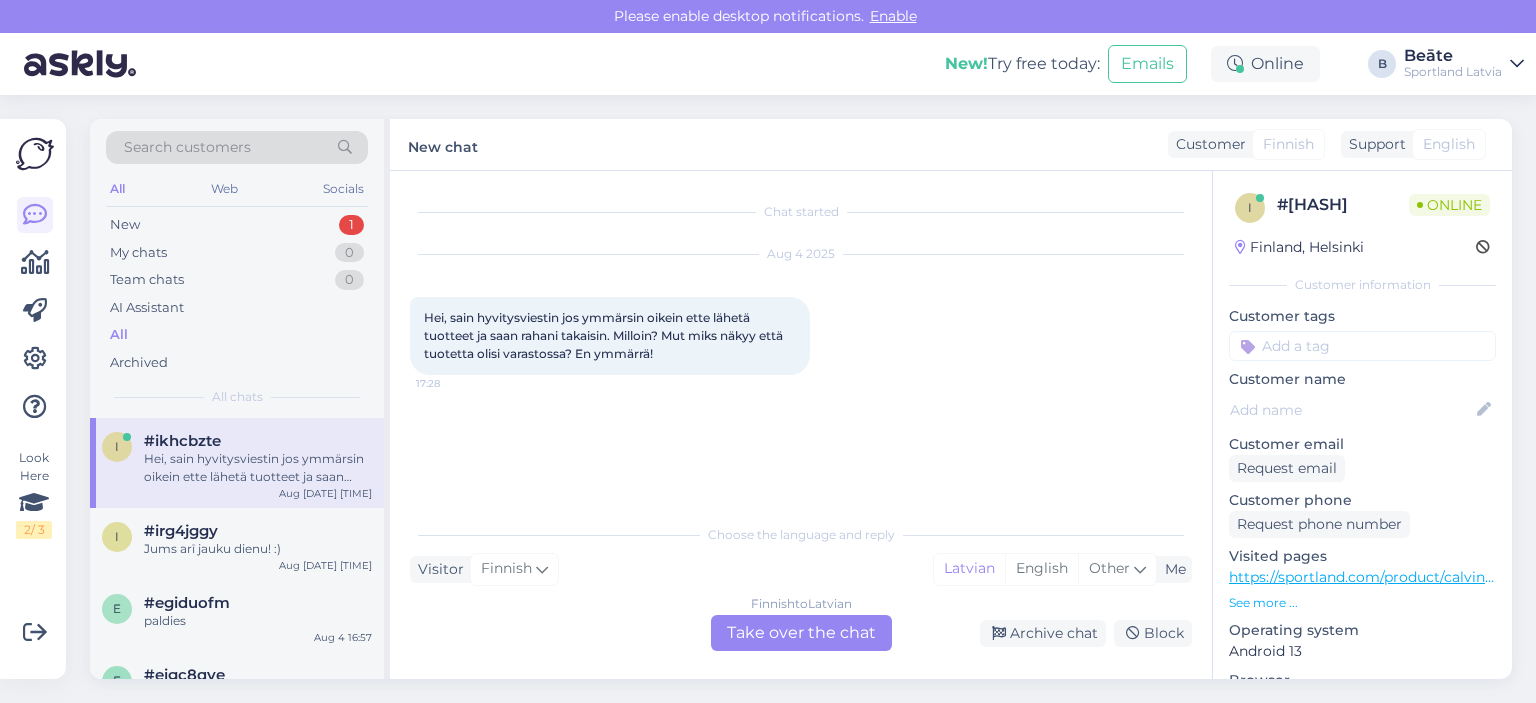 click on "Finnish to Latvian Take over the chat" at bounding box center [801, 633] 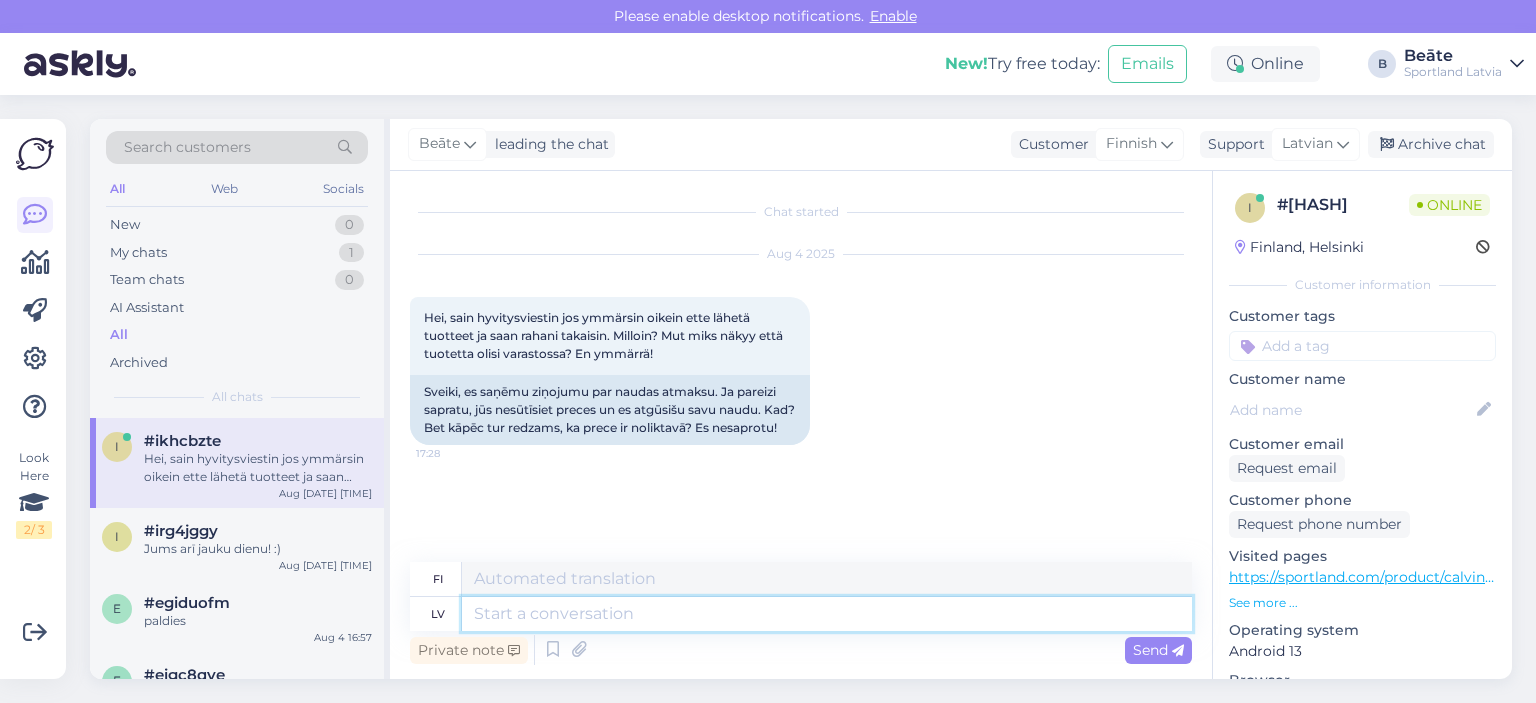 click at bounding box center (827, 614) 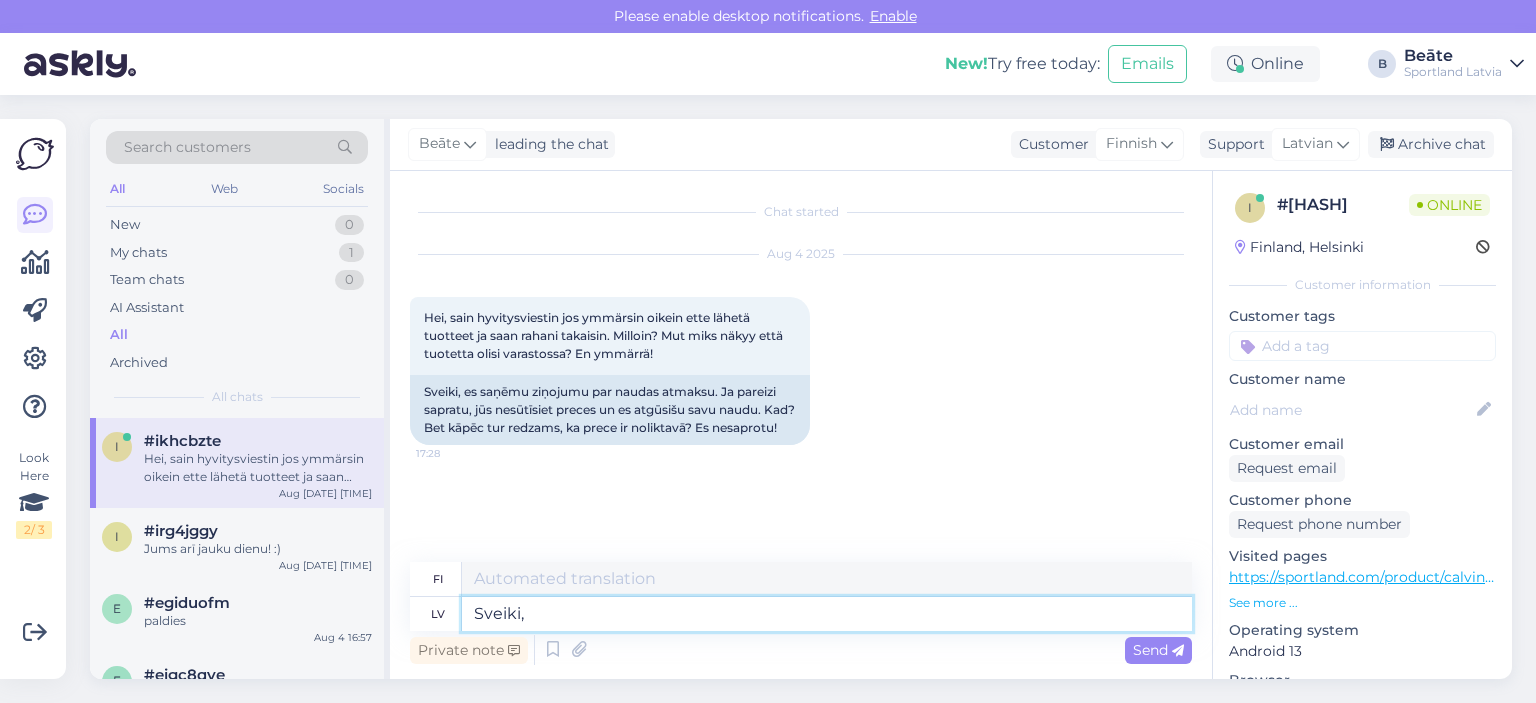 type on "Sveiki," 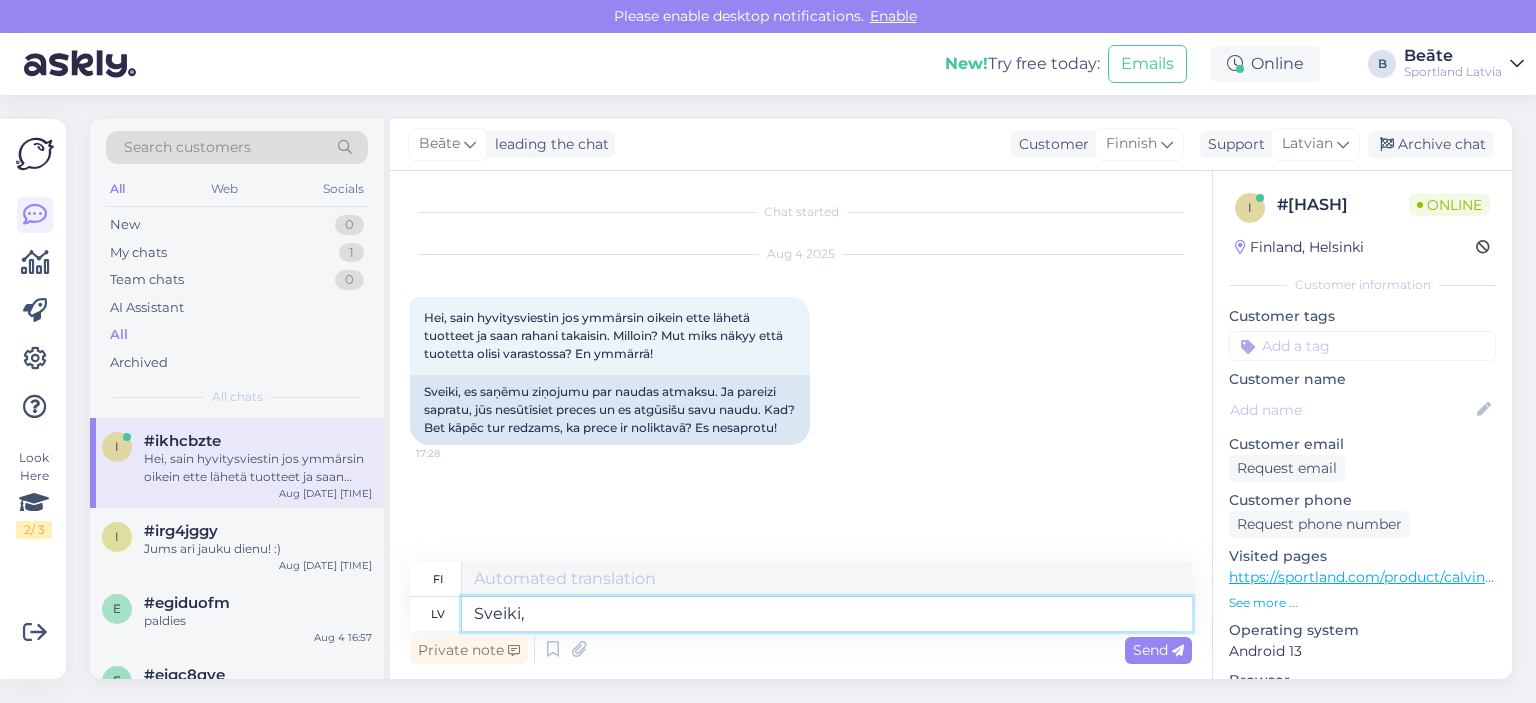 type on "Hei," 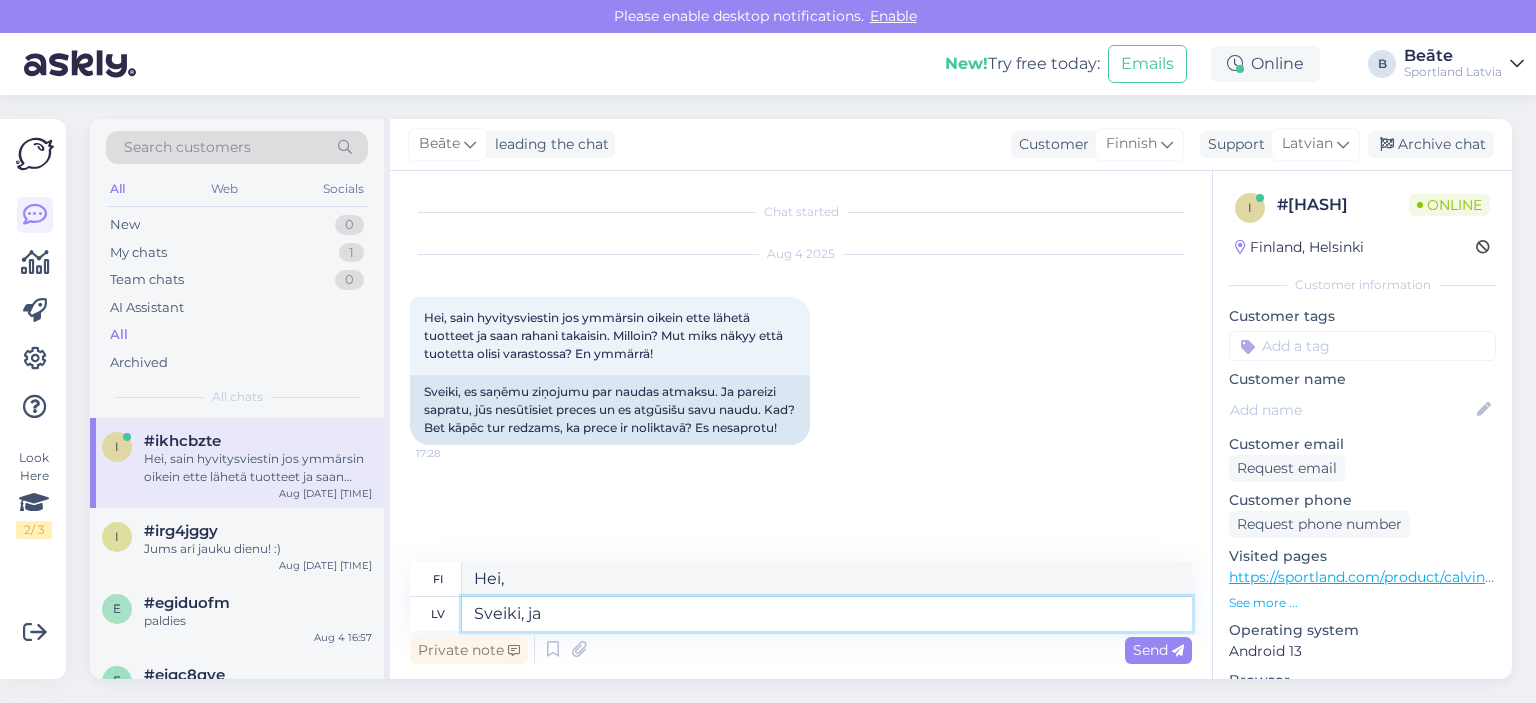 type on "Sveiki, ja" 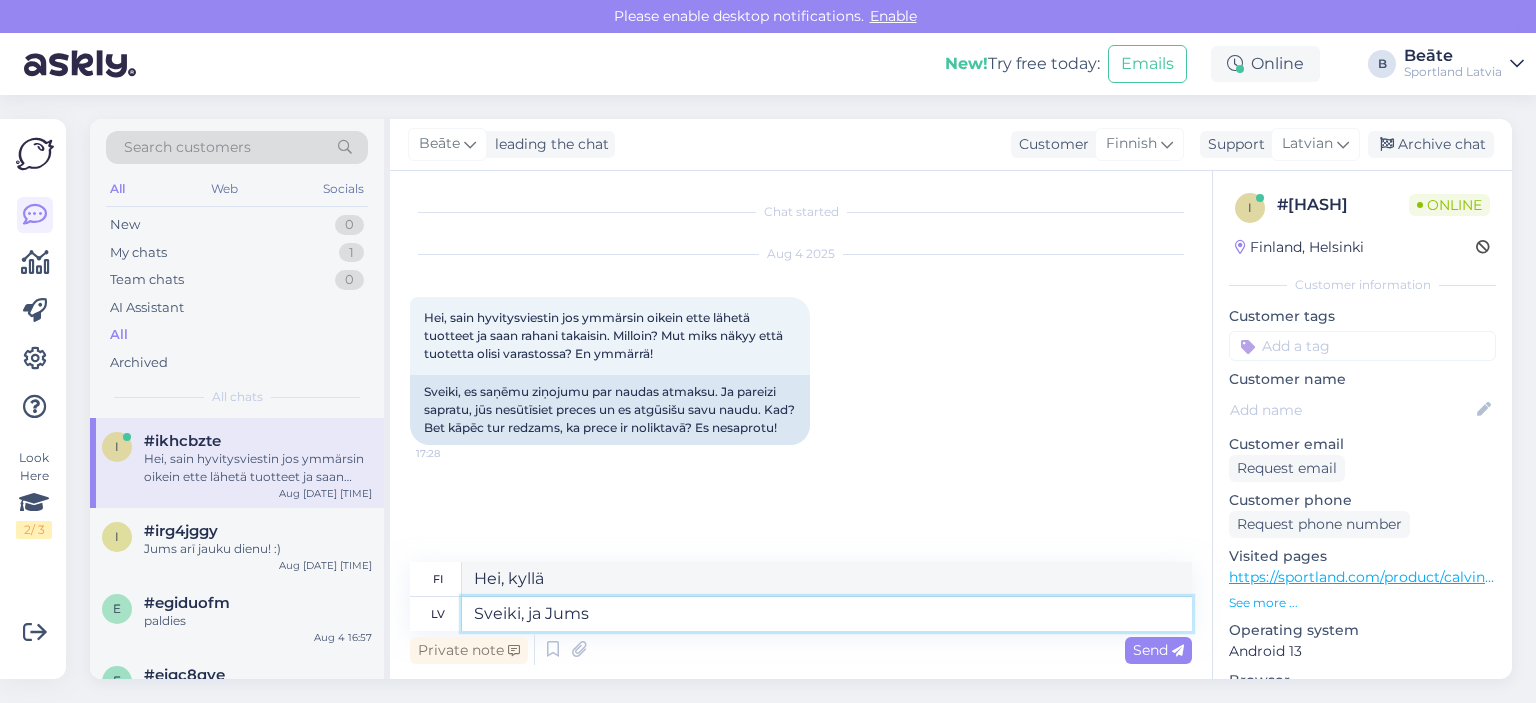 type on "Sveiki, ja Jums i" 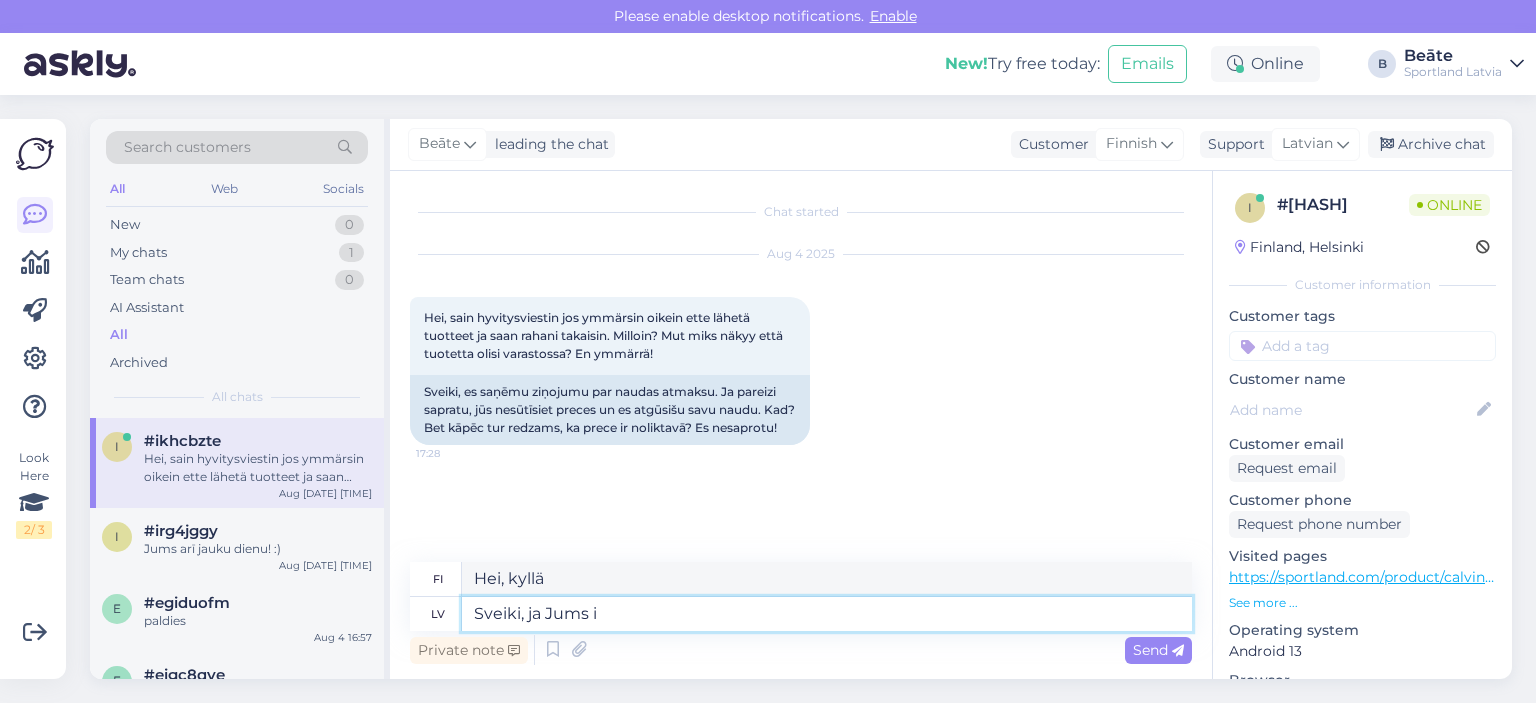 type on "Hei, jos sinä" 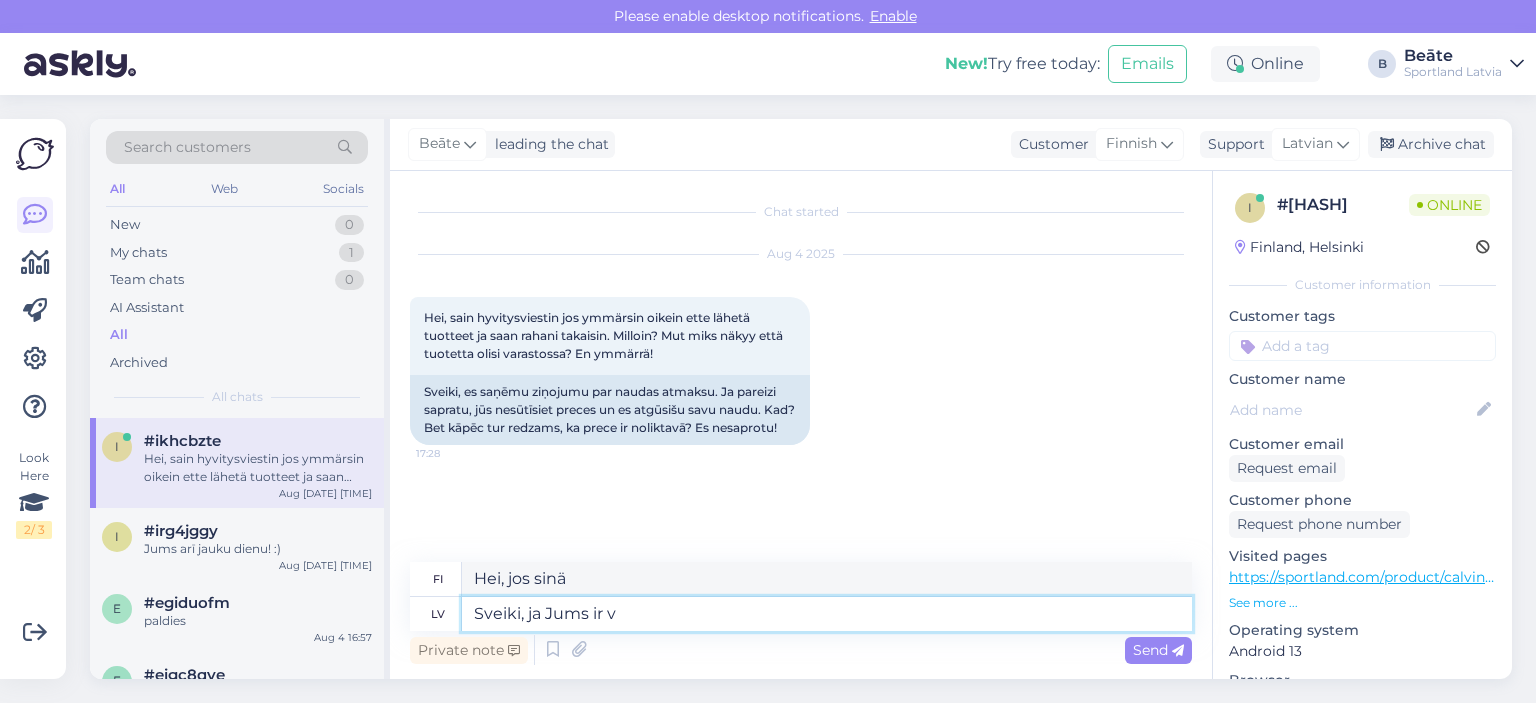 type on "Sveiki, ja Jums ir ve" 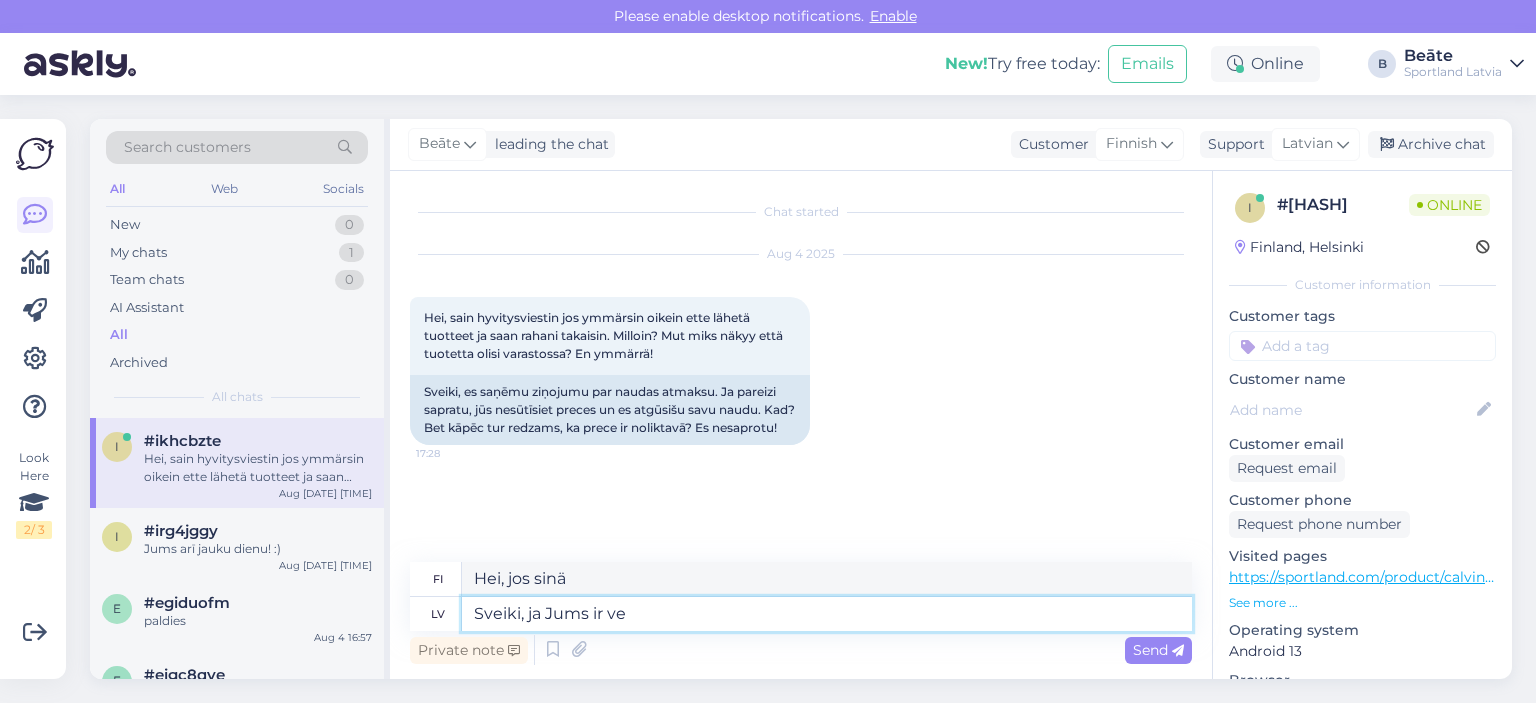 type on "Hei, jos sinulla on" 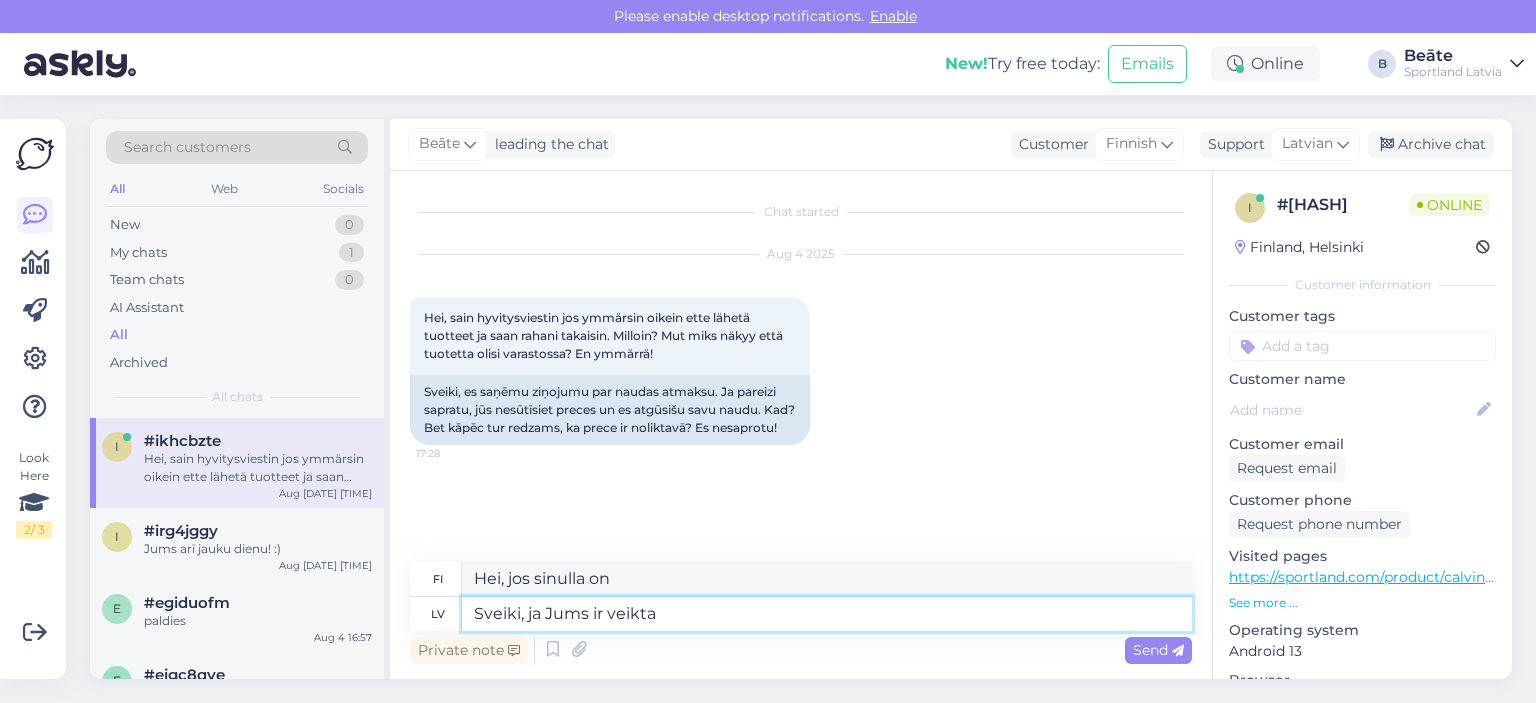 type on "Sveiki, ja Jums ir veikta n" 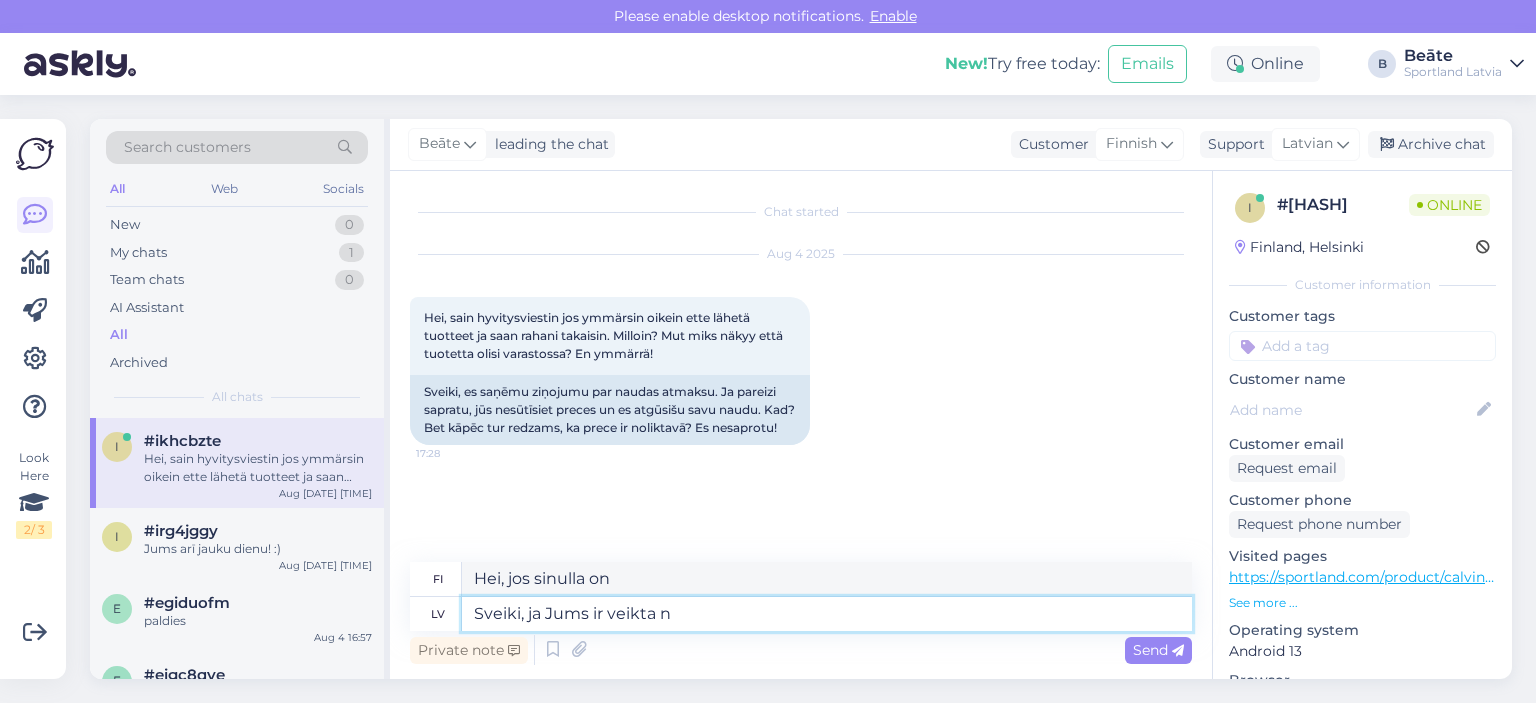 type on "Hei, jos olet ollut" 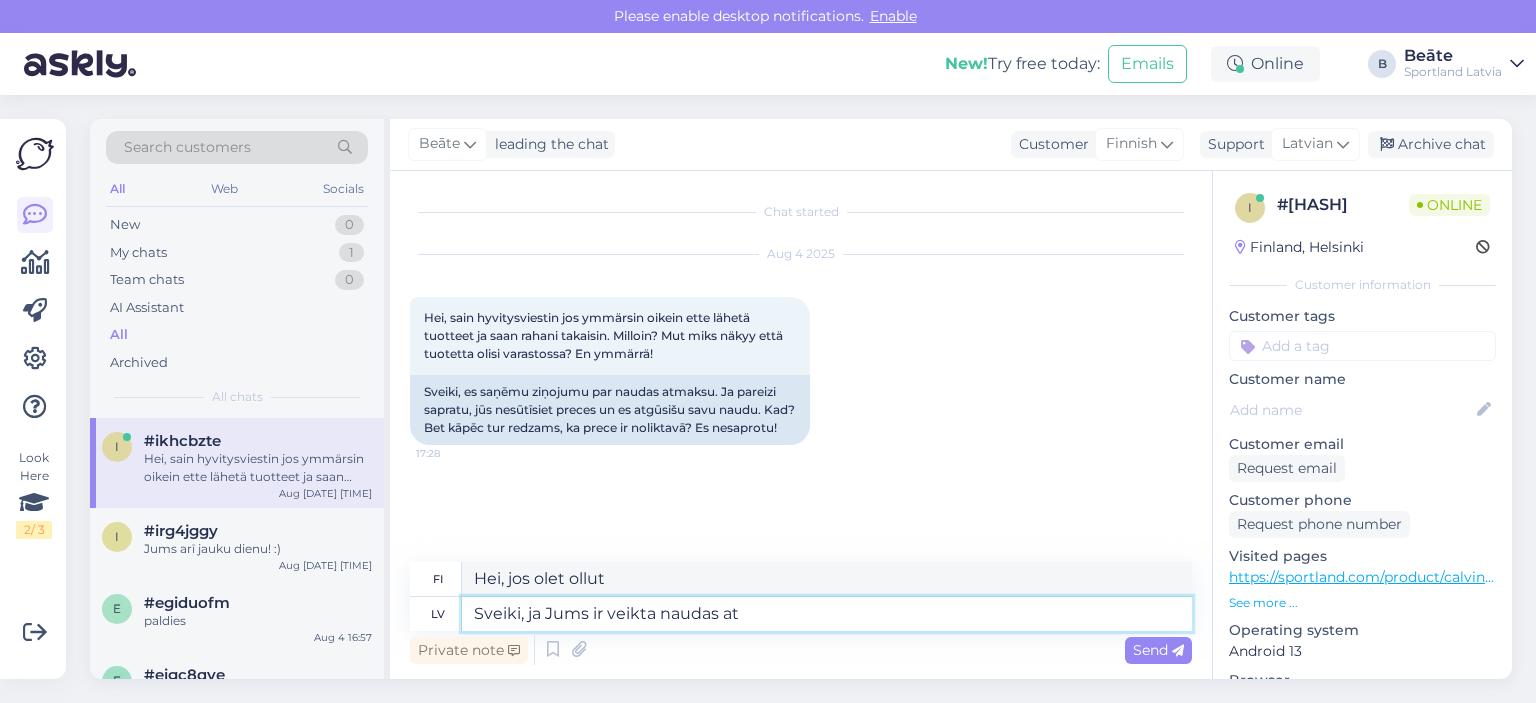 type on "Sveiki, ja Jums ir veikta naudas atm" 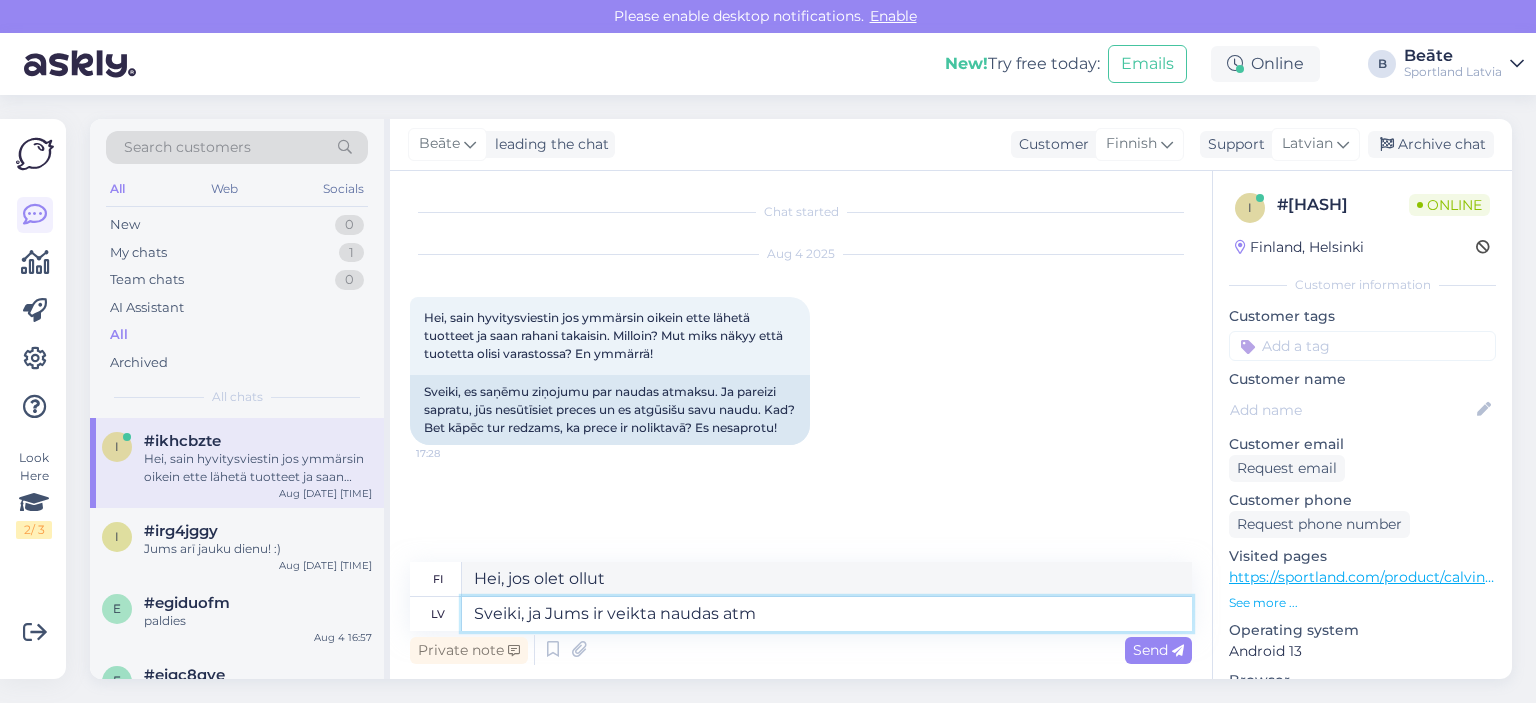 type on "Hei, jos sinulle on maksettu" 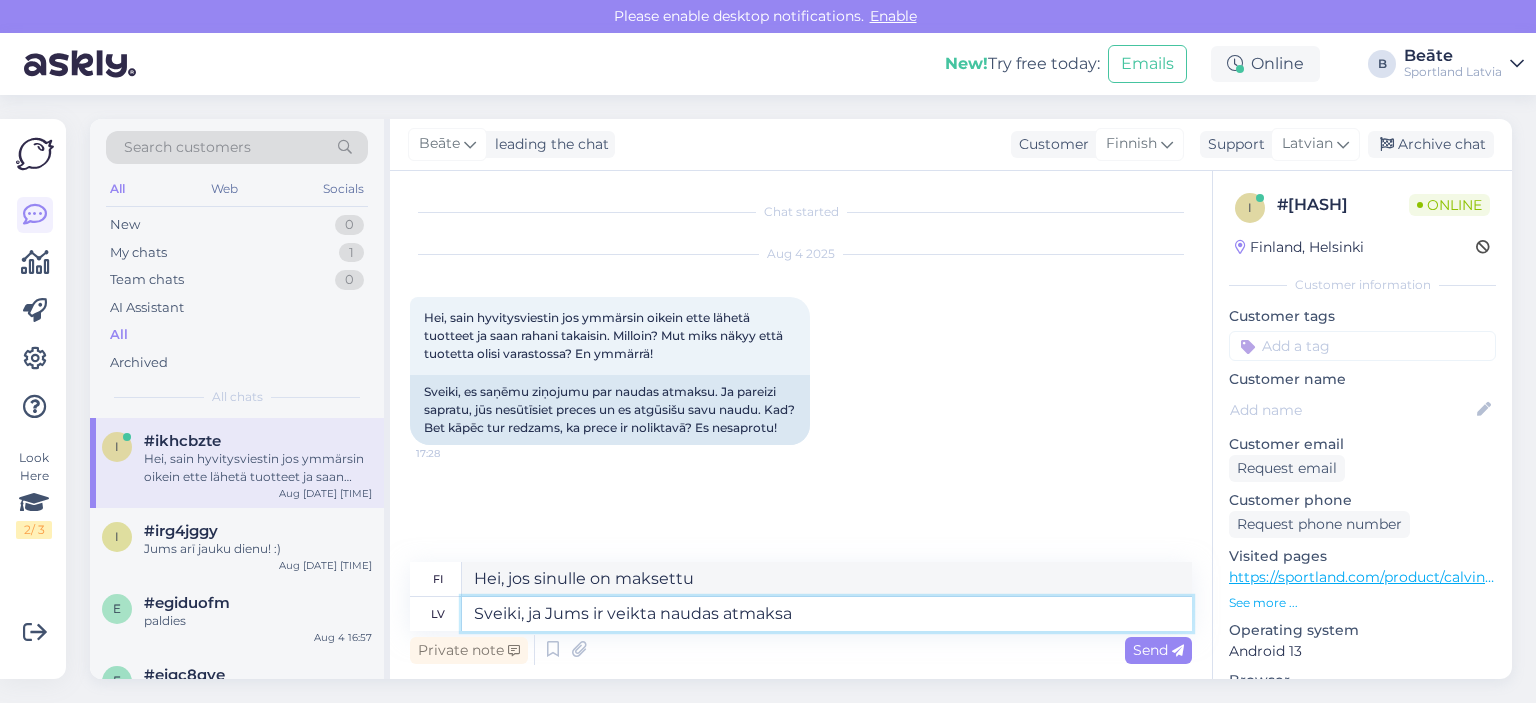 type on "Sveiki, ja Jums ir veikta naudas atmaksa" 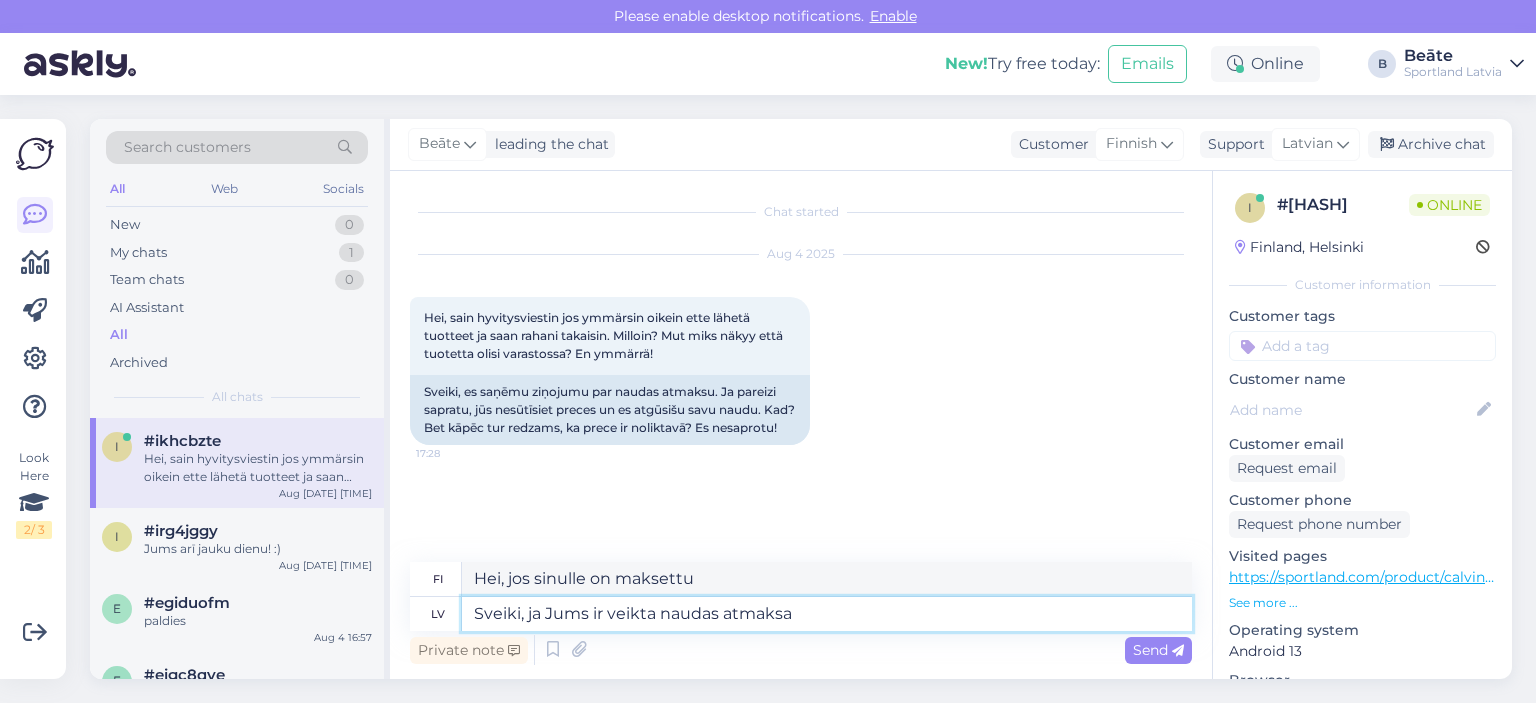 type on "Hei, jos sinulle on hyvitetty rahat" 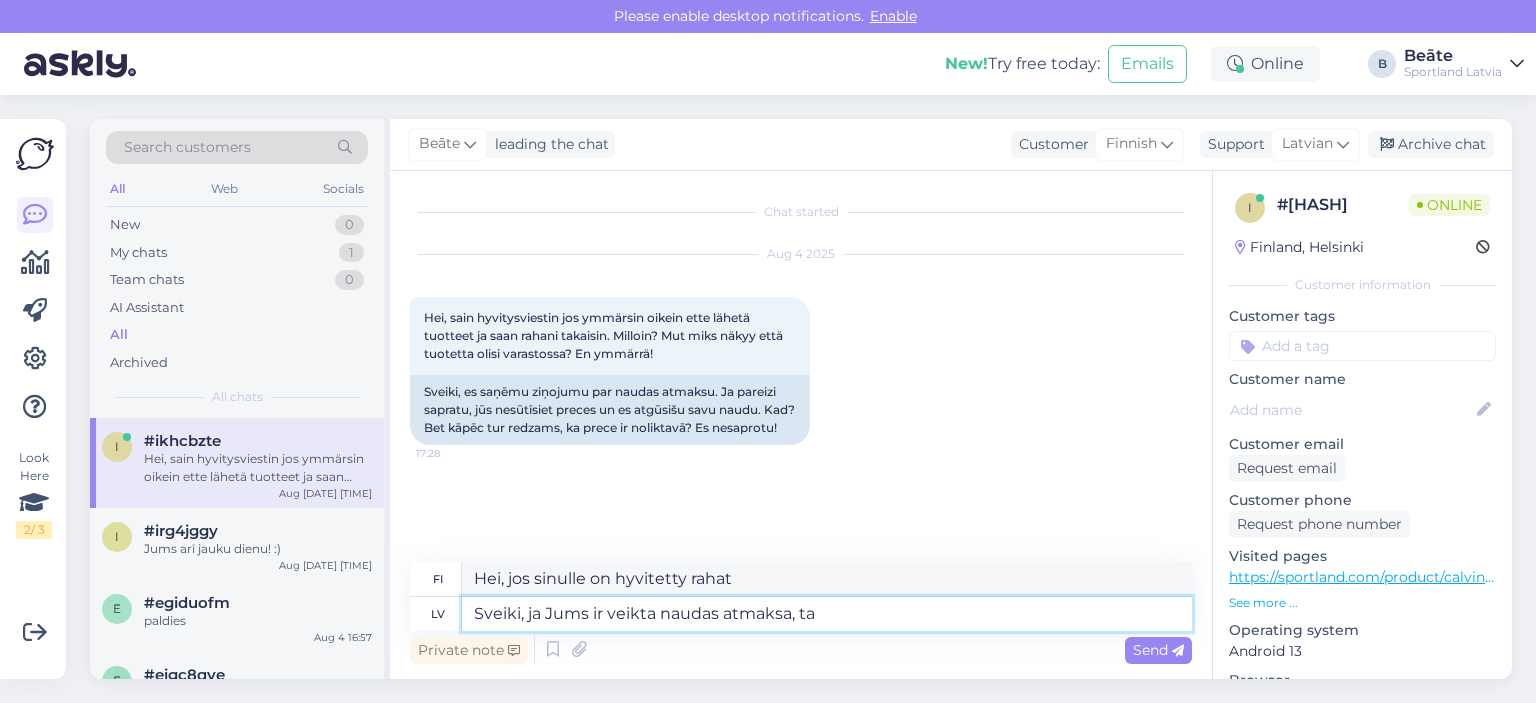 type on "Sveiki, ja Jums ir veikta naudas atmaksa, tas" 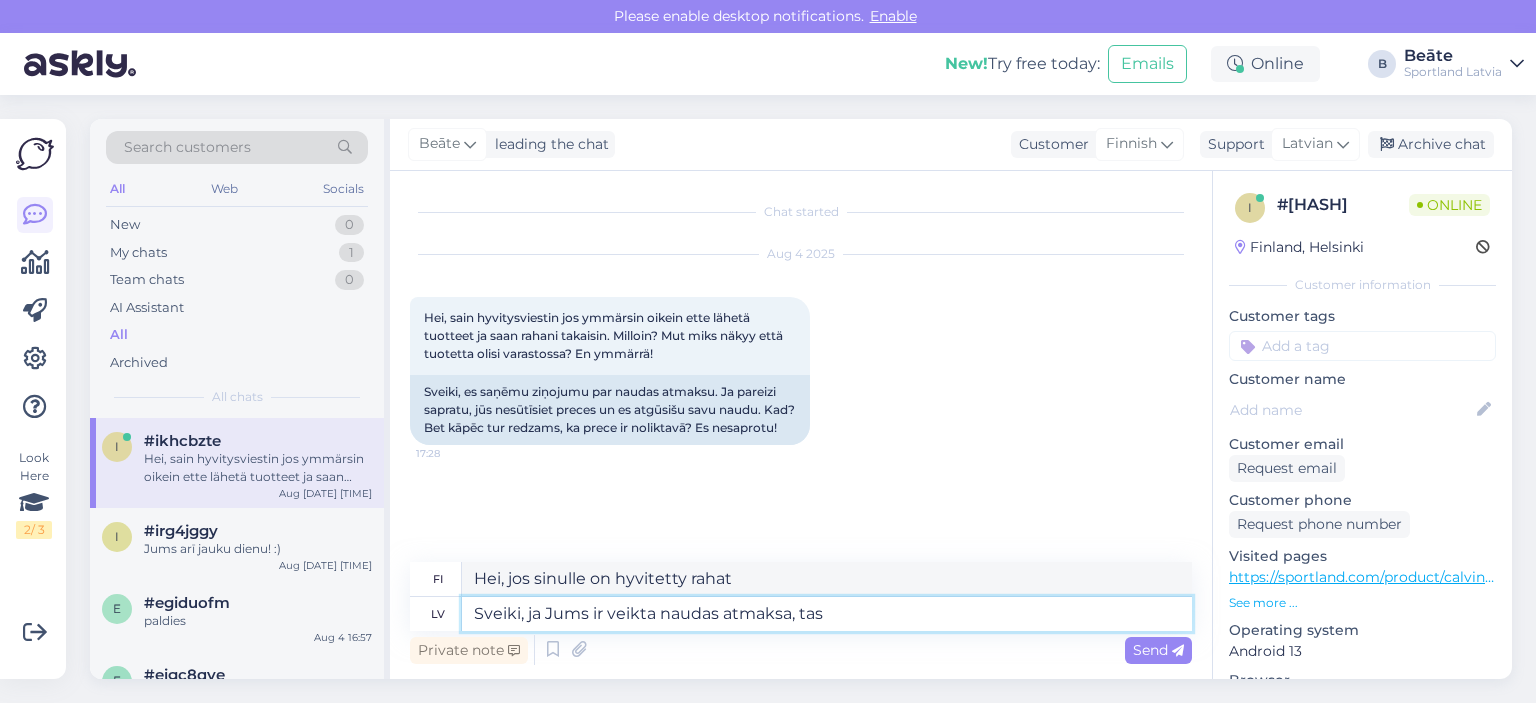 type on "Hei, jos sinulle on hyvitetty rahat," 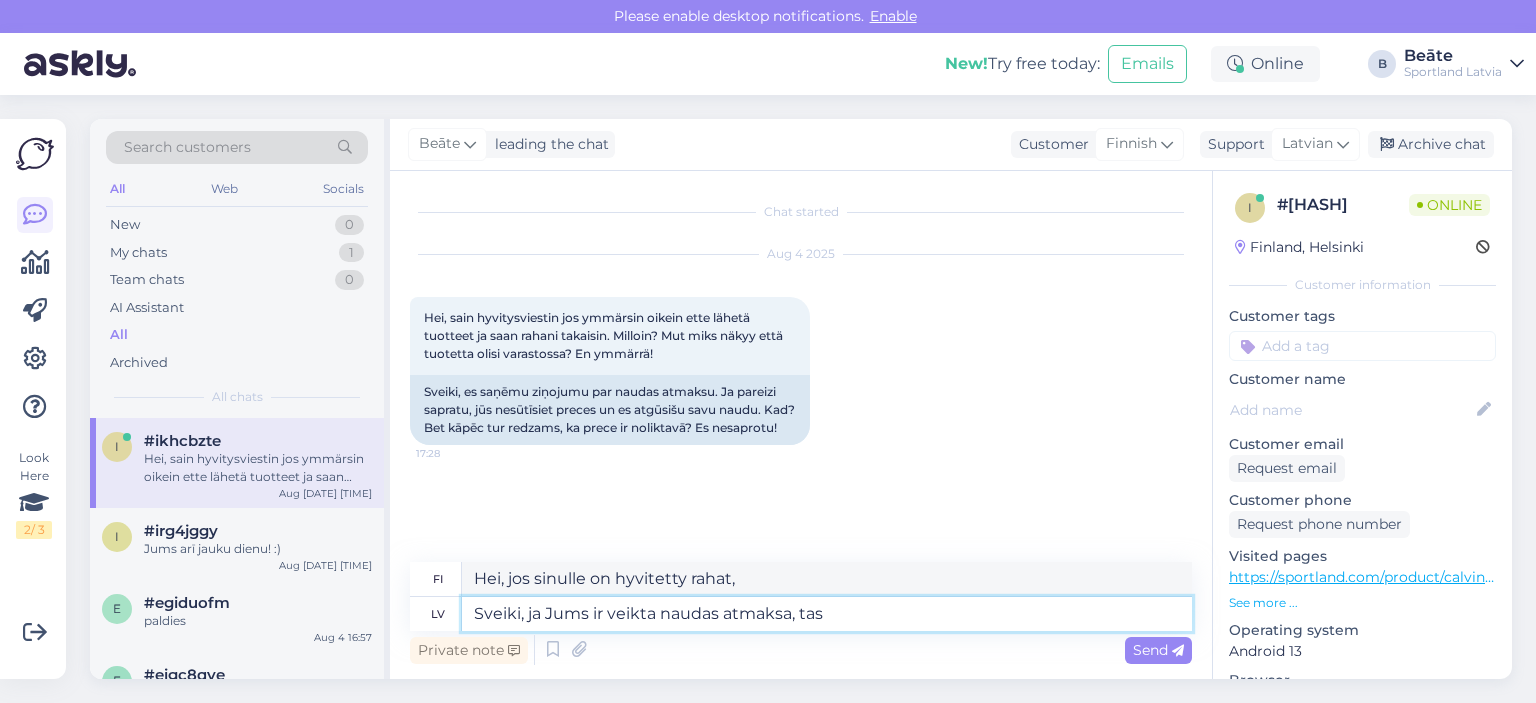 type on "Sveiki, ja Jums ir veikta naudas atmaksa, tas n" 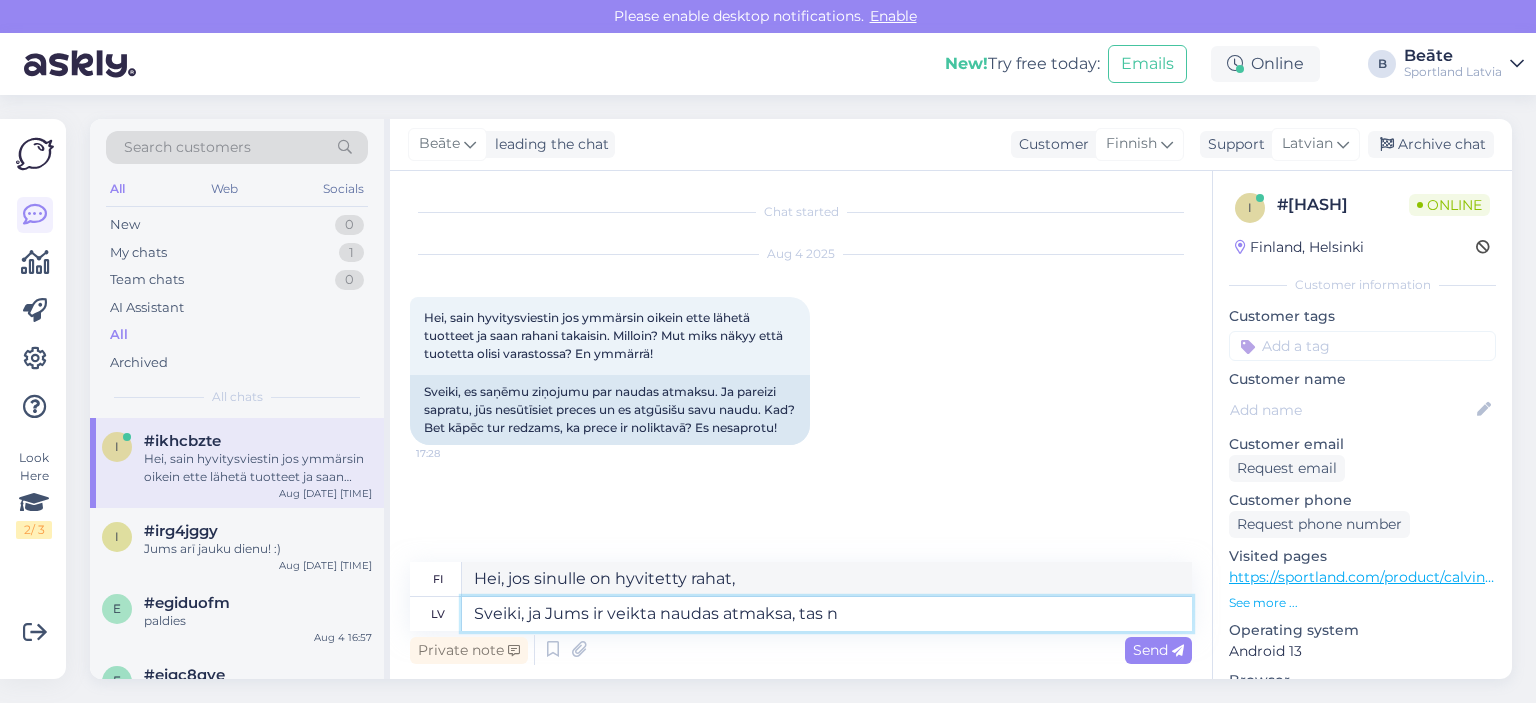 type on "Hei, jos sinulle on hyvitetty rahat, niin" 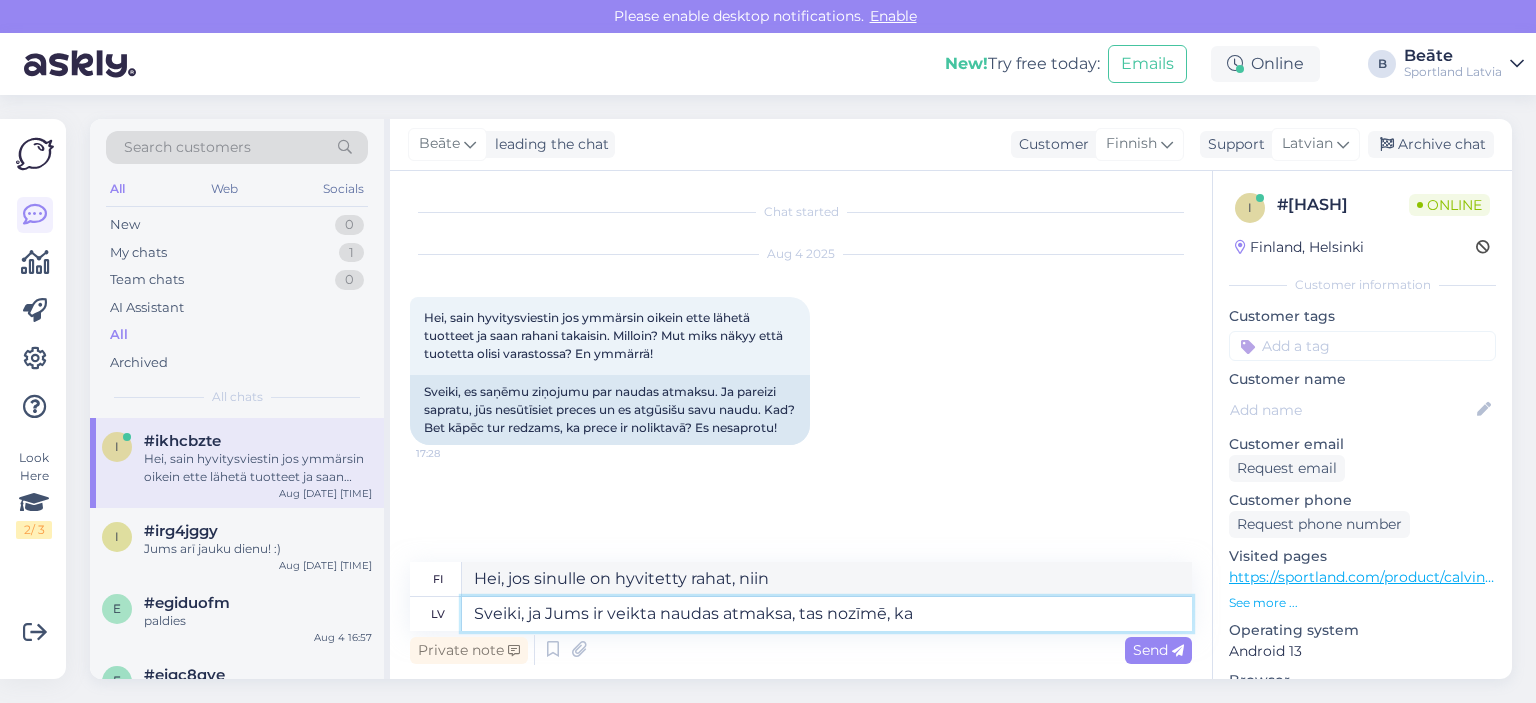 type on "Sveiki, ja Jums ir veikta naudas atmaksa, tas nozīmē, ka" 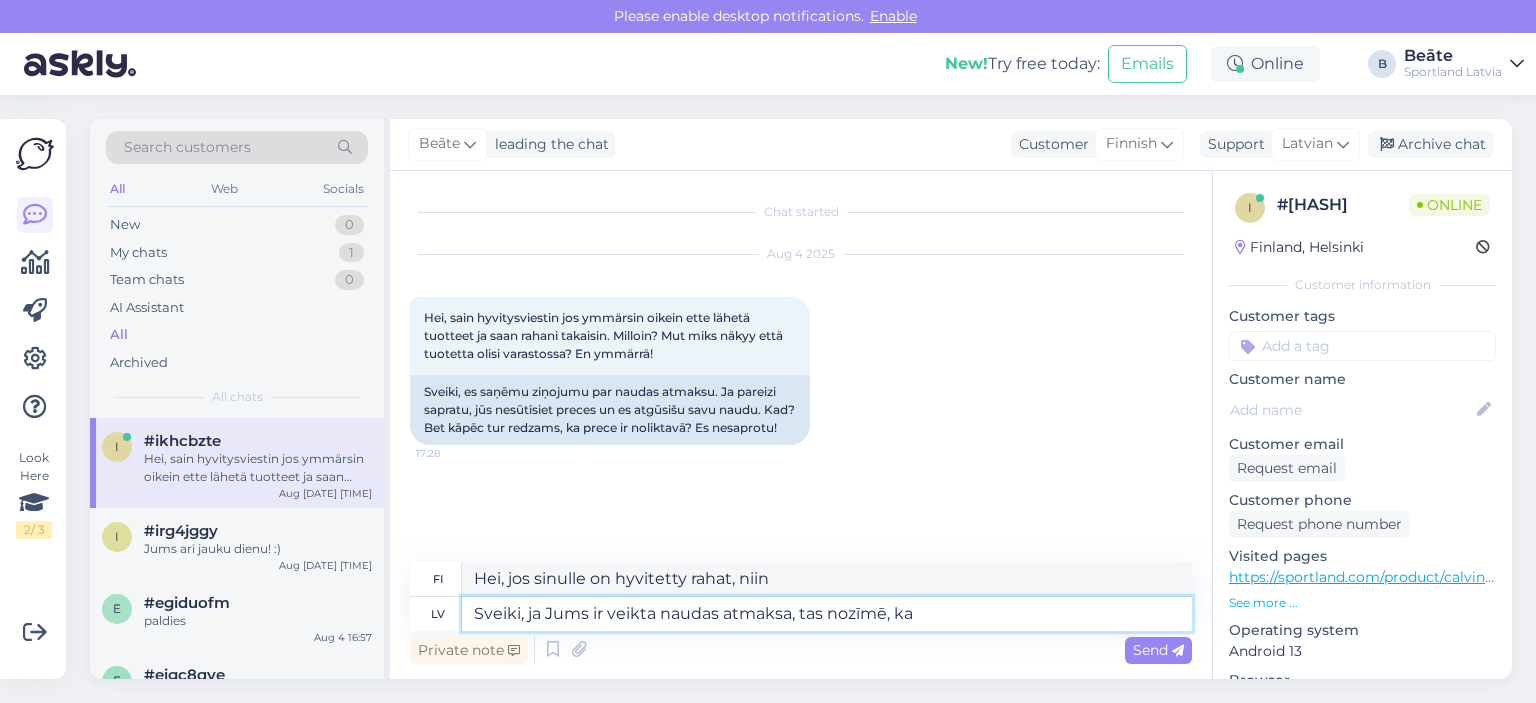 type on "Hei, jos sinulle on hyvitetty rahat, se tarkoittaa, että" 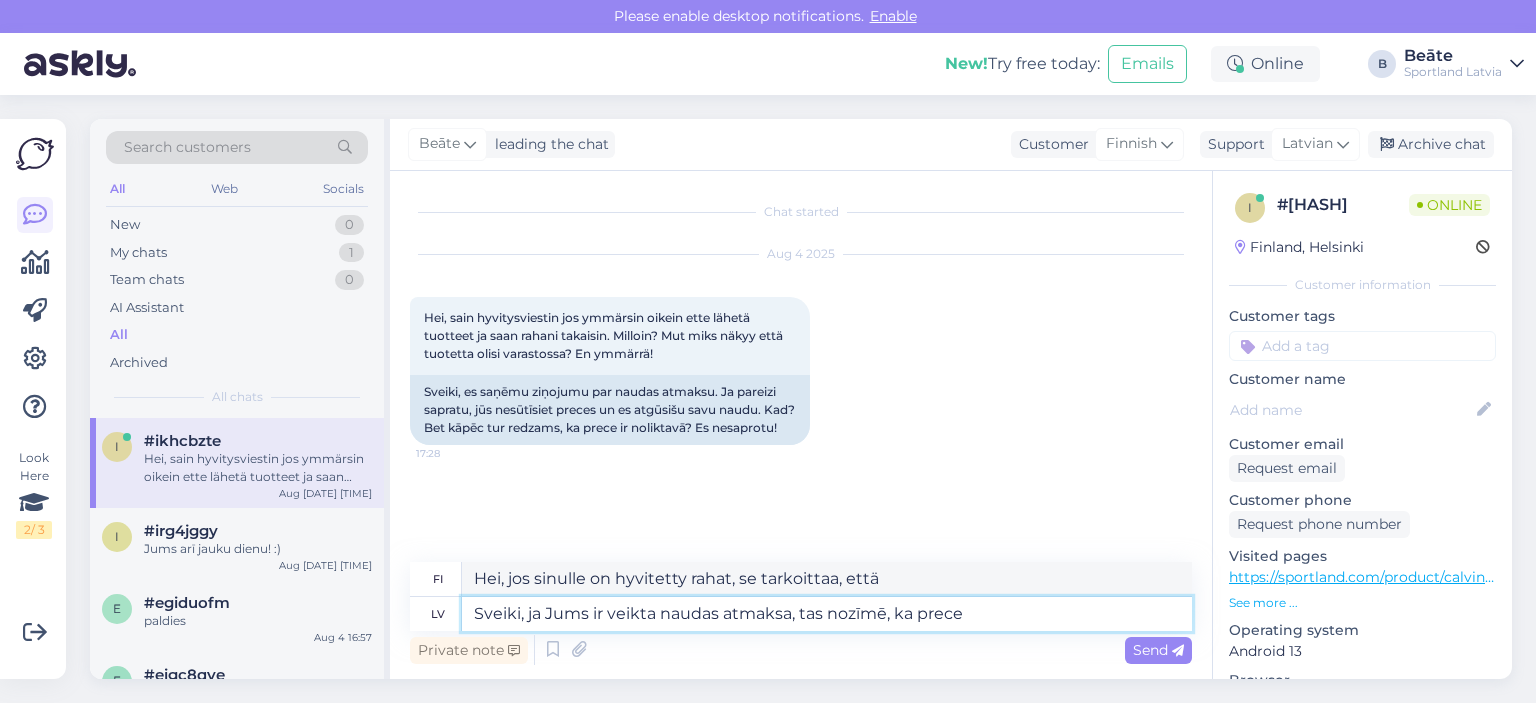 type on "Sveiki, ja Jums ir veikta naudas atmaksa, tas nozīmē, ka prece v" 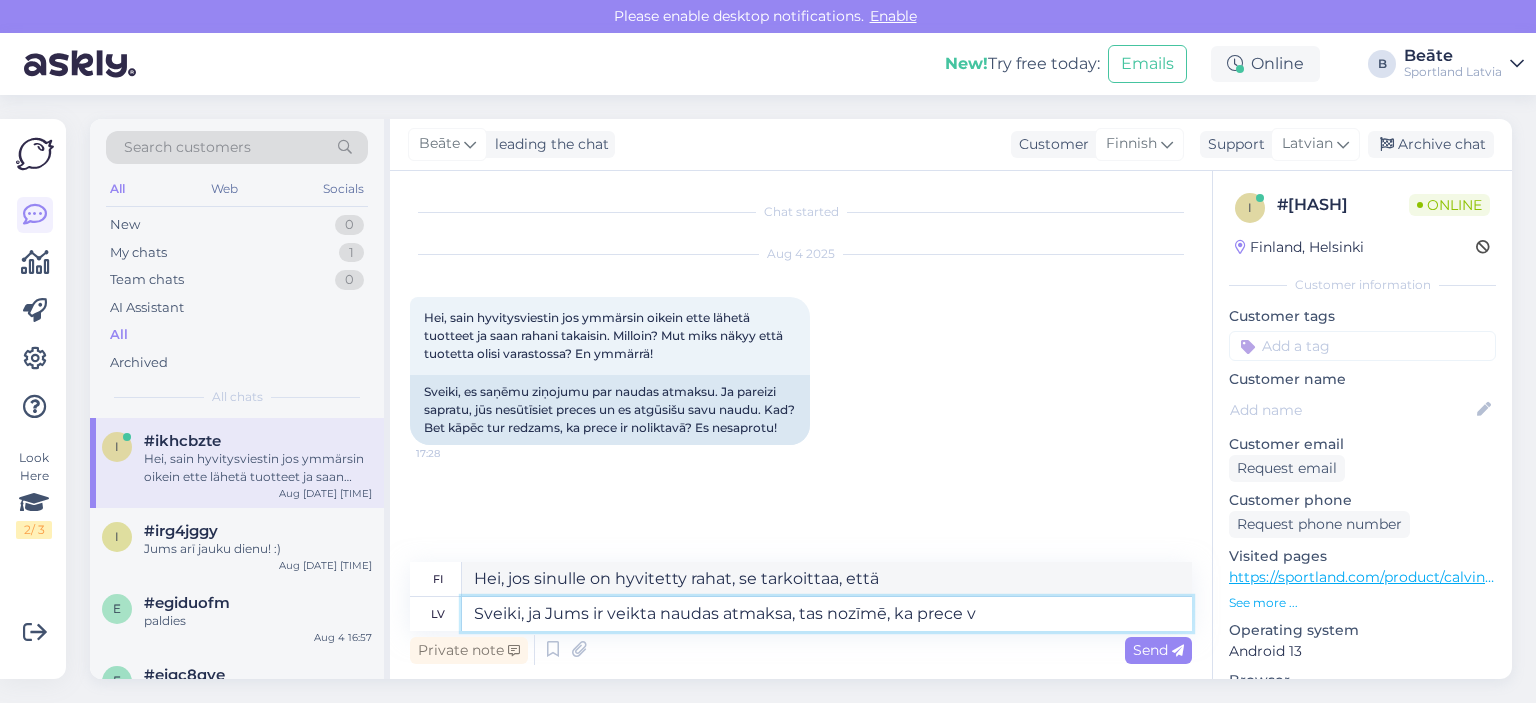 type on "Hei, jos sinulle on hyvitetty rahat, se tarkoittaa, että tuote" 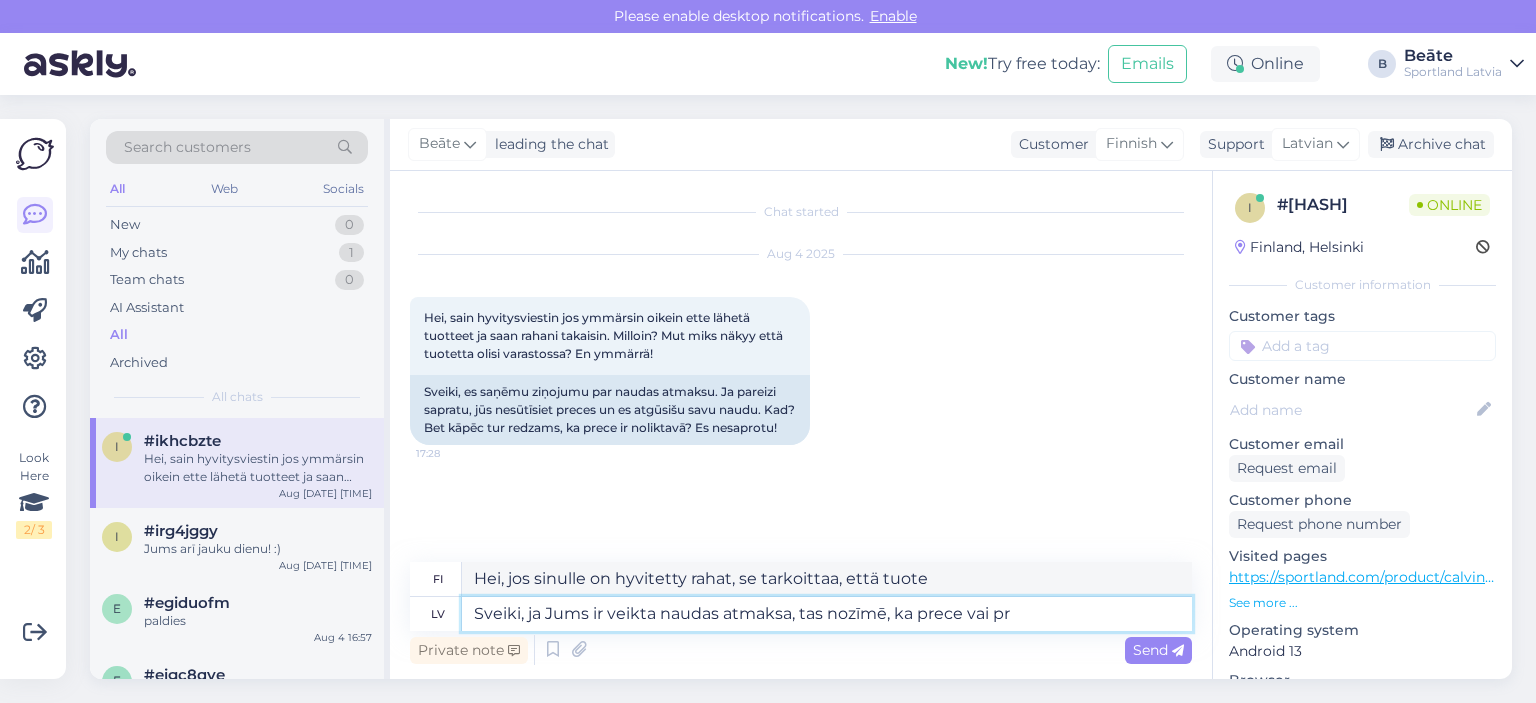 type on "Sveiki, ja Jums ir veikta naudas atmaksa, tas nozīmē, ka prece vai pre" 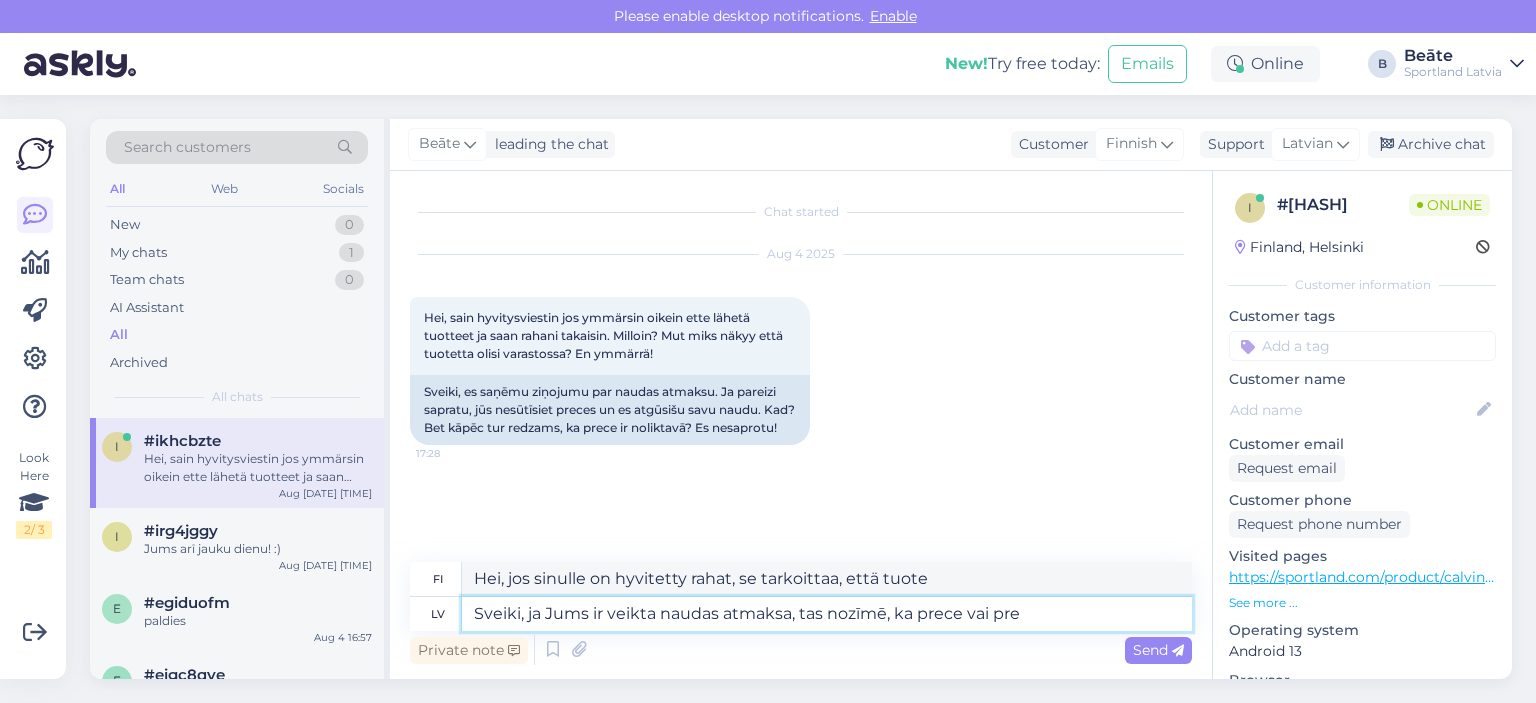 type on "Hei, jos sinulle on hyvitetty rahat, se tarkoittaa, että tuotetta tai" 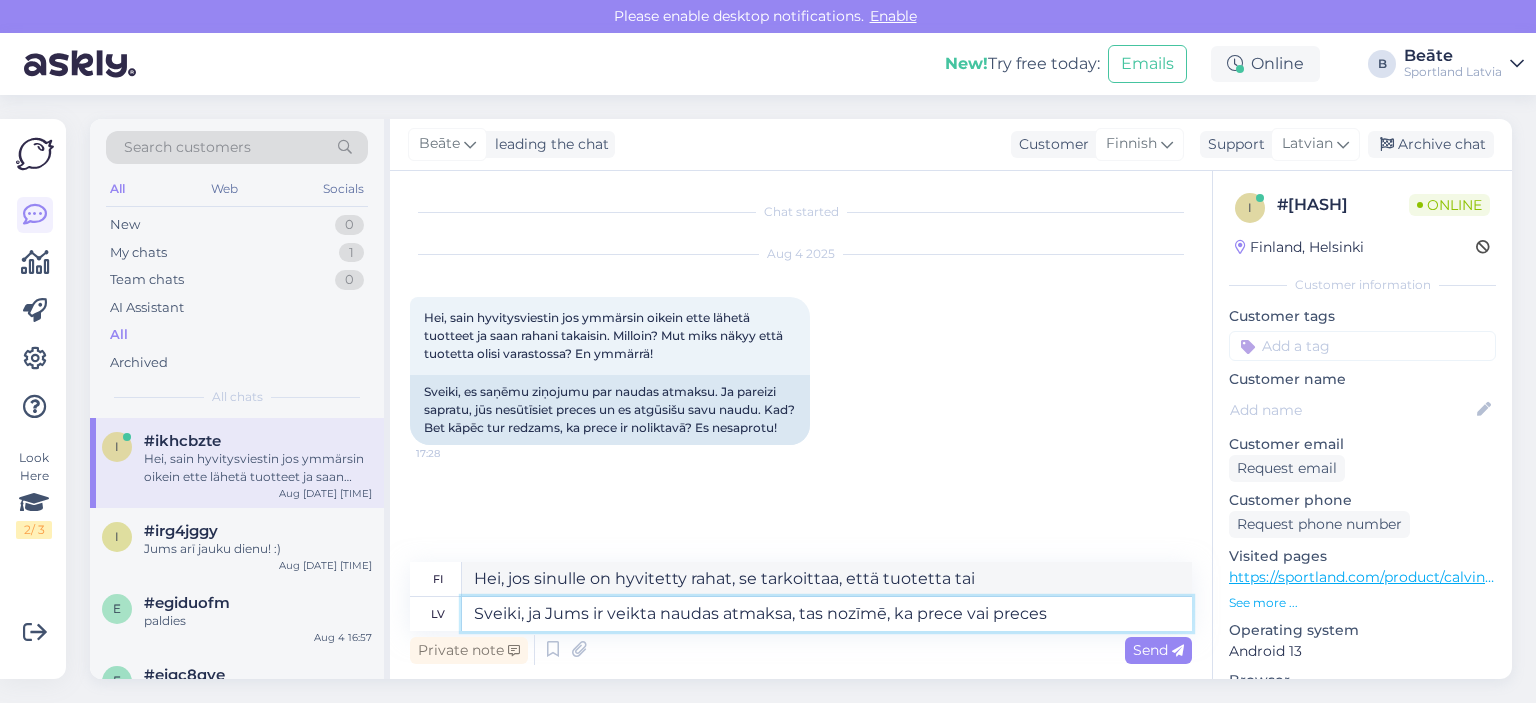 type on "Sveiki, ja Jums ir veikta naudas atmaksa, tas nozīmē, ka prece vai preces izmērs nav pieejams, vai precei tika konstatēts defekts.
Nauda var nonākt bankas kontā 1-3 dienu laikā, no atmaksas brīža." 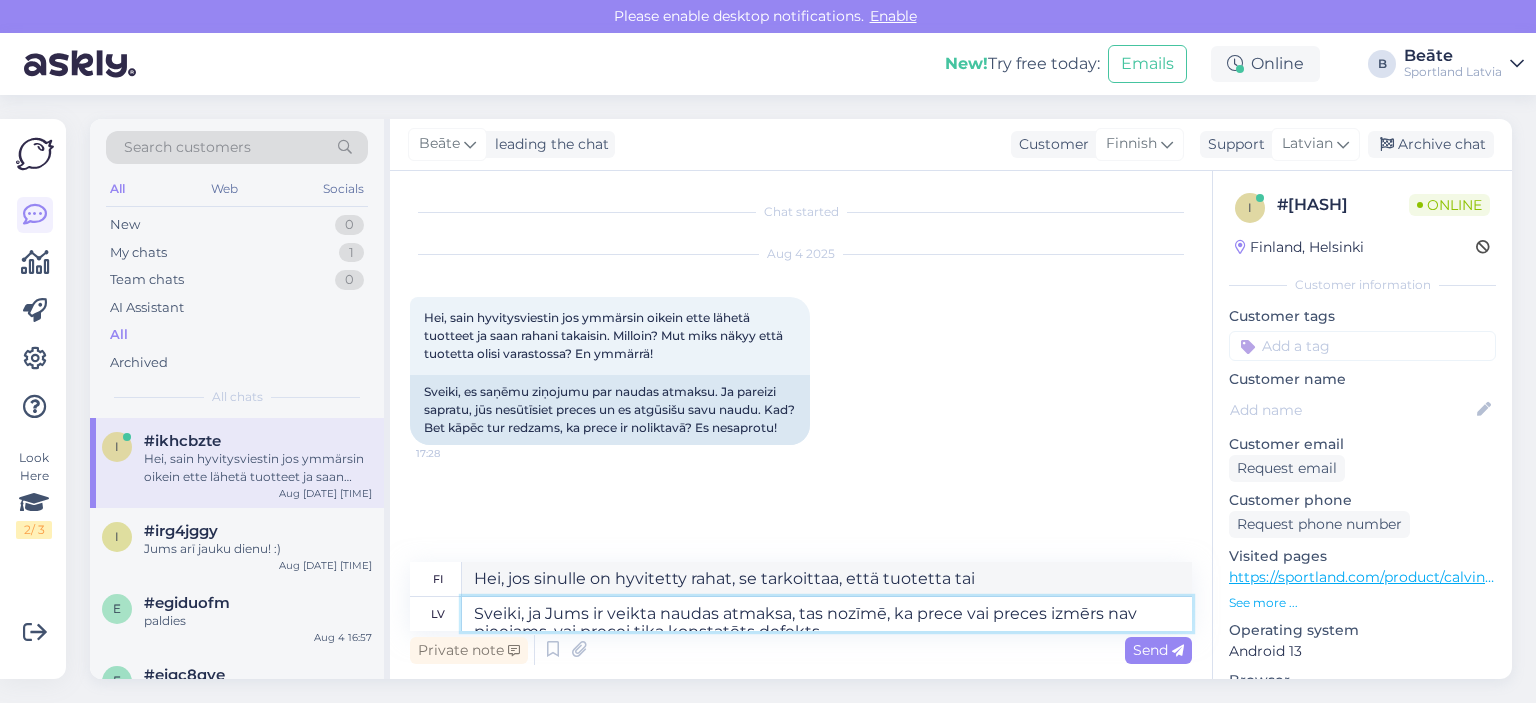 type on "Hei, jos sinulle on hyvitetty rahat, se tarkoittaa, että tuote tai tuotteet" 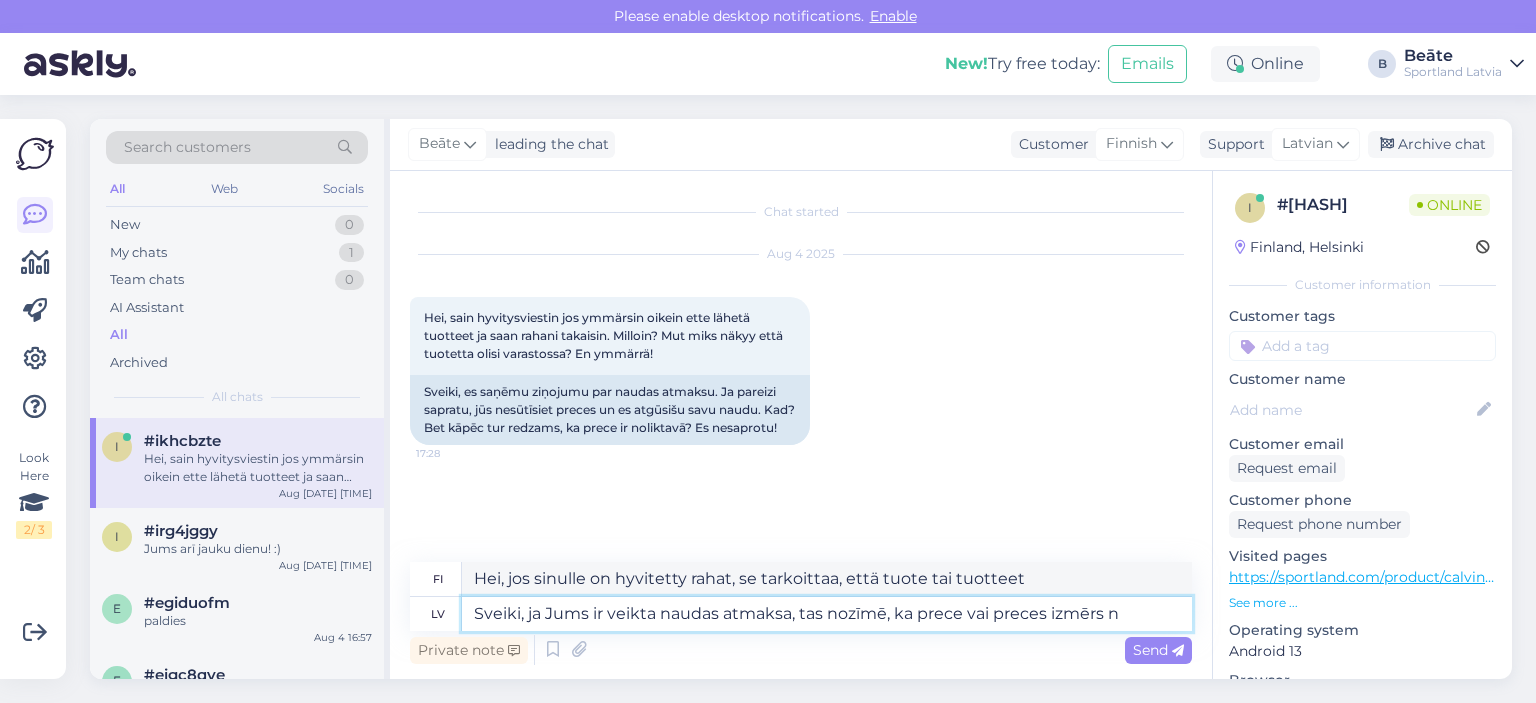 type on "Sveiki, ja Jums ir veikta naudas atmaksa, tas nozīmē, ka prece vai preces izmērs na" 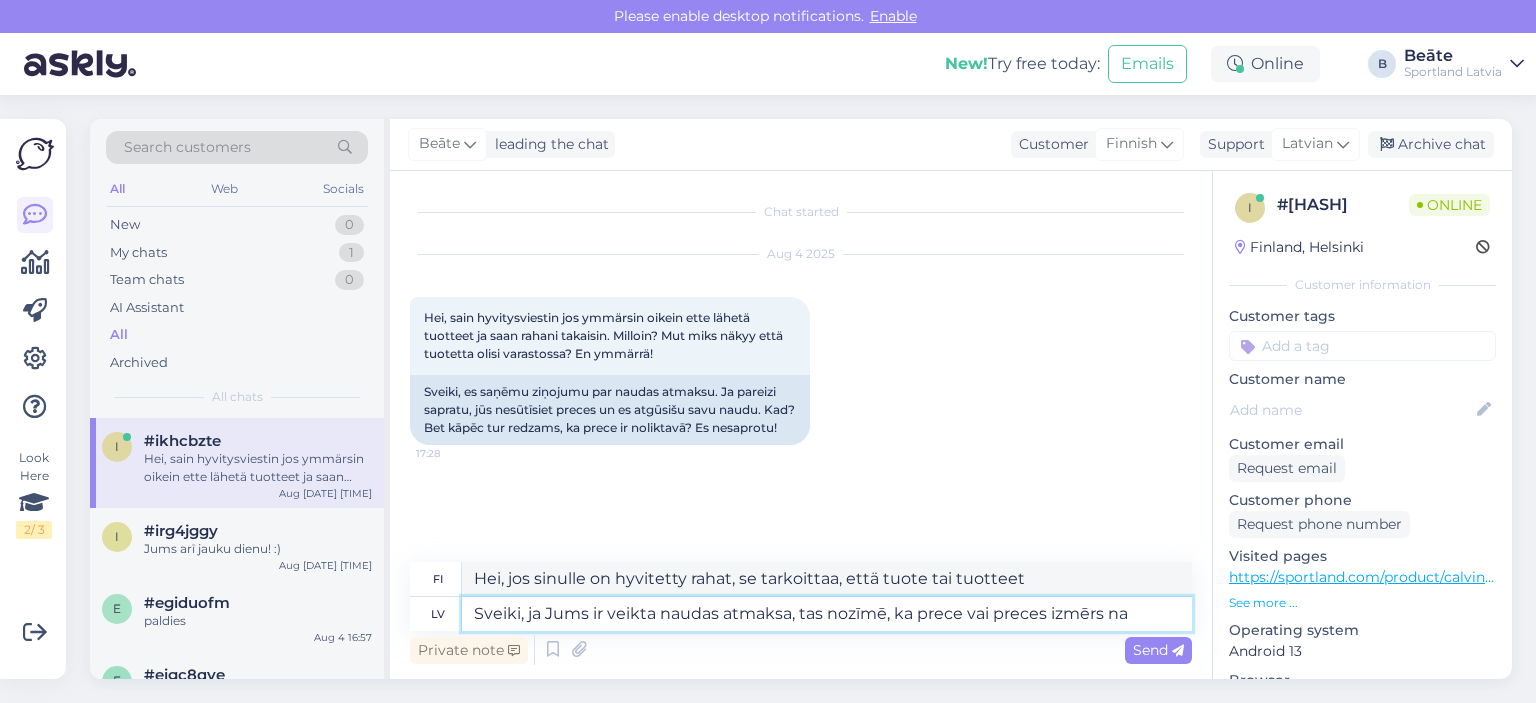 type on "Hei, jos sinulle on hyvitetty rahat, se tarkoittaa, että tuote tai tuotteen koko" 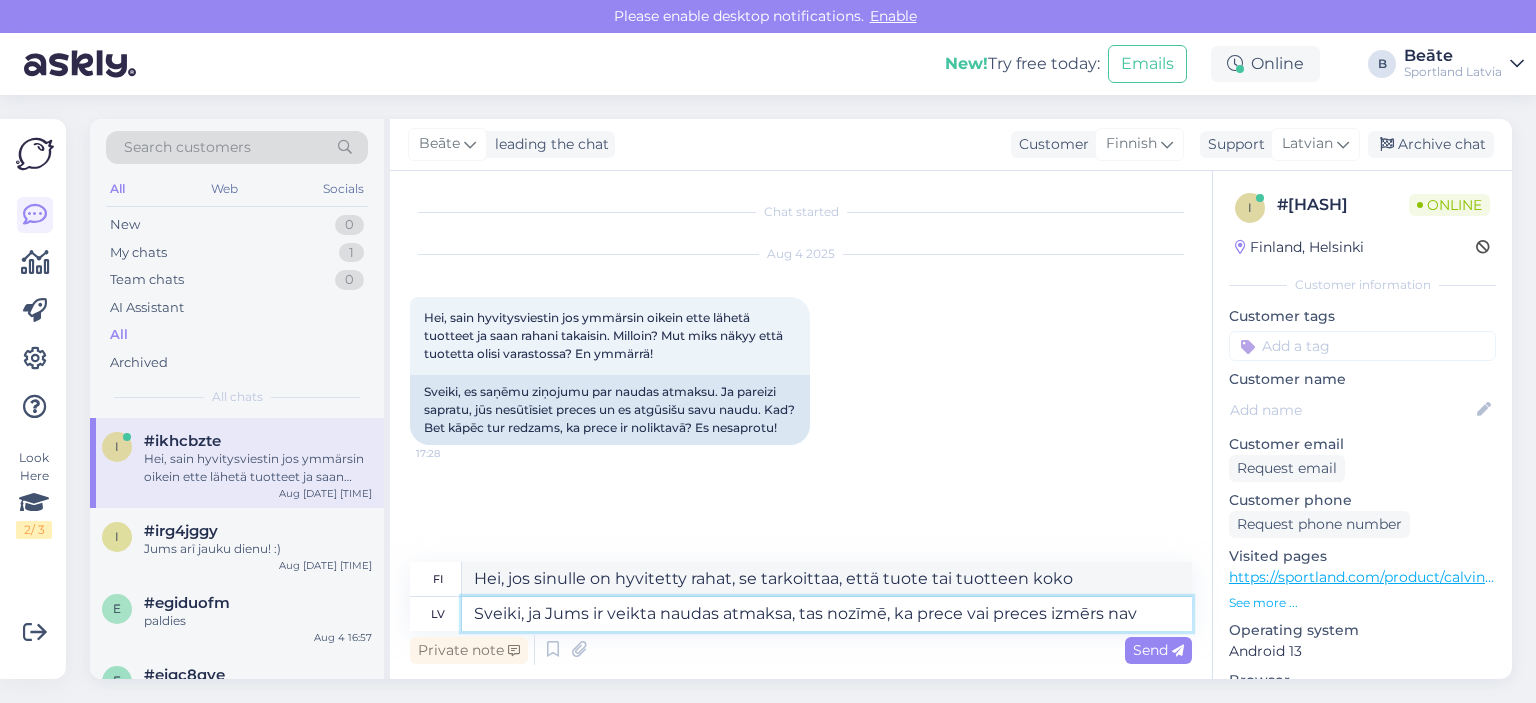 type on "Sveiki, ja Jums ir veikta naudas atmaksa, tas nozīmē, ka prece vai preces izmērs nav p" 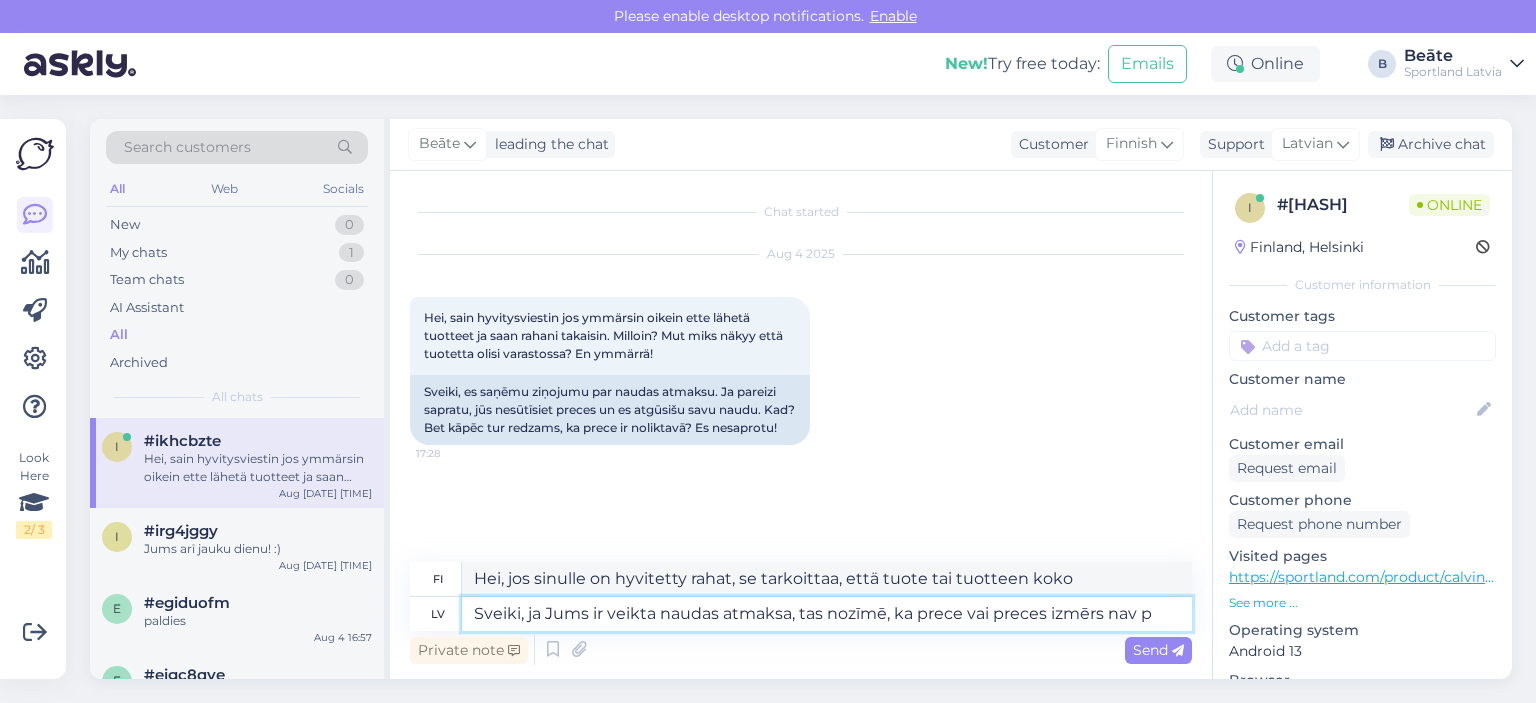 type on "Hei, jos sinulle on hyvitetty rahat, se tarkoittaa, että tuotetta tai tuotteen koko ei ole" 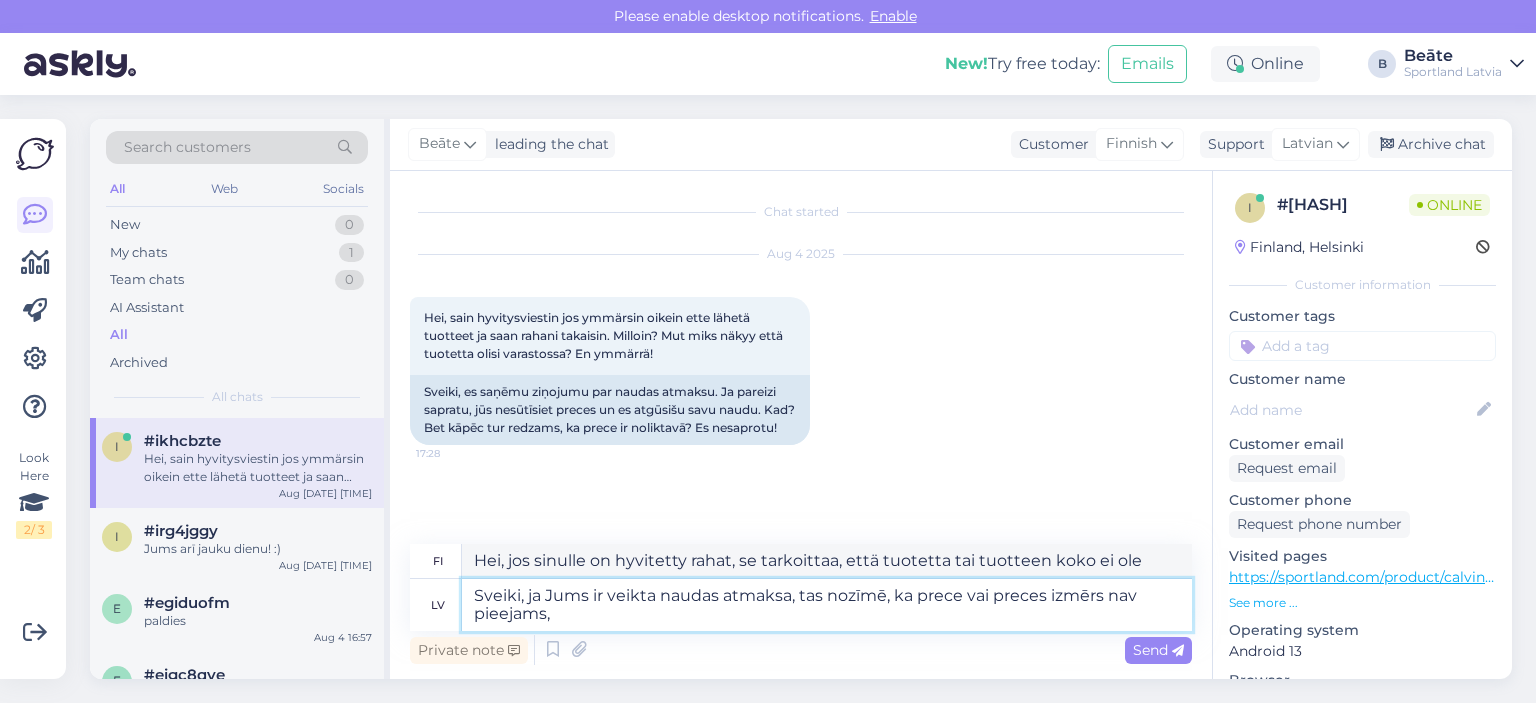 type on "Sveiki, ja Jums ir veikta naudas atmaksa, tas nozīmē, ka prece vai preces izmērs nav pieejams, v" 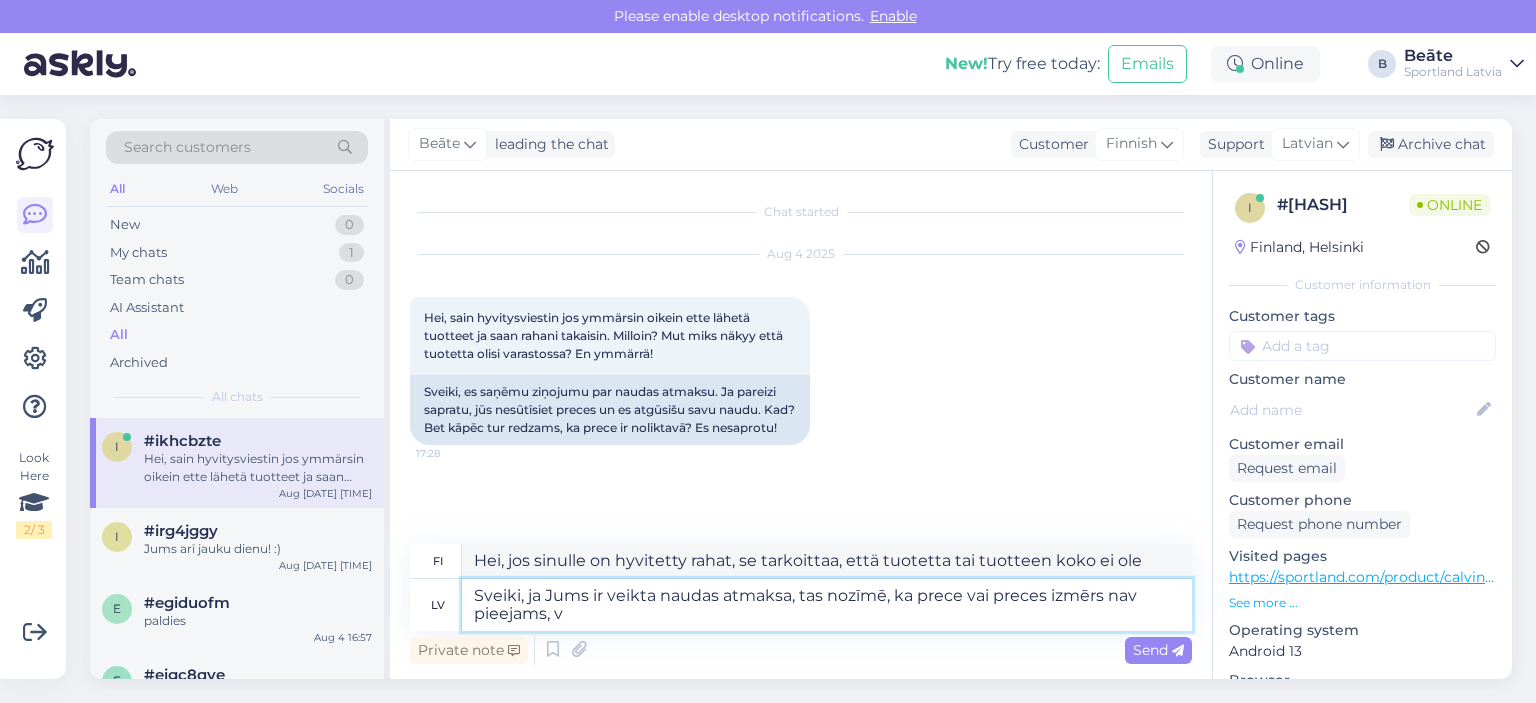 type on "Hei, jos sinulle on hyvitetty rahat, se tarkoittaa, että tuotetta tai tuotteen kokoa ei ole saatavilla." 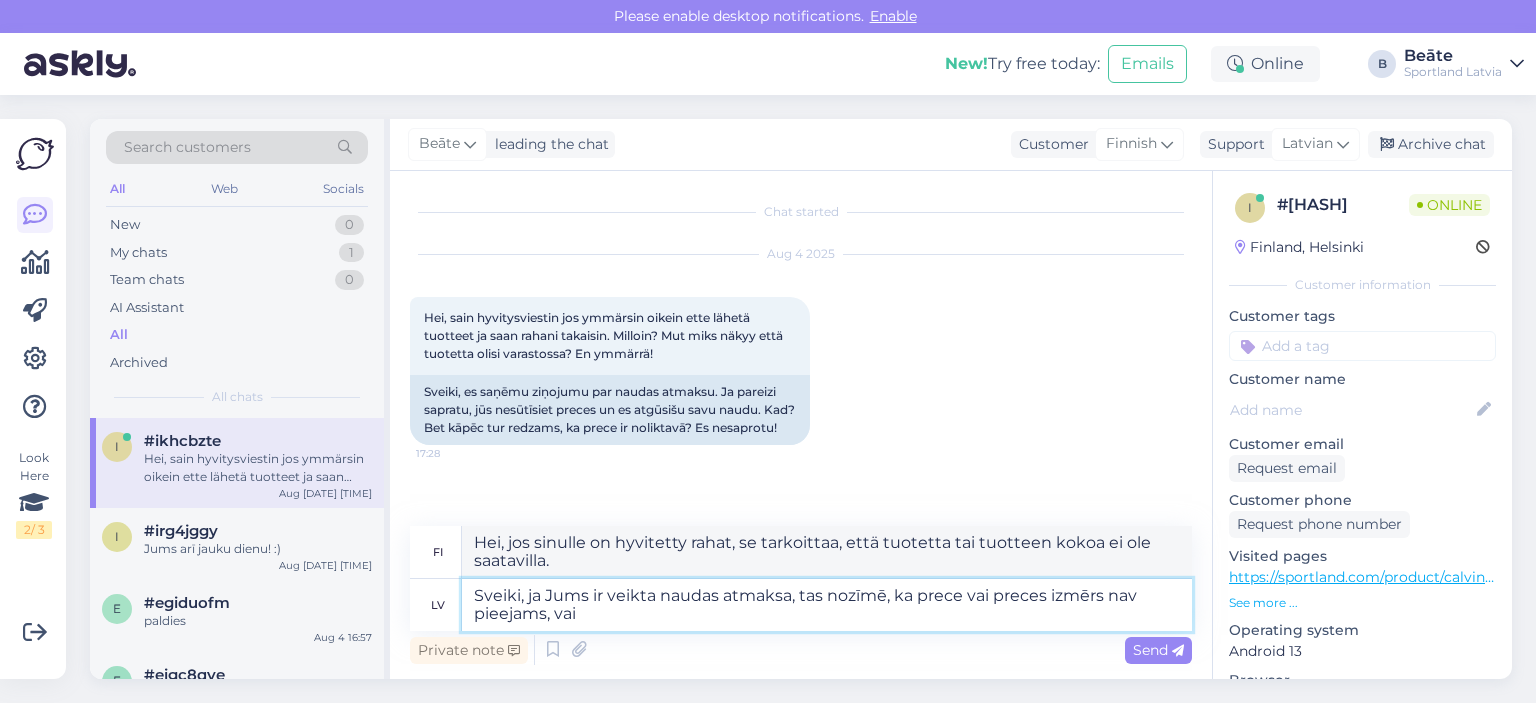 type on "Sveiki, ja Jums ir veikta naudas atmaksa, tas nozīmē, ka prece vai preces izmērs nav pieejams, vai" 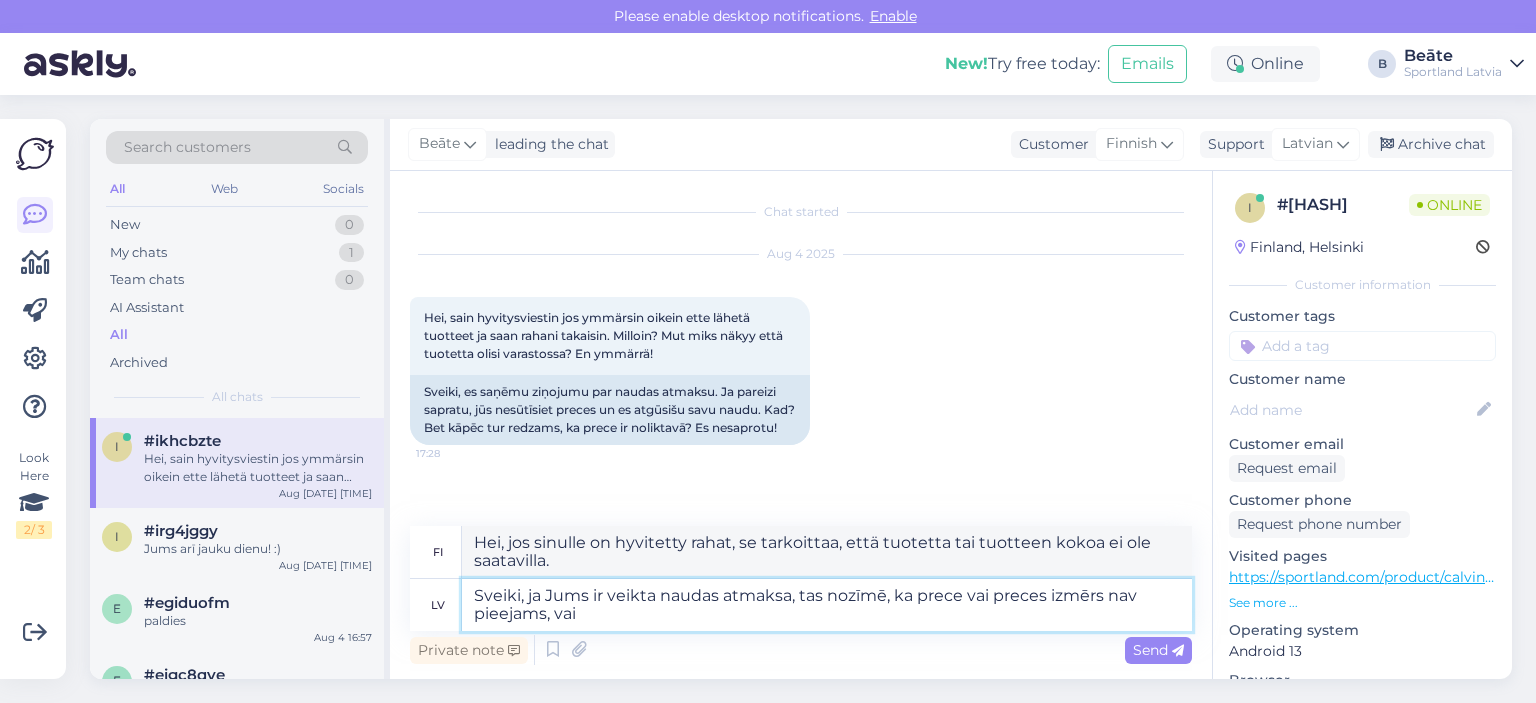 type on "Hei, jos sinulle on hyvitetty rahat, se tarkoittaa, että tuotetta tai tuotteen kokoa ei ole saatavilla, tai" 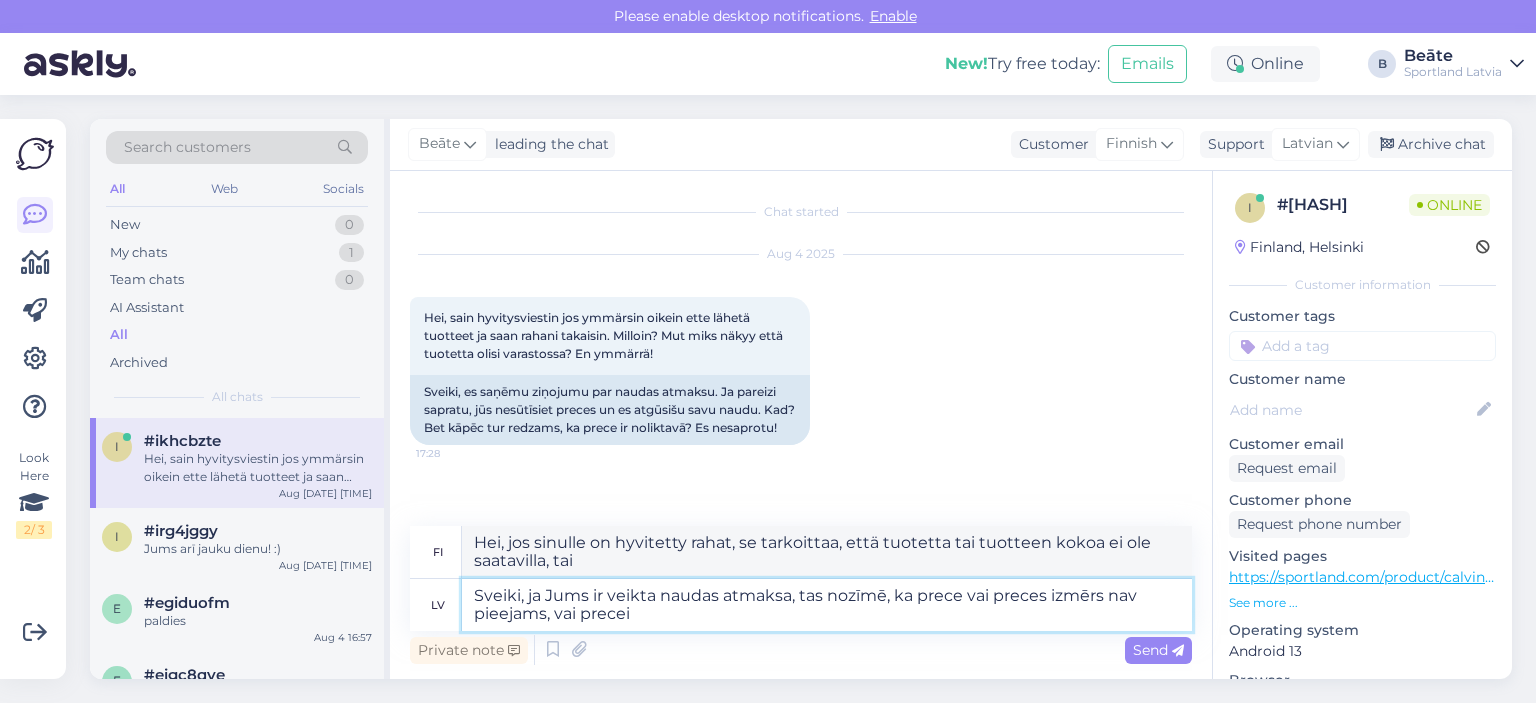 type on "Sveiki, ja Jums ir veikta naudas atmaksa, tas nozīmē, ka prece vai preces izmērs nav pieejams, vai precei" 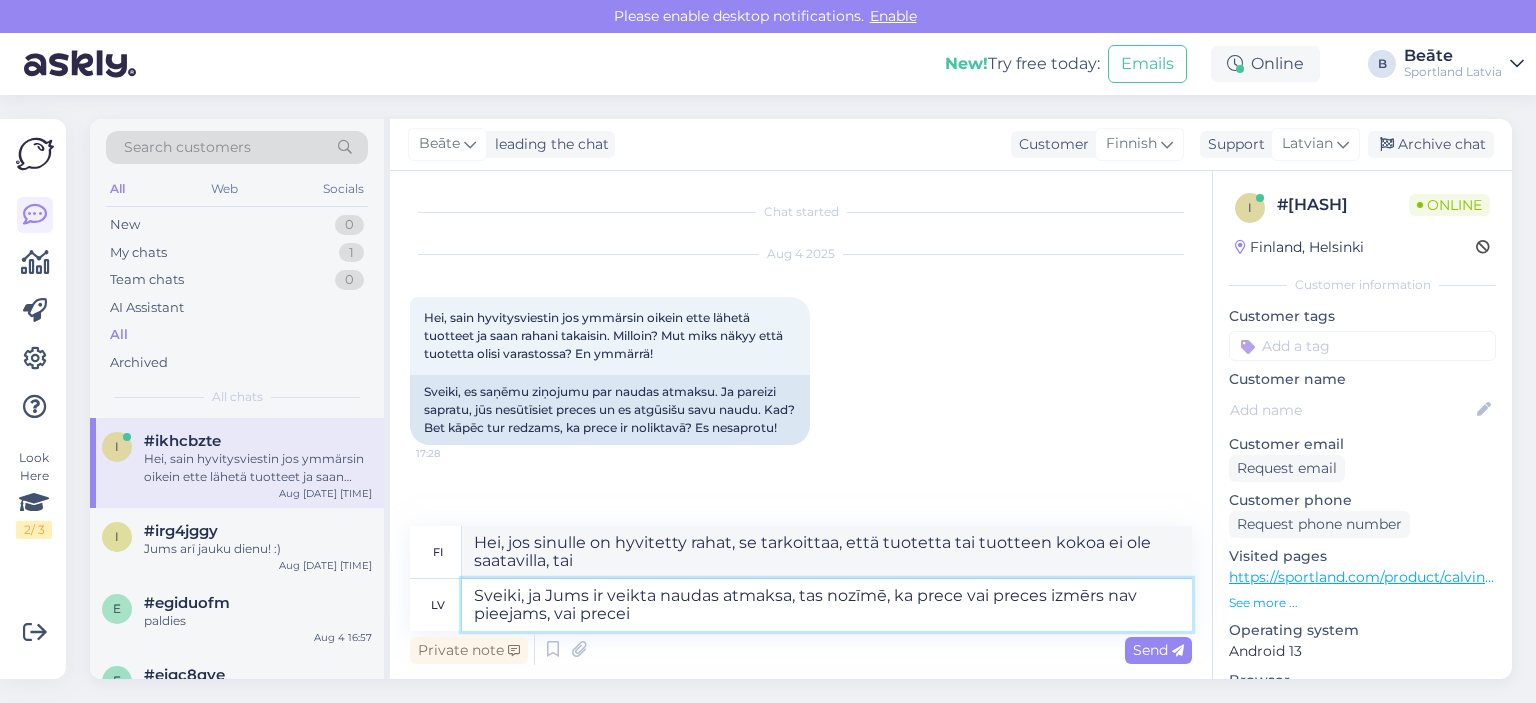 type on "Hei, jos sinulle on hyvitetty rahat, se tarkoittaa, että tuotetta tai tuotteen kokoa ei ole saatavilla tai tuotetta" 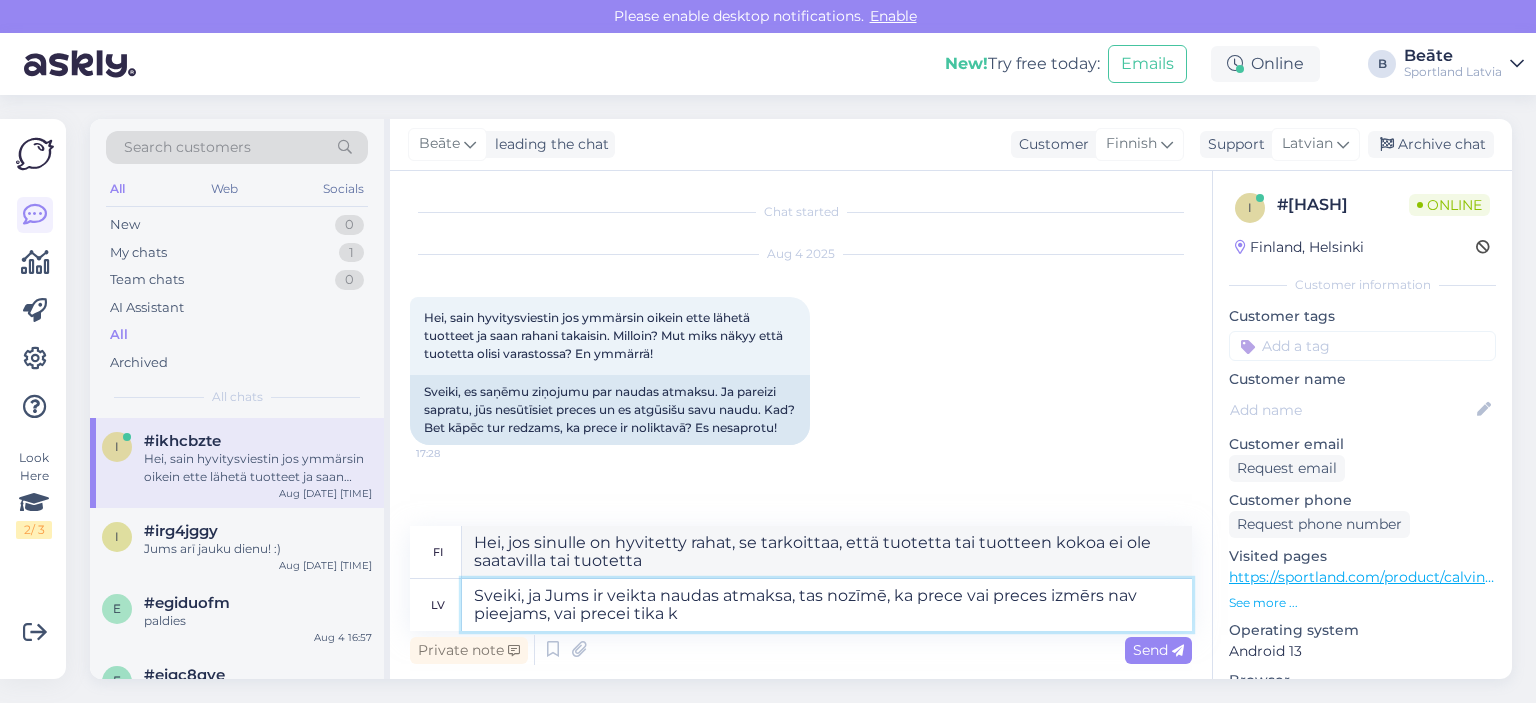 type on "Sveiki, ja Jums ir veikta naudas atmaksa, tas nozīmē, ka prece vai preces izmērs nav pieejams, vai precei tika ko" 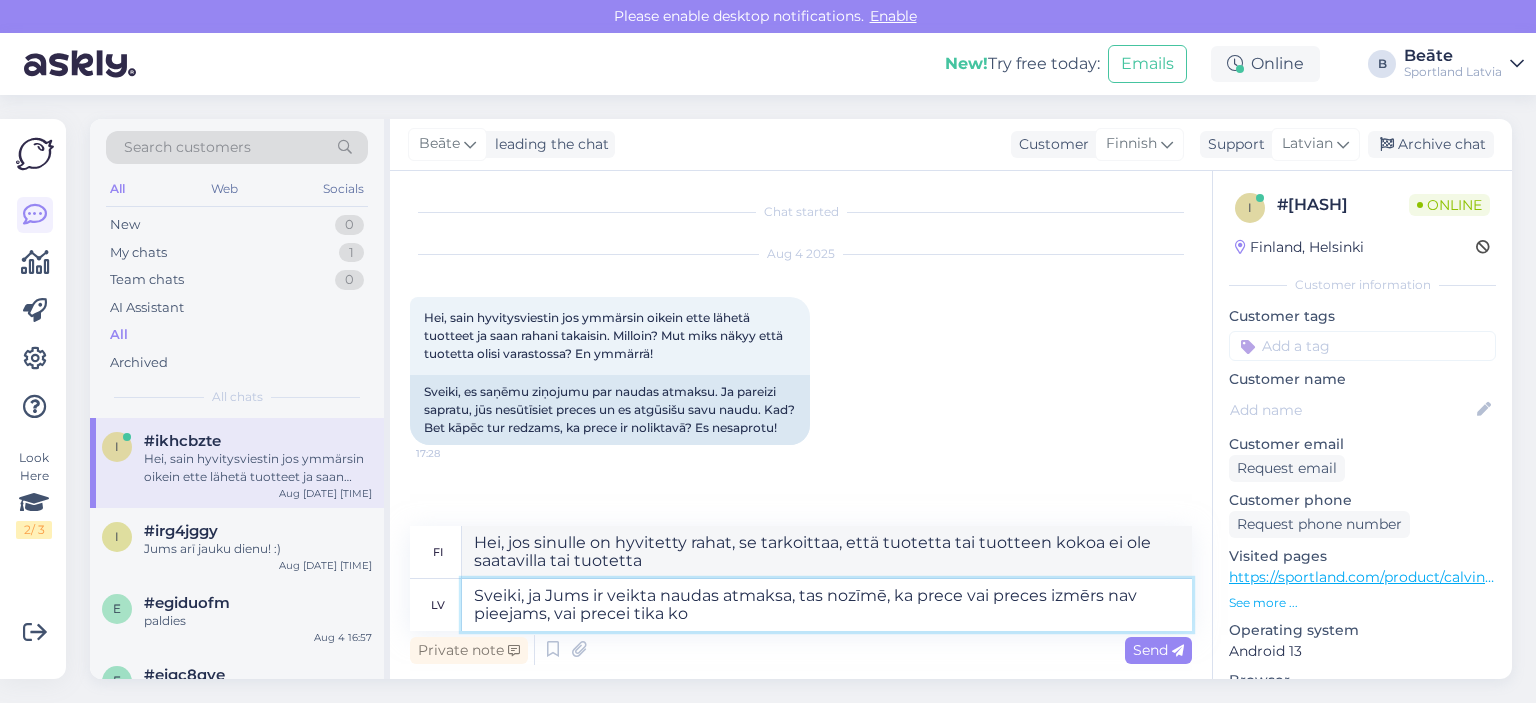 type on "Hei, jos sinulle on hyvitetty rahat, se tarkoittaa, että tuotetta tai tuotteen kokoa ei ole saatavilla tai tuote oli" 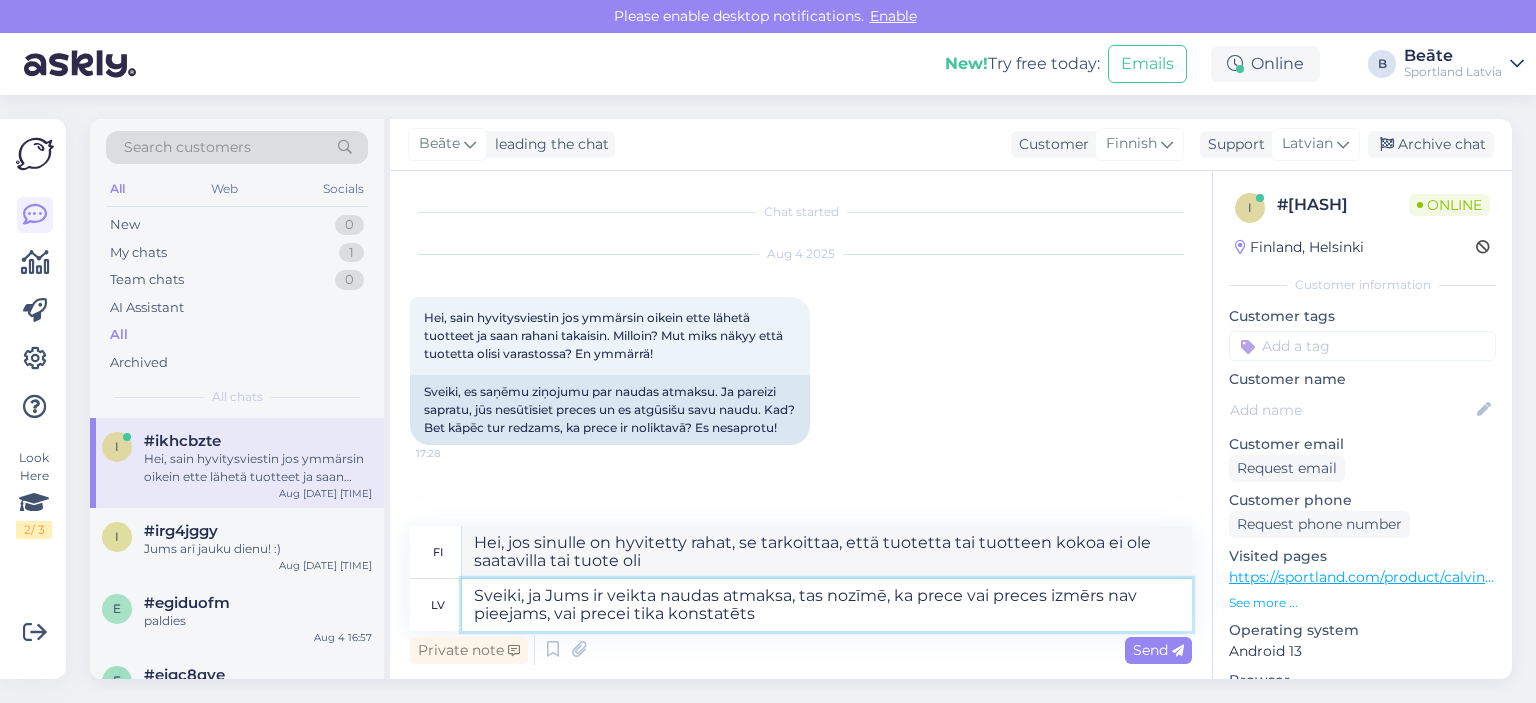 type on "Sveiki, ja Jums ir veikta naudas atmaksa, tas nozīmē, ka prece vai preces izmērs nav pieejams, vai precei tika konstatēts" 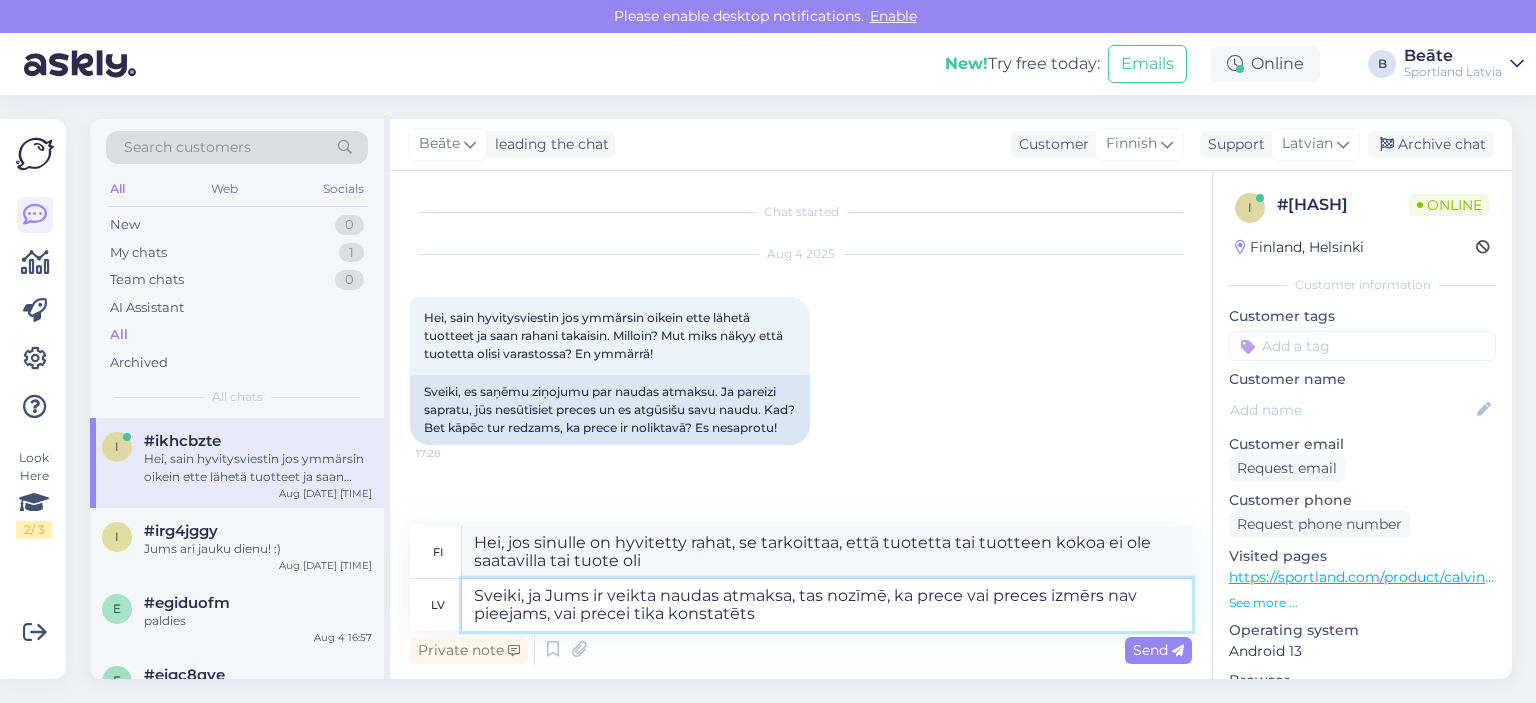 type on "Hei, jos sinulle on hyvitetty rahat, se tarkoittaa, että tuotetta tai tuotteen kokoa ei ole saatavilla tai tuotteessa on havaittu virhe." 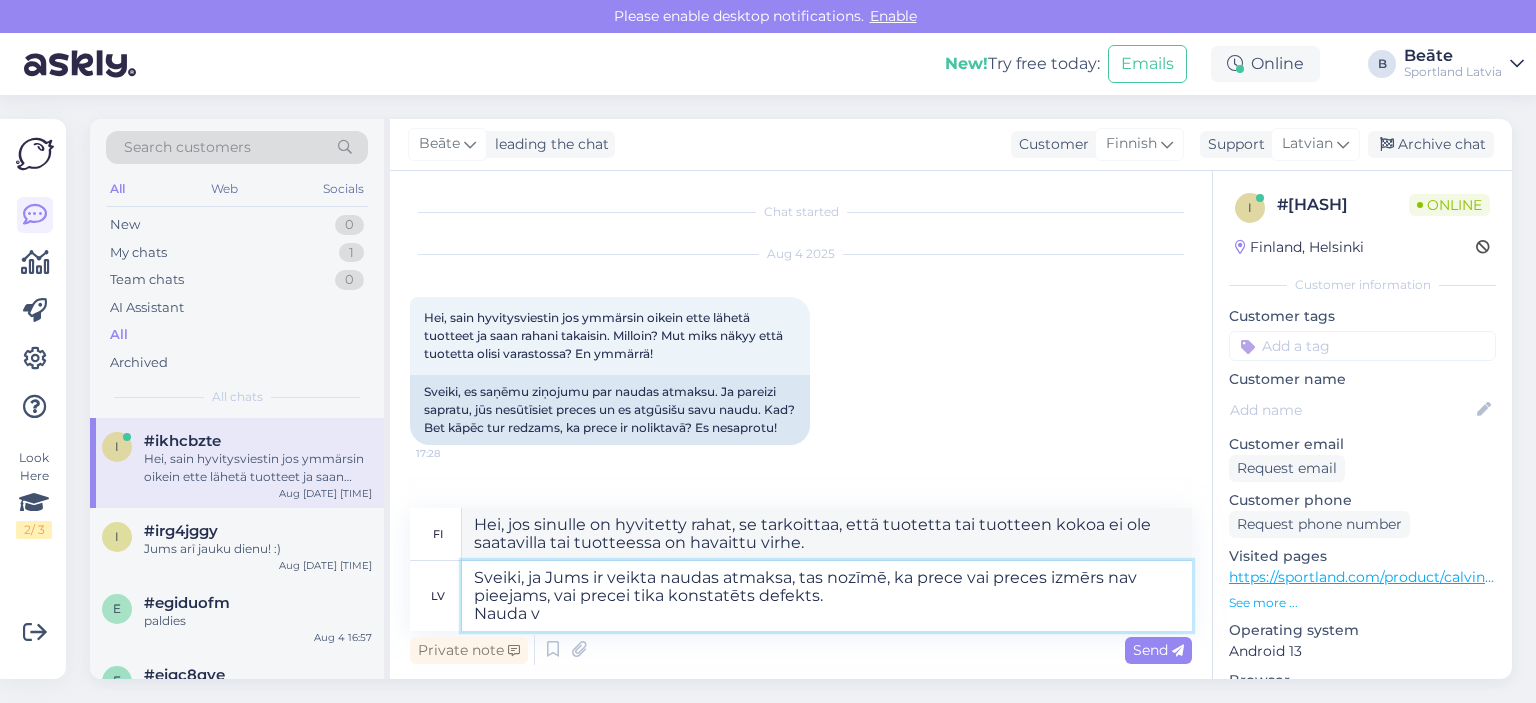 type on "Sveiki, ja Jums ir veikta naudas atmaksa, tas nozīmē, ka prece vai preces izmērs nav pieejams, vai precei tika konstatēts defekts.
Nauda va" 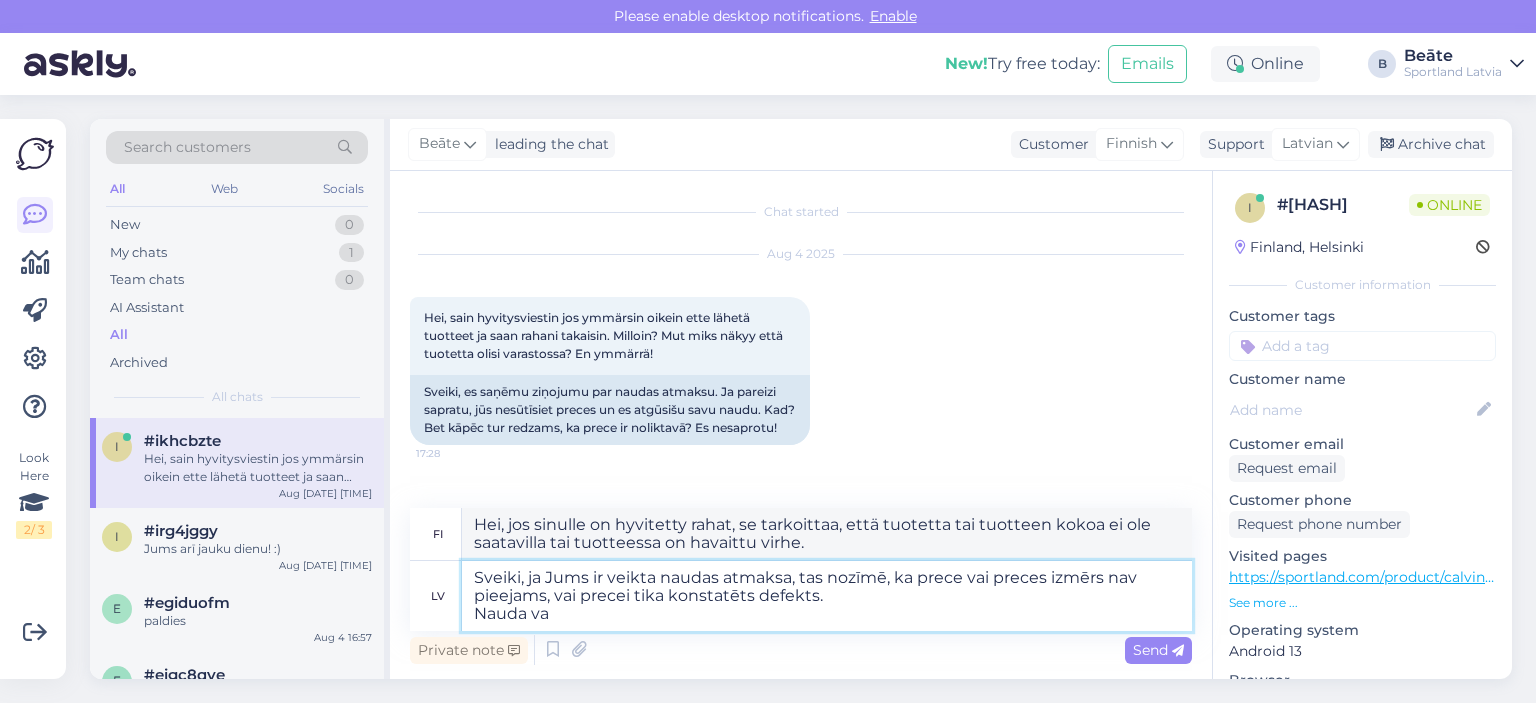 type on "Hei, jos sinulle on hyvitetty rahat, se tarkoittaa, että tuotetta tai tuotteen kokoa ei ole saatavilla tai tuote todettiin vialliseksi.
Raha" 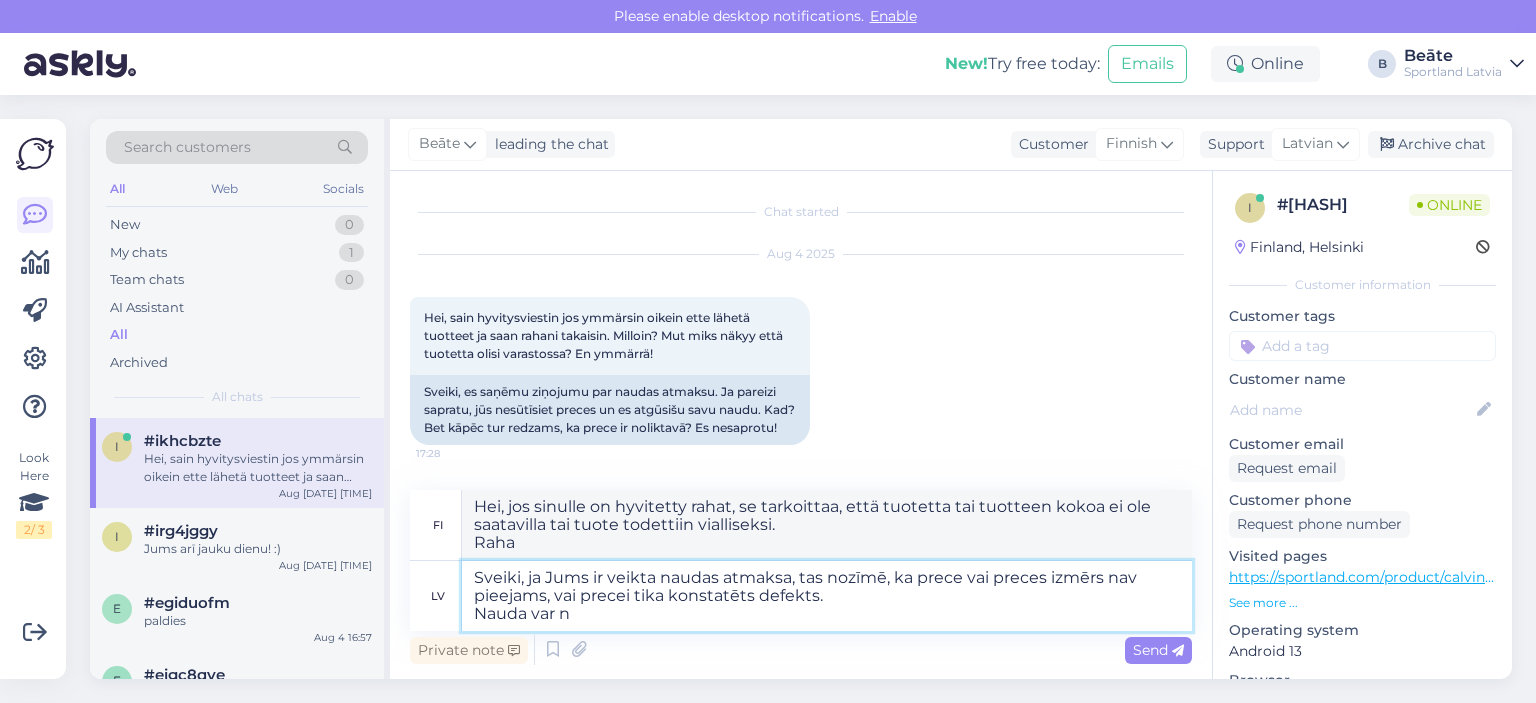 type on "Sveiki, ja Jums ir veikta naudas atmaksa, tas nozīmē, ka prece vai preces izmērs nav pieejams, vai precei tika konstatēts defekts.
Nauda var no" 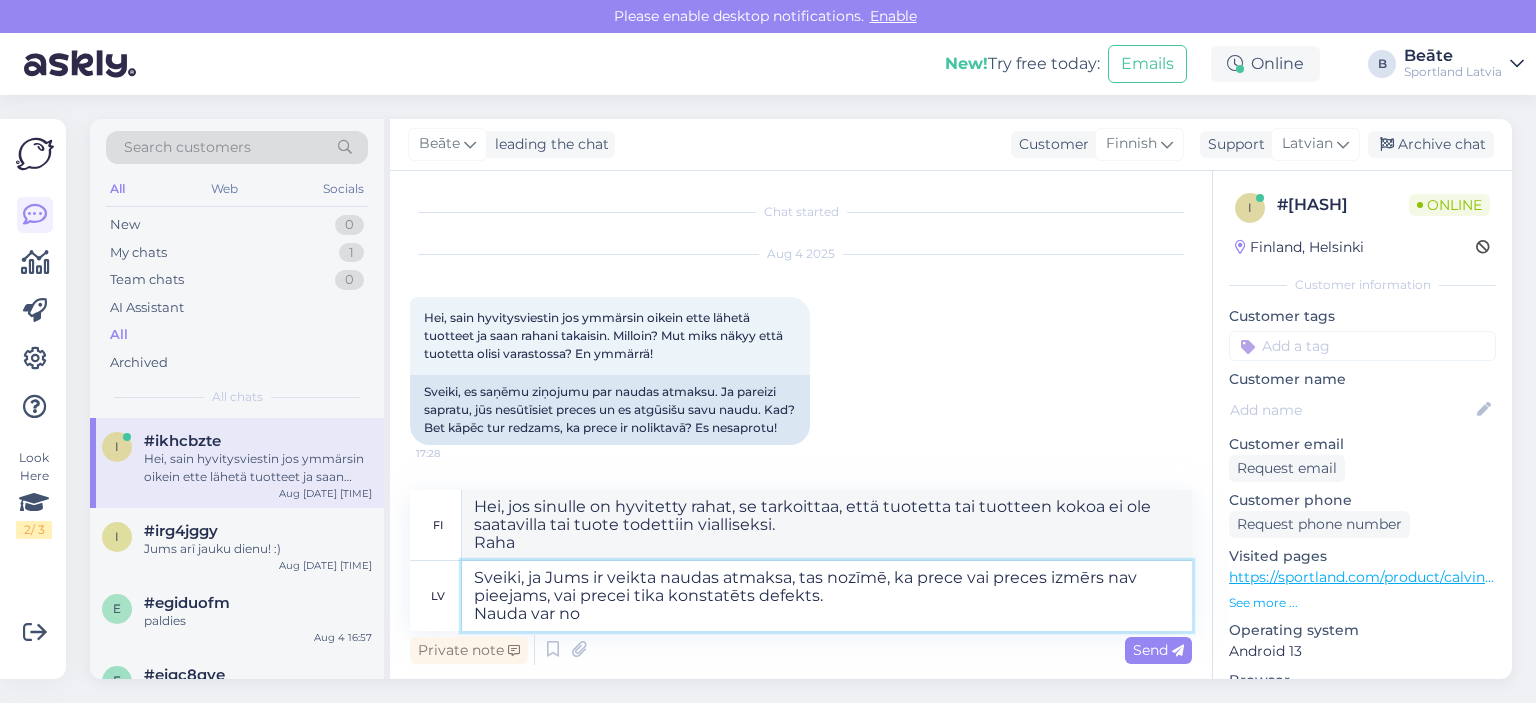 type on "Hei, jos sinulle on hyvitetty rahat, se tarkoittaa, että tuote tai tuotteen kokoa ei ole saatavilla tai tuote on todettu vialliseksi.
Rahat voivat" 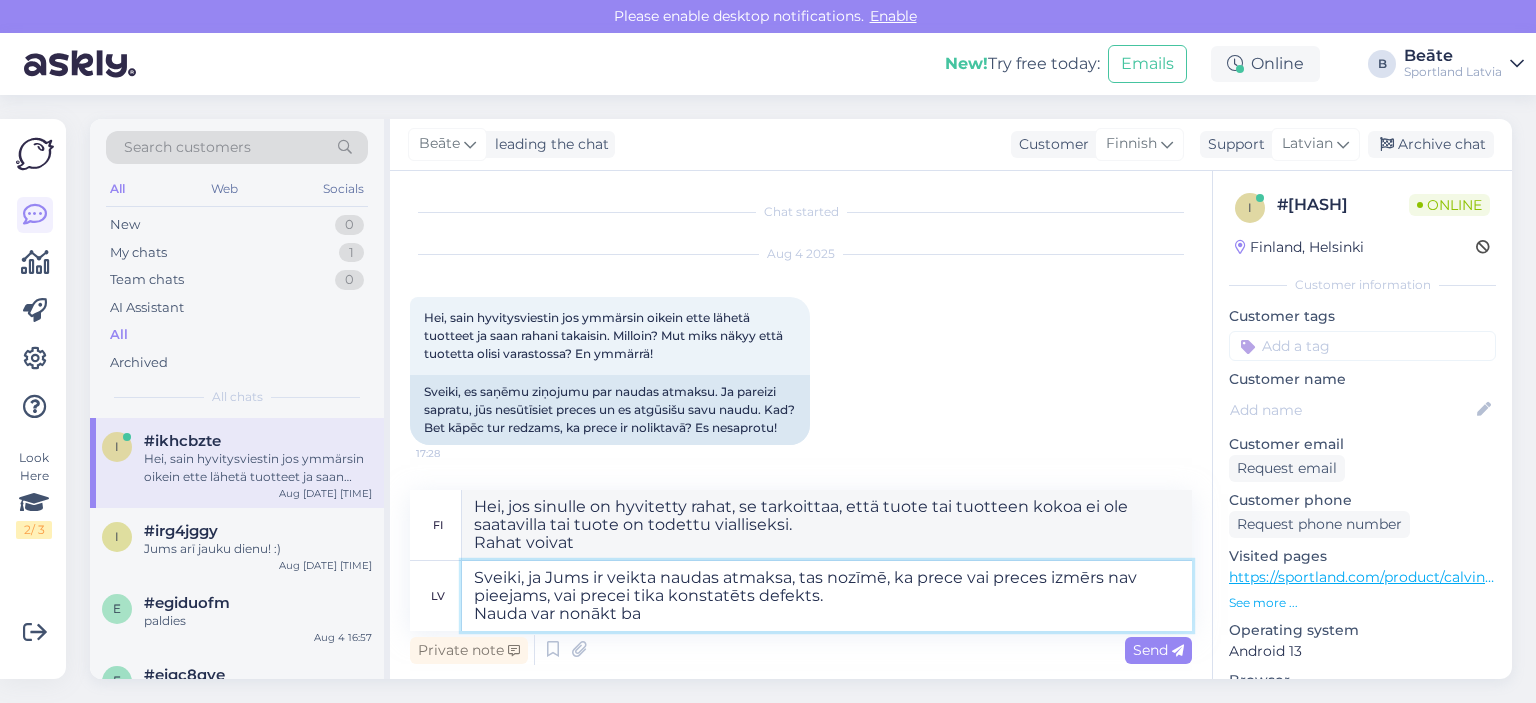 type on "Sveiki, ja Jums ir veikta naudas atmaksa, tas nozīmē, ka prece vai preces izmērs nav pieejams, vai precei tika konstatēts defekts.
Nauda var nonākt ban" 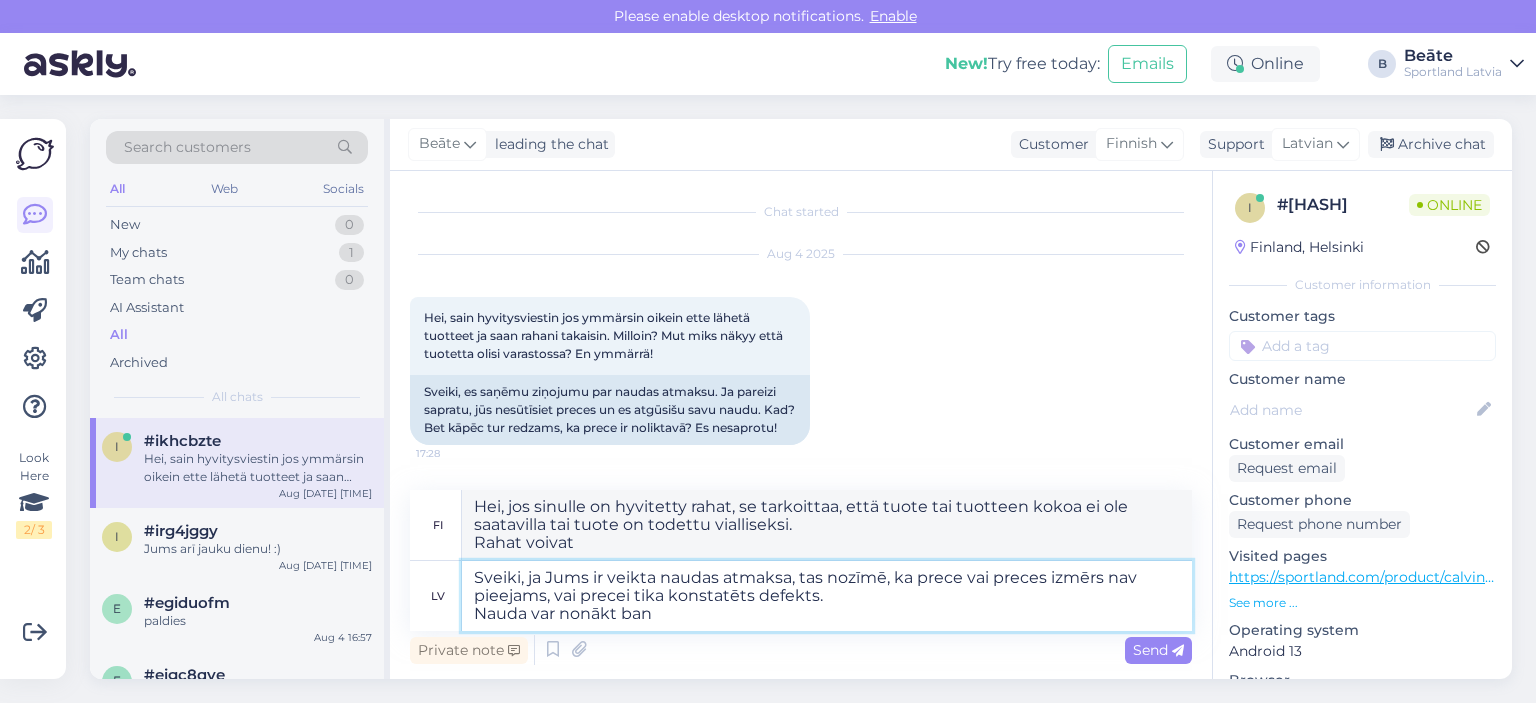 type on "Hei, jos sinulle on hyvitetty rahat, se tarkoittaa, että tuotetta tai tuotteen kokoa ei ole saatavilla tai tuotteessa on havaittu virhe.
Rahat saattavat saapua" 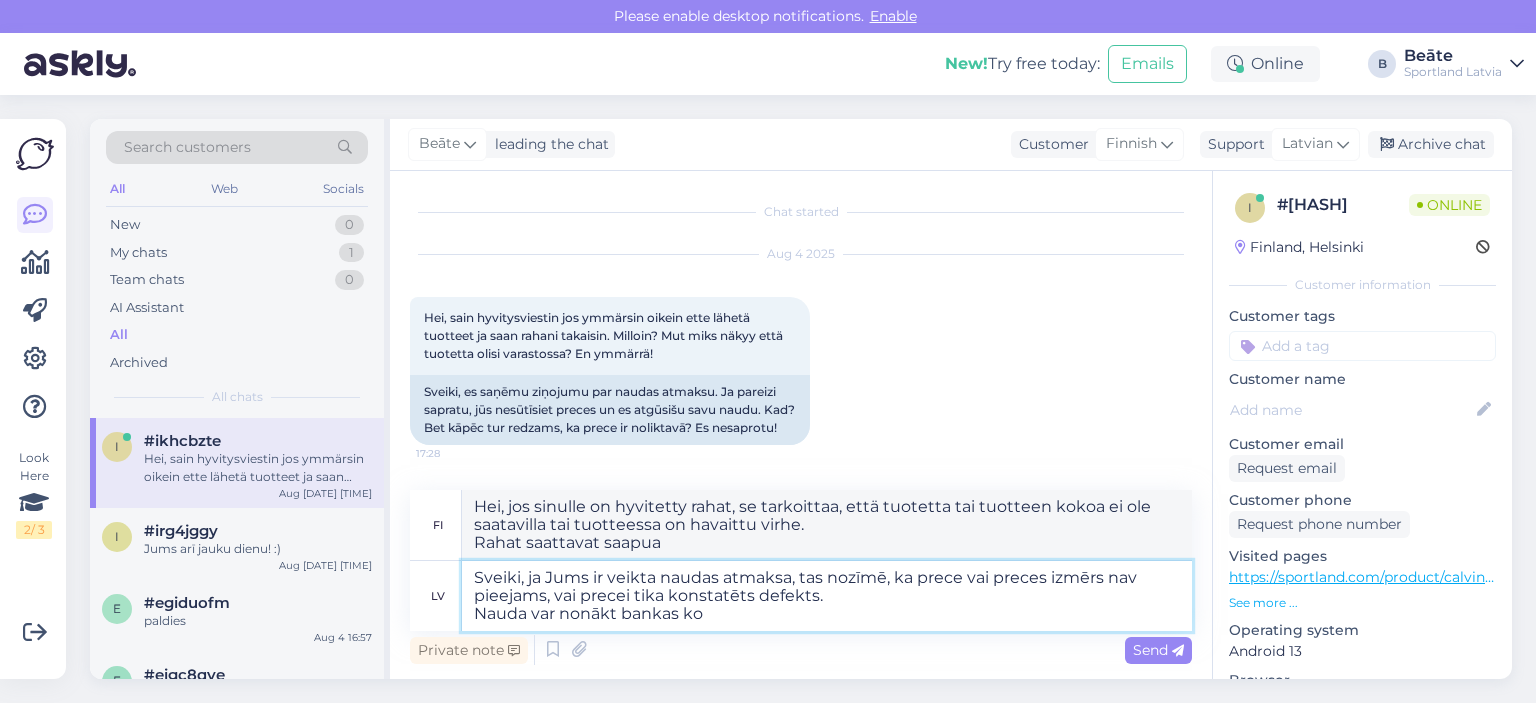 type on "Sveiki, ja Jums ir veikta naudas atmaksa, tas nozīmē, ka prece vai preces izmērs nav pieejams, vai precei tika konstatēts defekts.
Nauda var nonākt bankas kon" 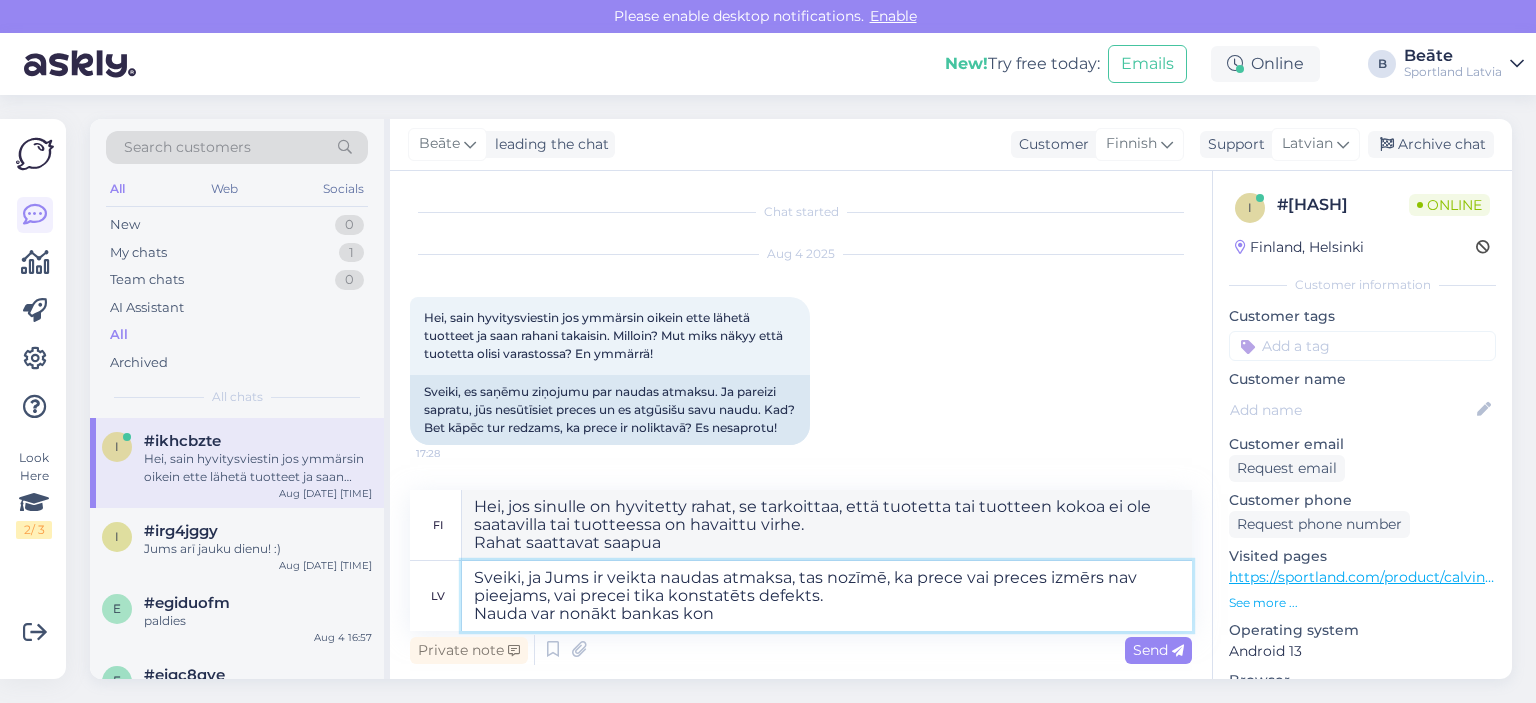 type on "Hei, jos sinulle on hyvitetty rahat, se tarkoittaa, että tuotetta tai tuotteen kokoa ei ole saatavilla tai tuotteessa on havaittu virhe.
Rahat voivat mennä pankille." 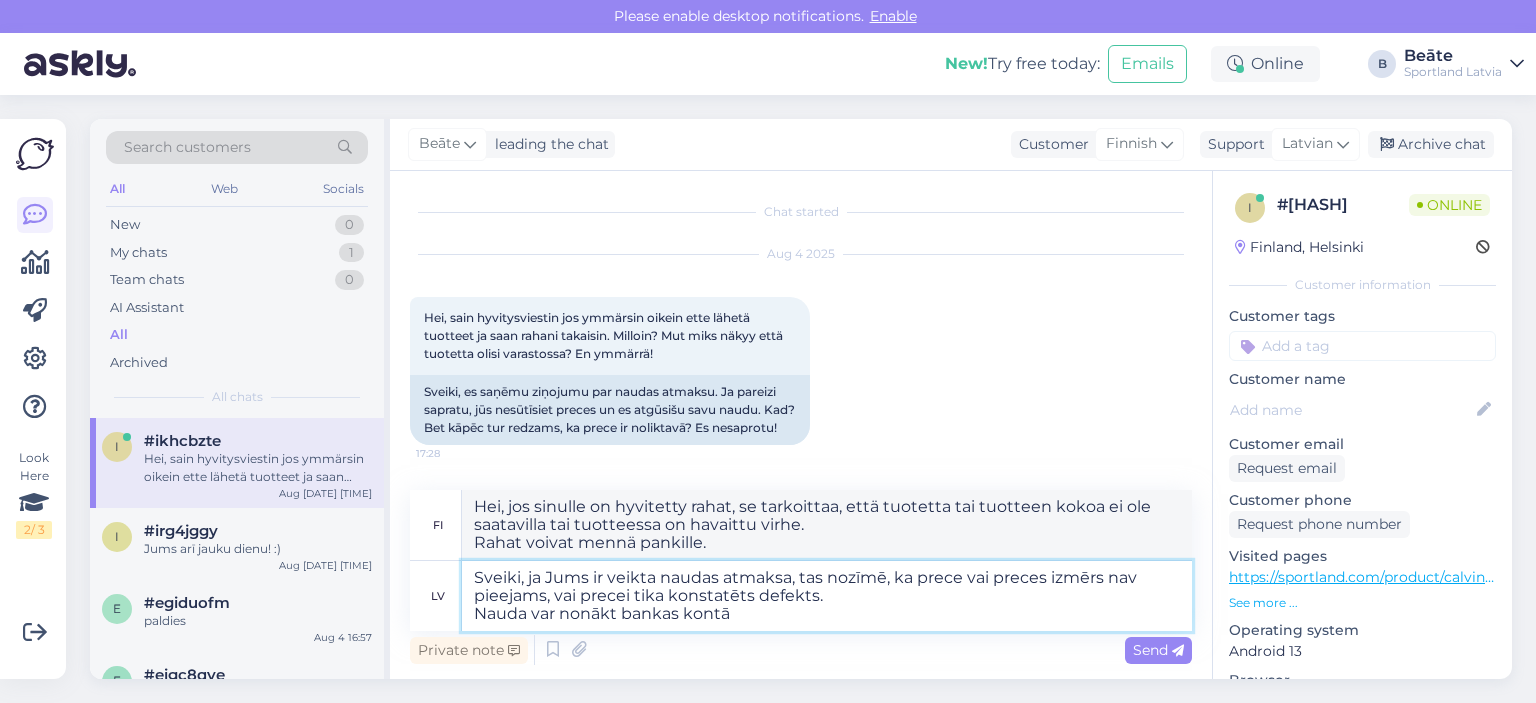 type on "Sveiki, ja Jums ir veikta naudas atmaksa, tas nozīmē, ka prece vai preces izmērs nav pieejams, vai precei tika konstatēts defekts.
Nauda var nonākt bankas kontā 1" 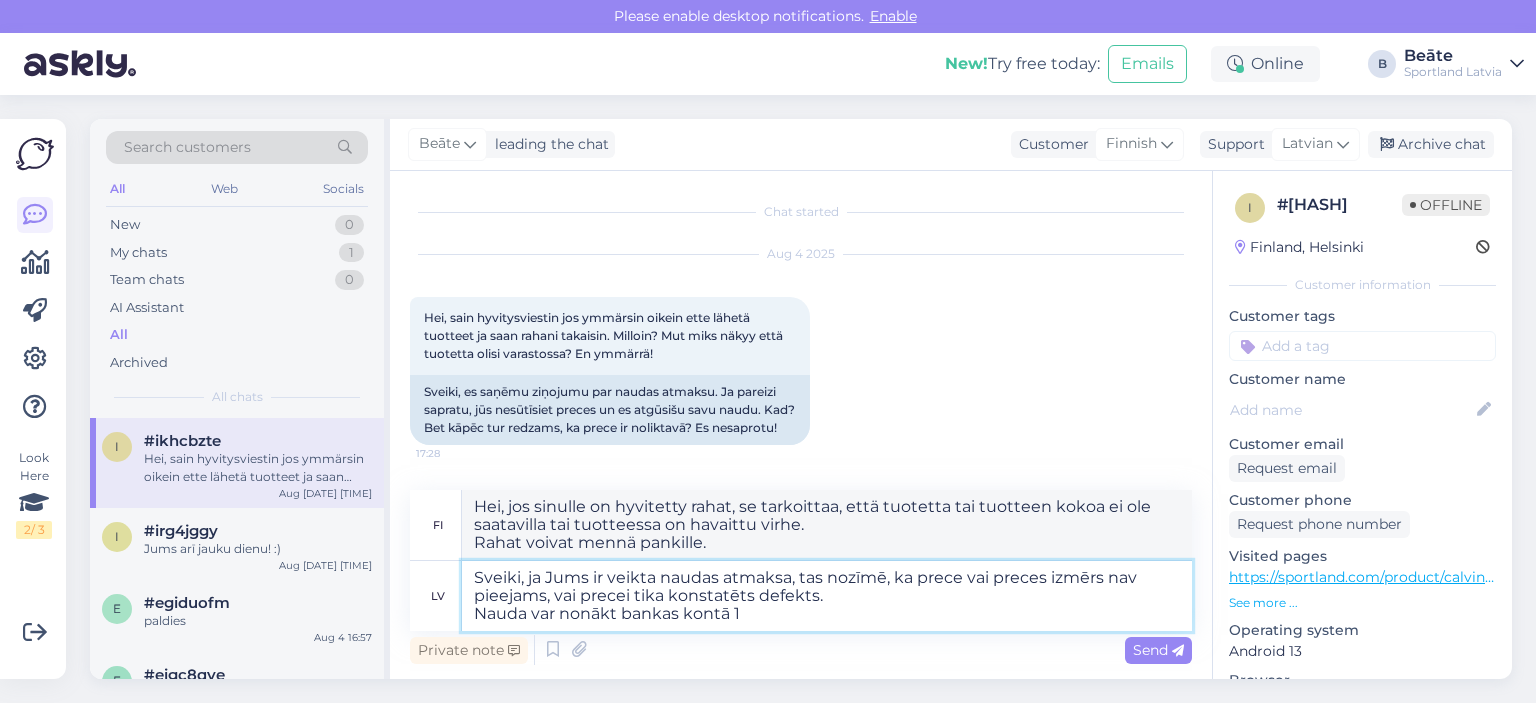 type on "Hei, jos sinulle on hyvitetty rahat, se tarkoittaa, että tuotetta tai tuotteen kokoa ei ole saatavilla tai tuotteessa on havaittu virhe.
Rahat voidaan siirtää pankkitilillesi." 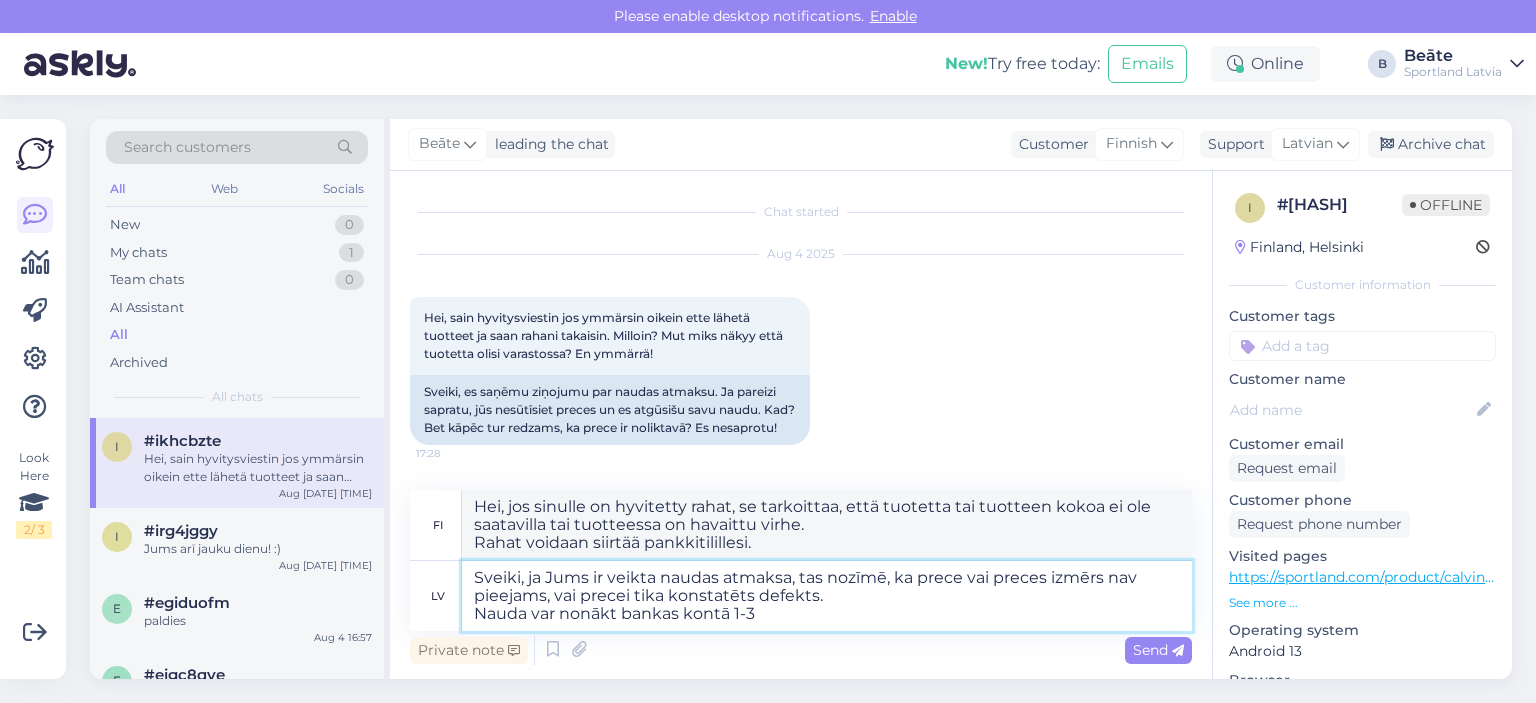 type on "Sveiki, ja Jums ir veikta naudas atmaksa, tas nozīmē, ka prece vai preces izmērs nav pieejams, vai precei tika konstatēts defekts.
Nauda var nonākt bankas kontā 1-3 d" 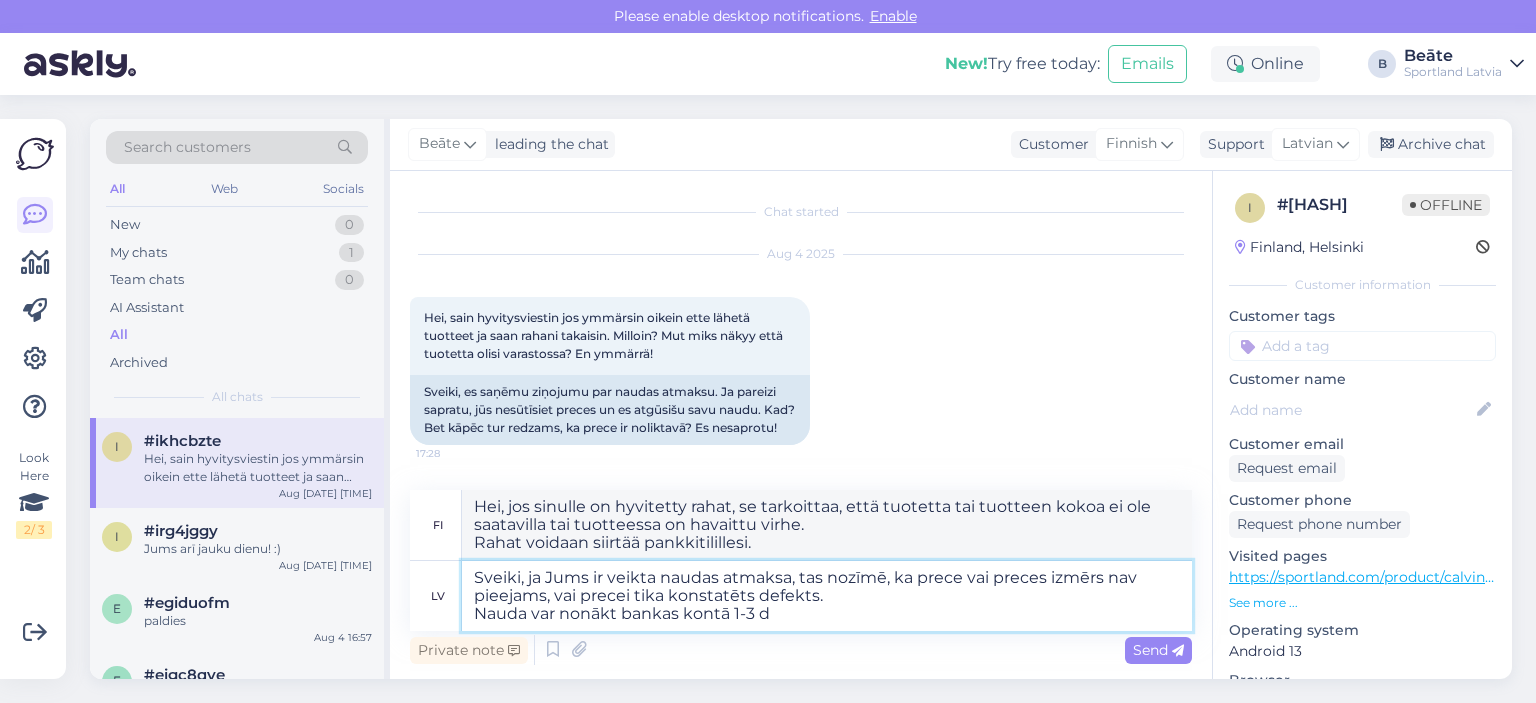 type on "Hei, jos sinulle on hyvitetty rahat, se tarkoittaa, että tuotetta tai tuotteen kokoa ei ole saatavilla tai tuotteessa on havaittu virhe.
Rahat voidaan siirtää pankkitilillesi 1-3" 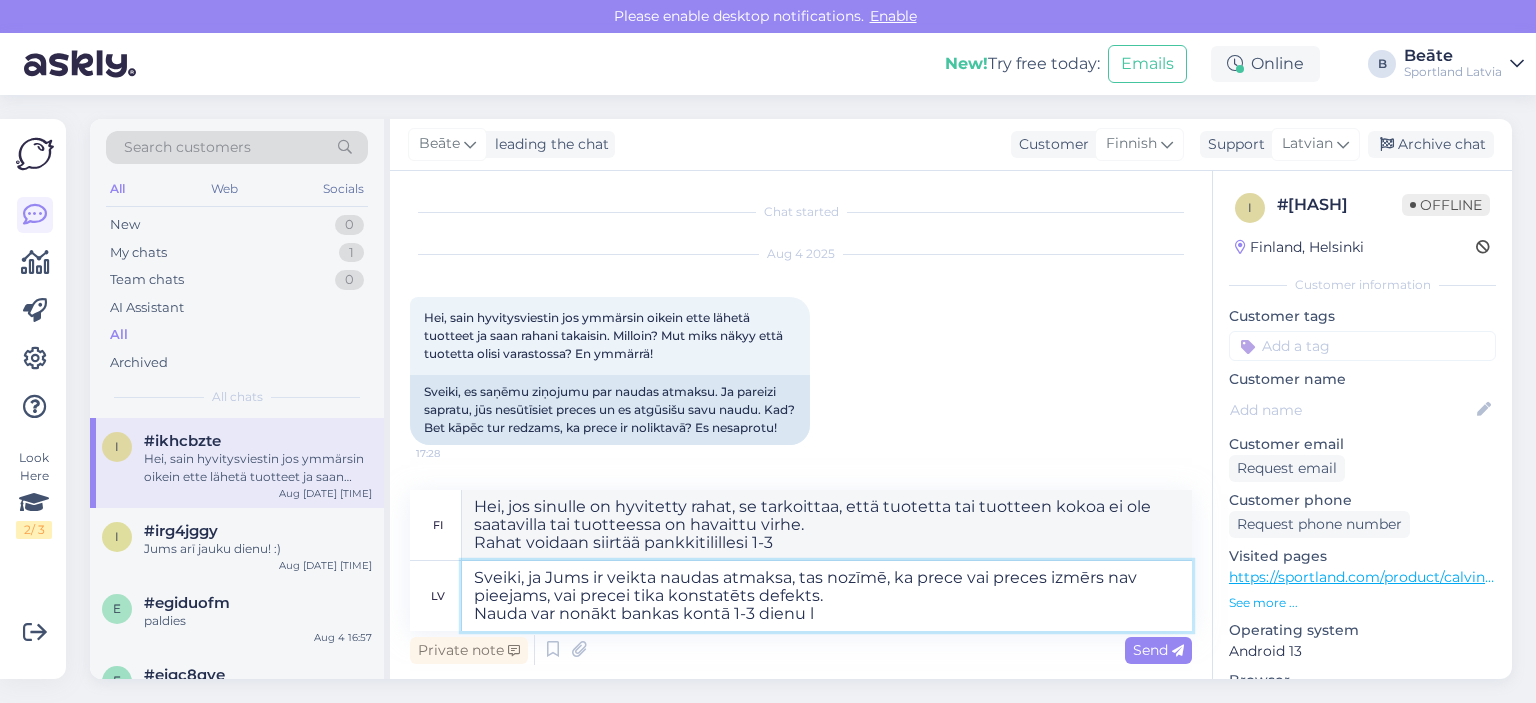 type on "Sveiki, ja Jums ir veikta naudas atmaksa, tas nozīmē, ka prece vai preces izmērs nav pieejams, vai precei tika konstatēts defekts.
Nauda var nonākt bankas kontā 1-3 dienu la" 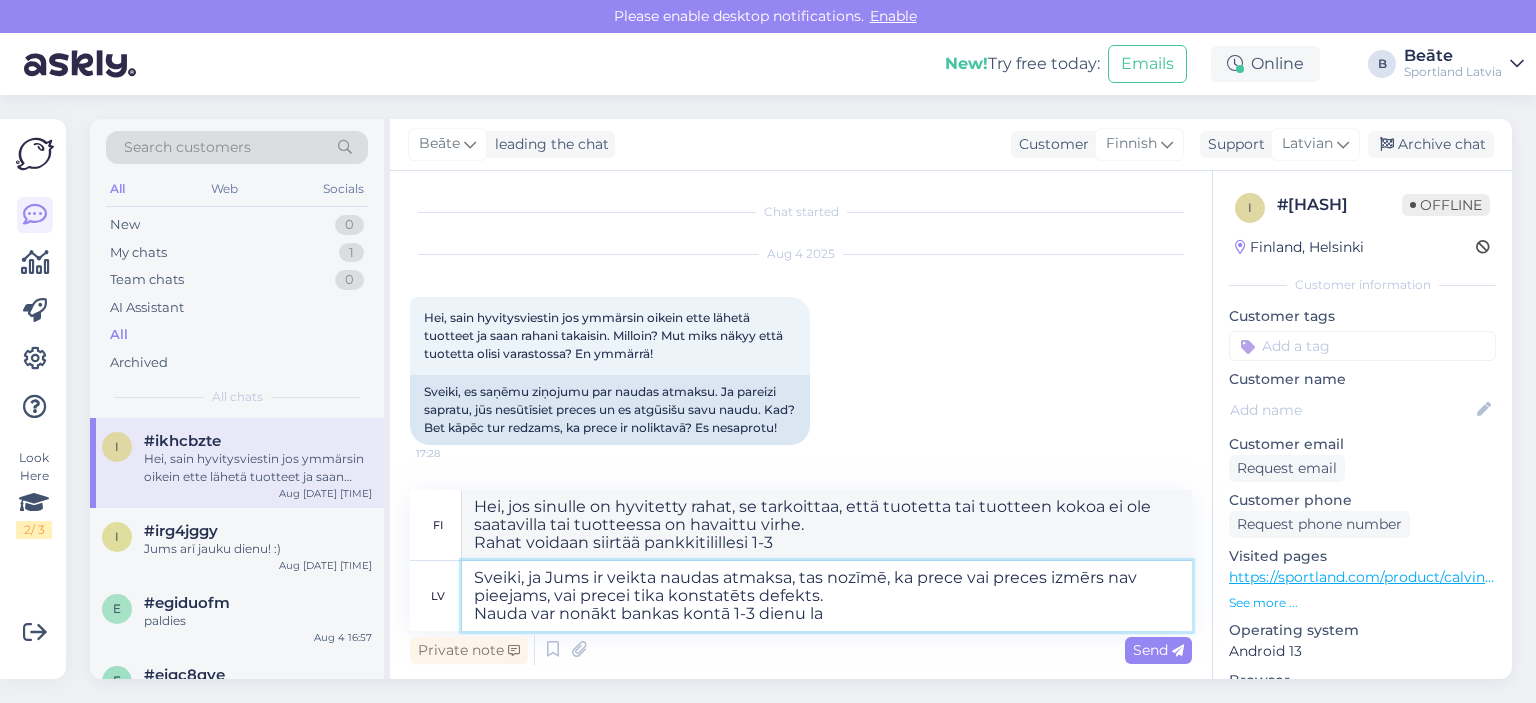 type on "Hei, jos sinulle on hyvitetty rahat, se tarkoittaa, että tuotetta tai tuotteen kokoa ei ole saatavilla tai tuotteessa on havaittu virhe.
Rahat saattavat saapua pankkitilillesi 1–3 päivässä." 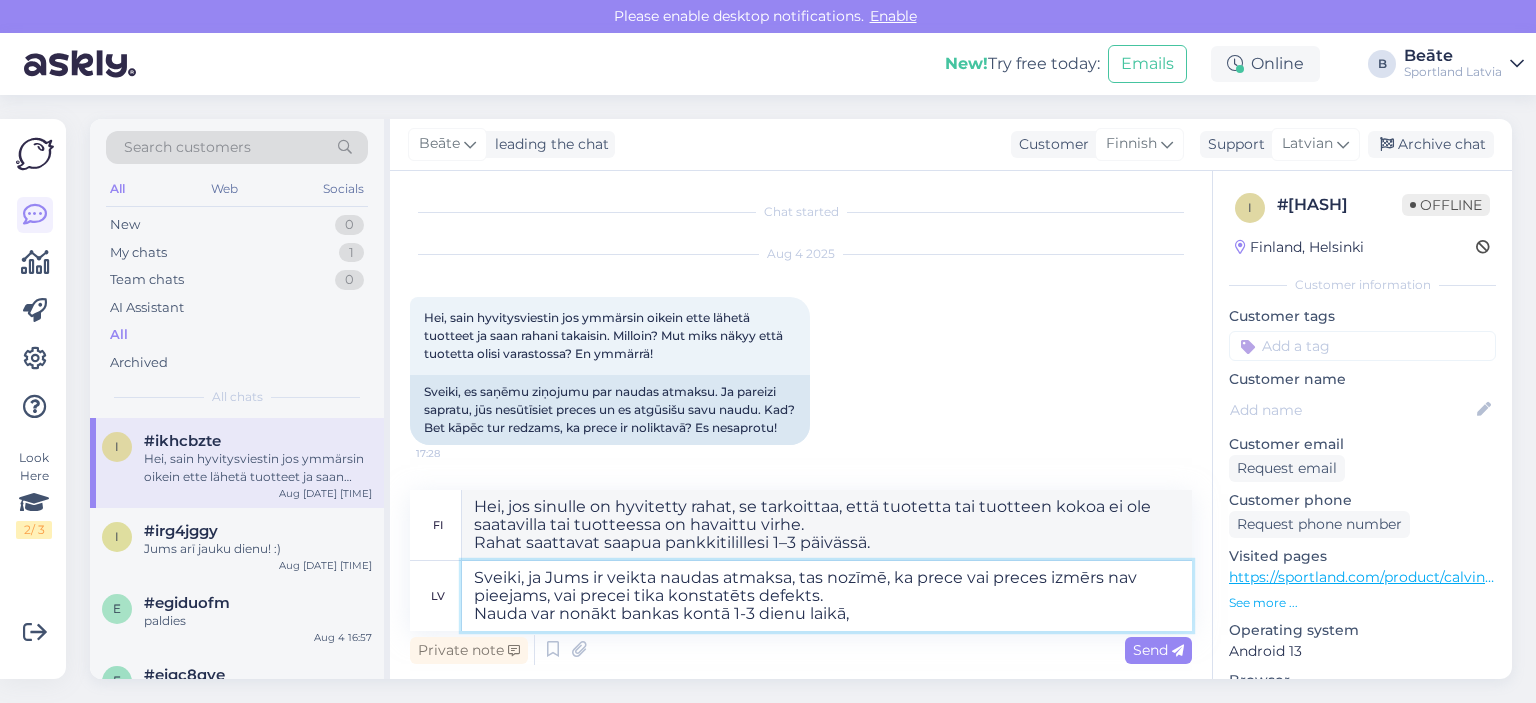 type on "Sveiki, ja Jums ir veikta naudas atmaksa, tas nozīmē, ka prece vai preces izmērs nav pieejams, vai precei tika konstatēts defekts.
Nauda var nonākt bankas kontā 1-3 dienu laikā, n" 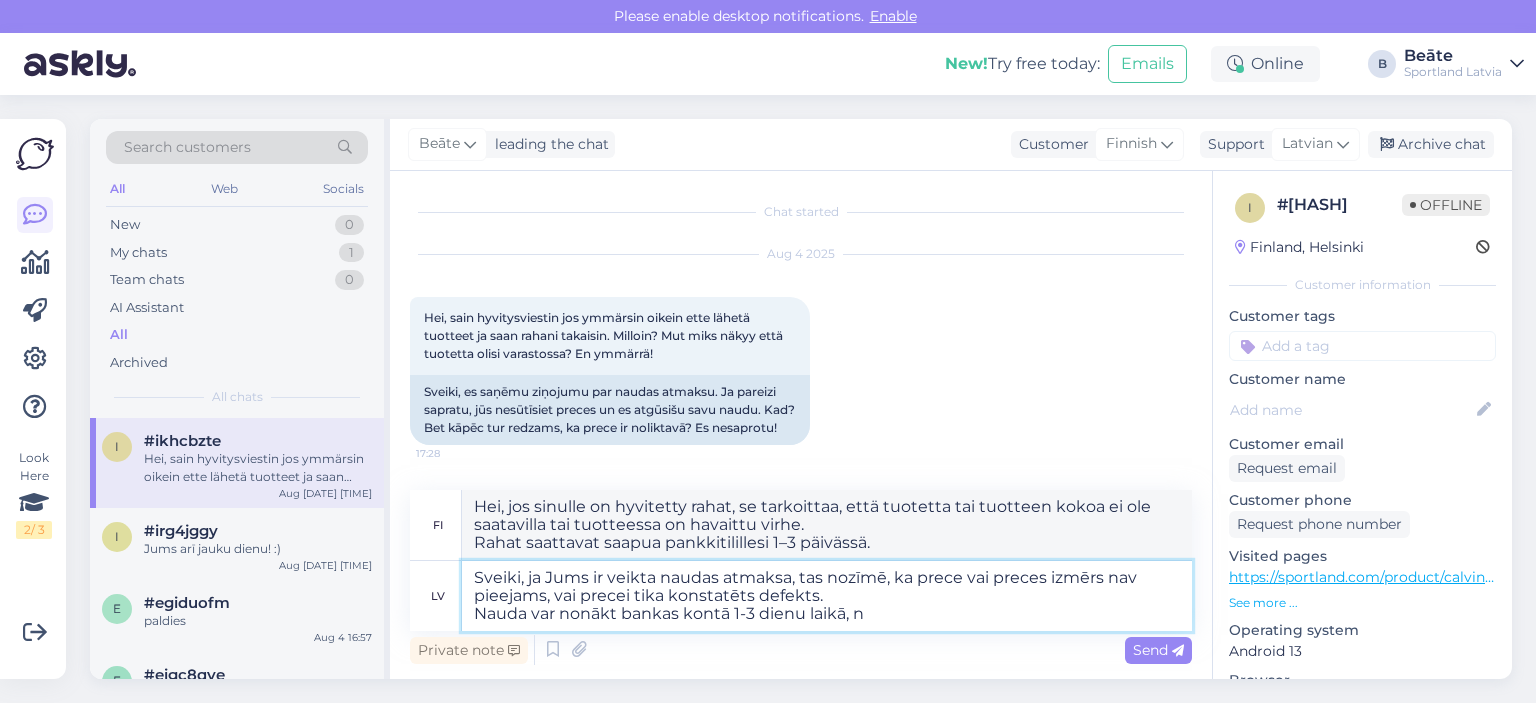 type on "Hei, jos sinulle on hyvitetty rahat, se tarkoittaa, että tuotetta tai tuotteen kokoa ei ole saatavilla tai tuotteessa on havaittu virhe.
Rahat saattavat saapua pankkitilillesi 1–3 päivän kuluessa." 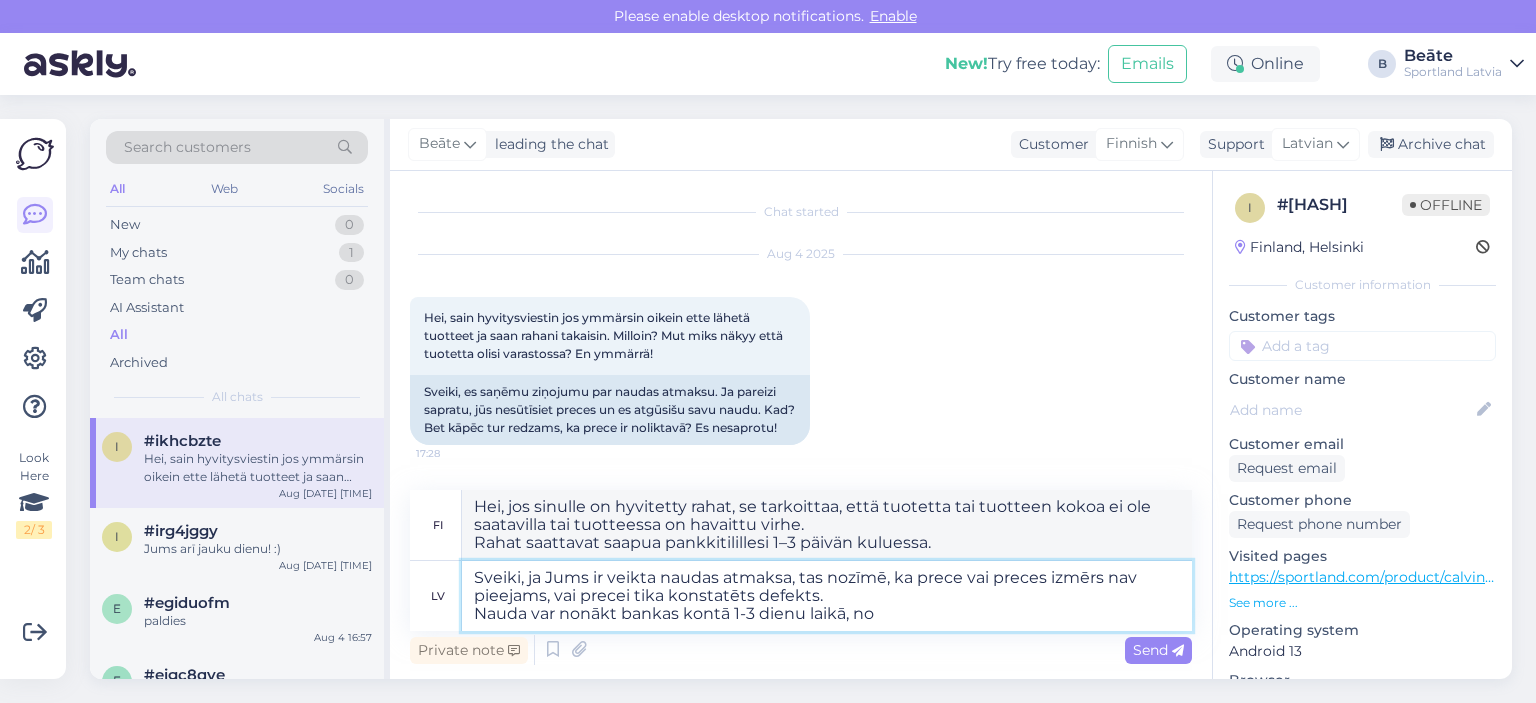 type on "Sveiki, ja Jums ir veikta naudas atmaksa, tas nozīmē, ka prece vai preces izmērs nav pieejams, vai precei tika konstatēts defekts.
Nauda var nonākt bankas kontā 1-3 dienu laikā, no a" 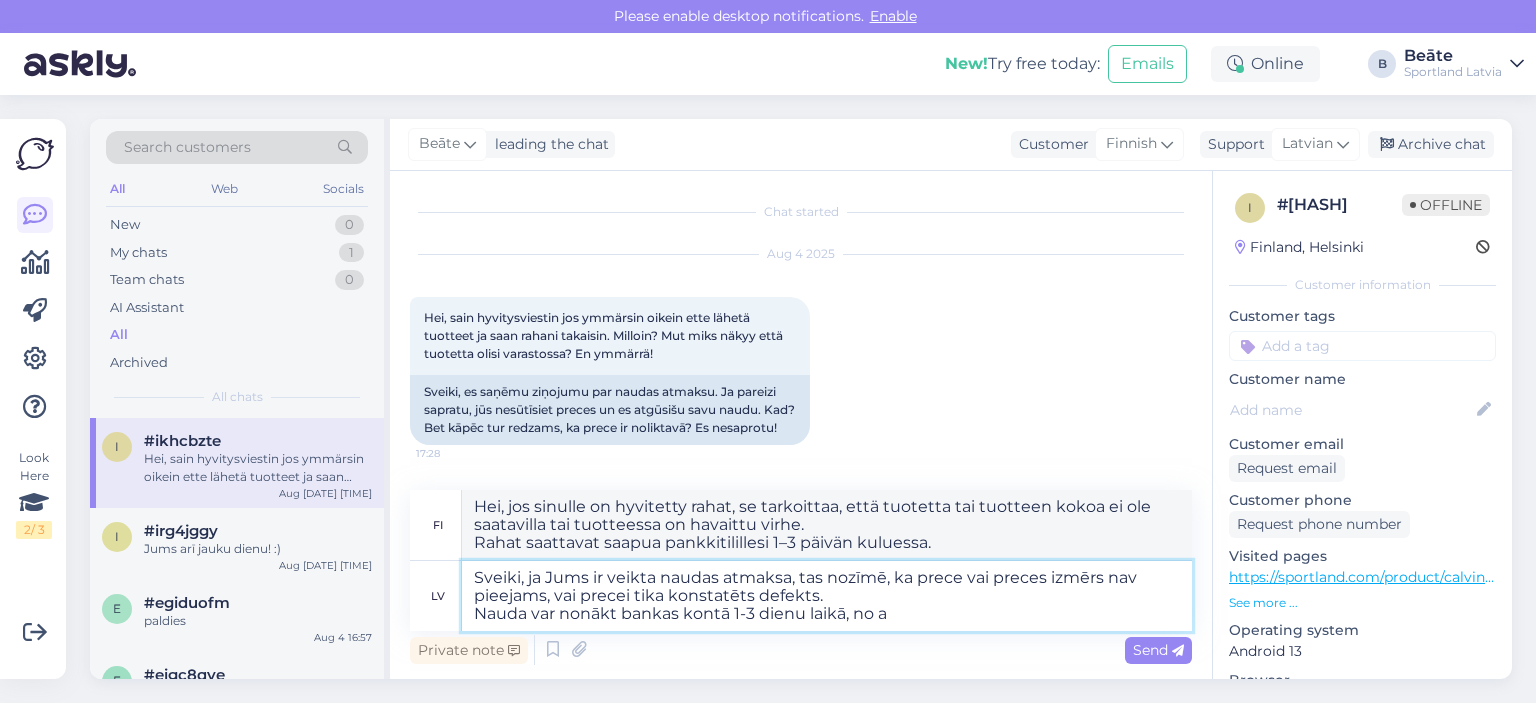 type on "Hei, jos sinulle on hyvitetty rahat, se tarkoittaa, että tuotetta tai tuotteen kokoa ei ole saatavilla tai tuotteessa on havaittu virhe.
Rahat voivat saapua pankkitilillesi 1–3 päivän kuluessa…" 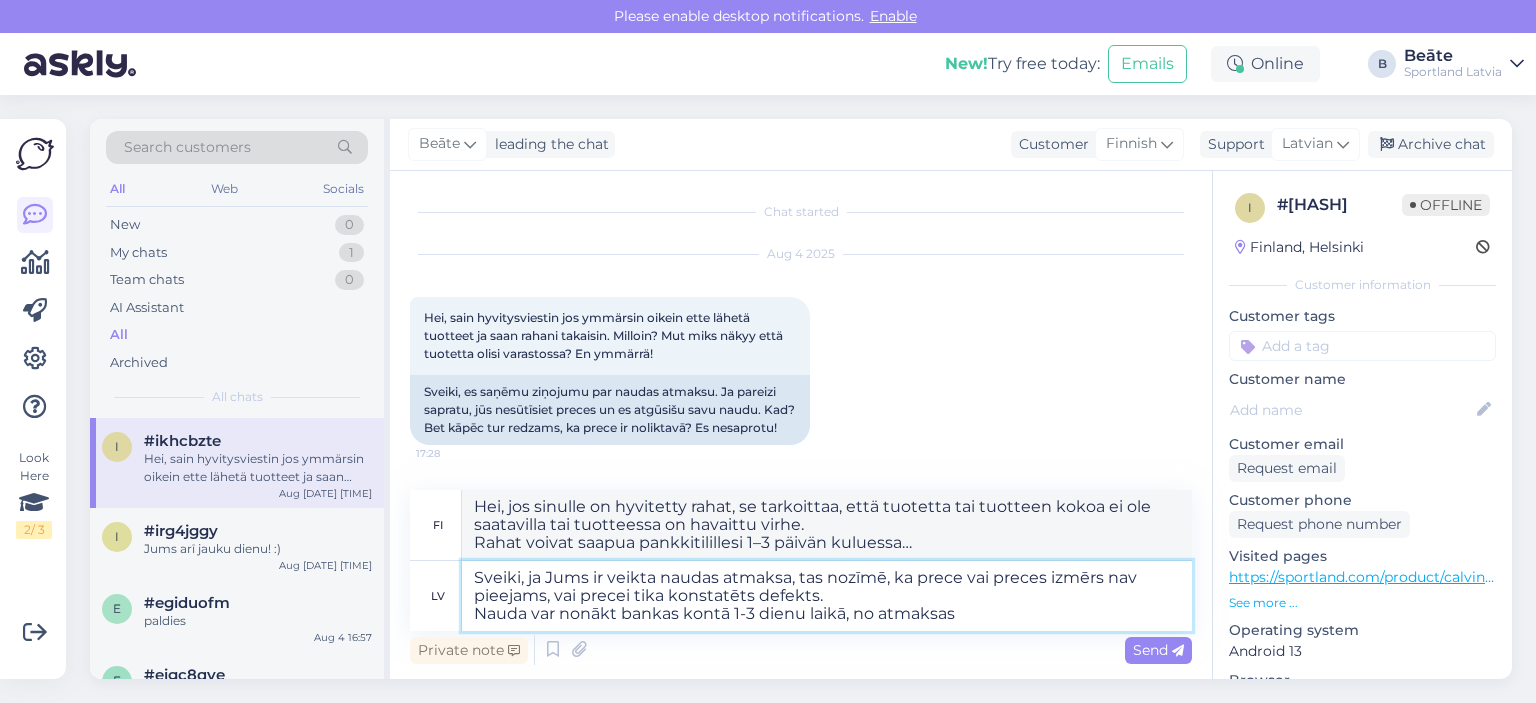 type on "Sveiki, ja Jums ir veikta naudas atmaksa, tas nozīmē, ka prece vai preces izmērs nav pieejams, vai precei tika konstatēts defekts.
Nauda var nonākt bankas kontā 1-3 dienu laikā, no atmaksas b" 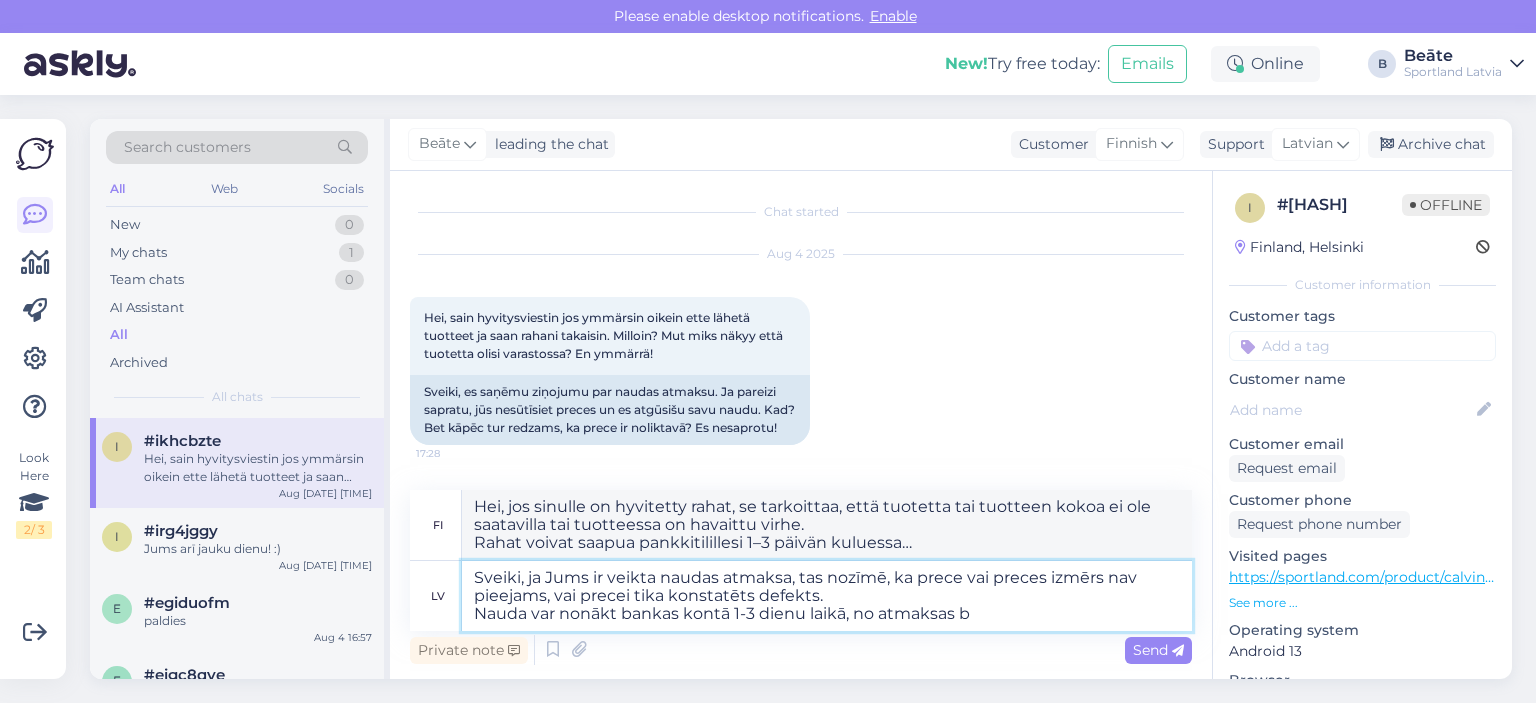 type on "Hei, jos sinulle on hyvitetty rahat, se tarkoittaa, että tuotetta tai tuotteen kokoa ei ole saatavilla tai tuotteessa on havaittu olevan vika.
Rahat voivat saapua pankkitilillesi 1–3 päivän kuluessa hyvityksestä." 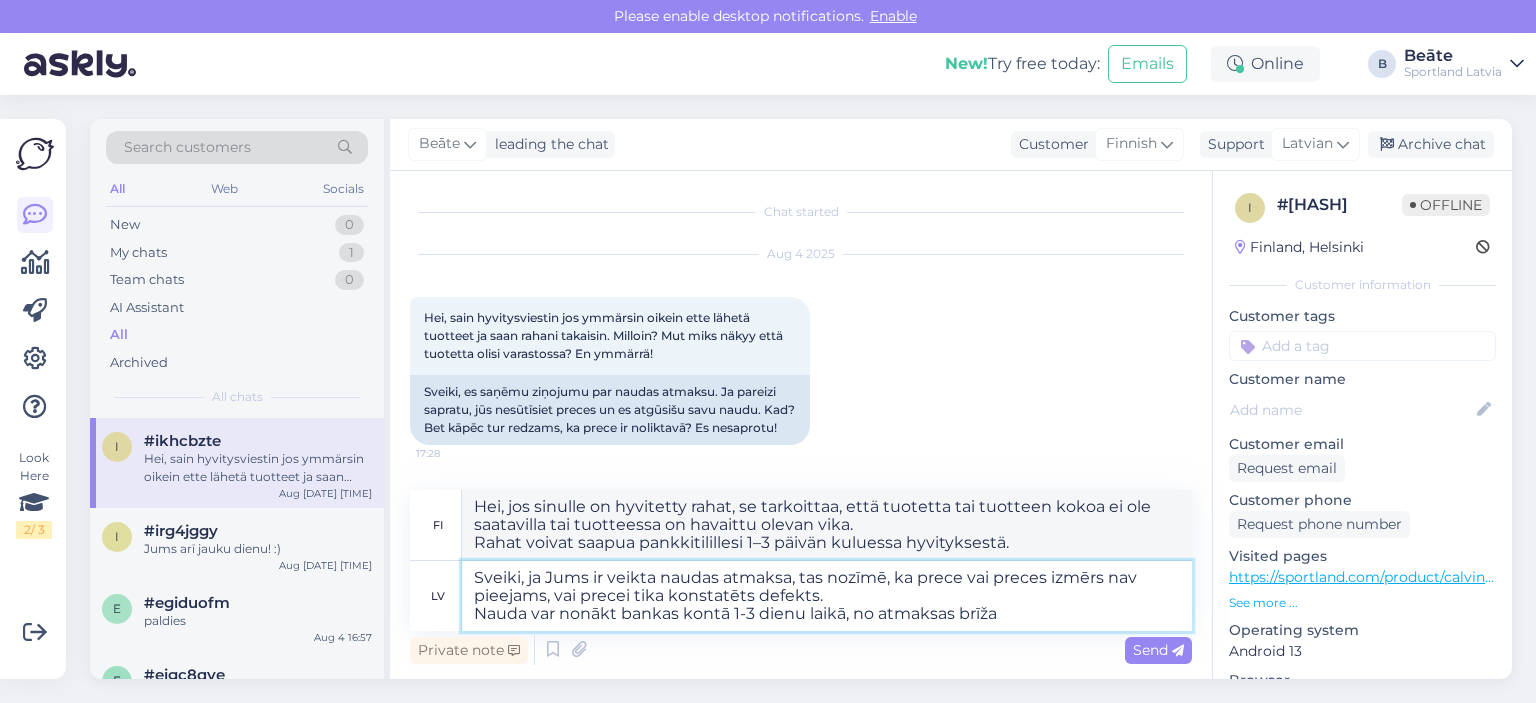 type on "Sveiki, ja Jums ir veikta naudas atmaksa, tas nozīmē, ka prece vai preces izmērs nav pieejams, vai precei tika konstatēts defekts.
Nauda var nonākt bankas kontā 1-3 dienu laikā, no atmaksas brīža." 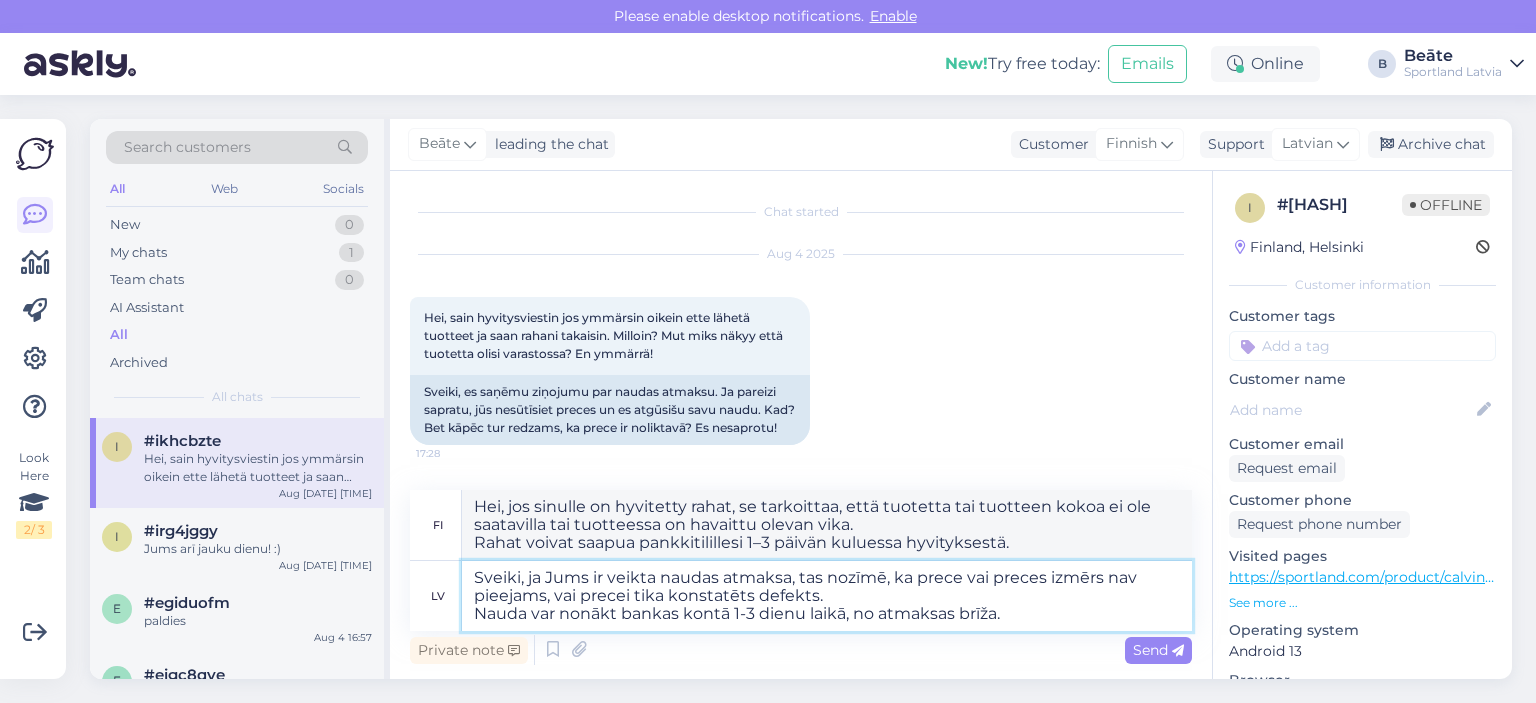 type on "Hei, jos sinulle on hyvitetty rahat, se tarkoittaa, että tuotetta tai tuotteen kokoa ei ole saatavilla tai tuote todettiin vialliseksi.
Rahat saattavat saapua pankkitilillesi 1–3 päivän kuluessa hyvityshetkestä." 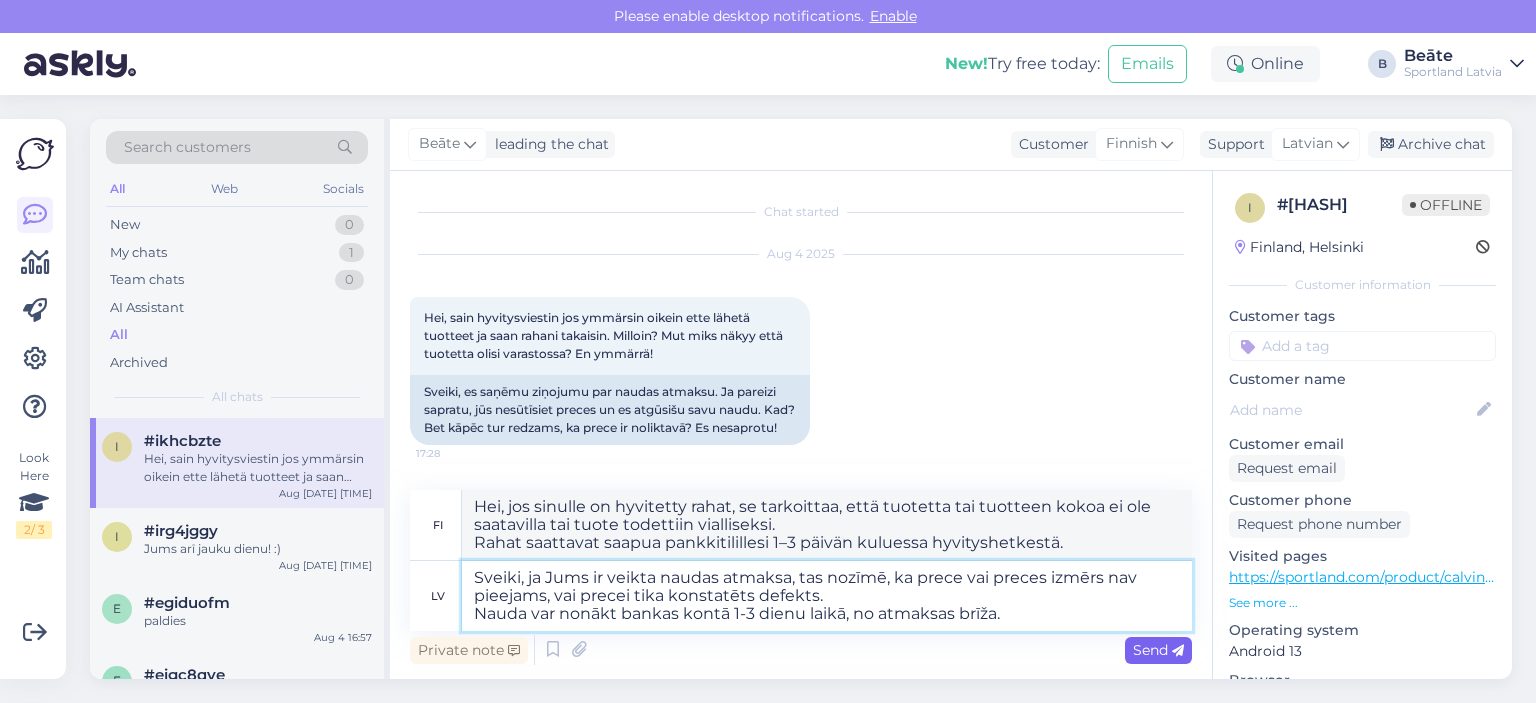 type on "Sveiki, ja Jums ir veikta naudas atmaksa, tas nozīmē, ka prece vai preces izmērs nav pieejams, vai precei tika konstatēts defekts.
Nauda var nonākt bankas kontā 1-3 dienu laikā, no atmaksas brīža." 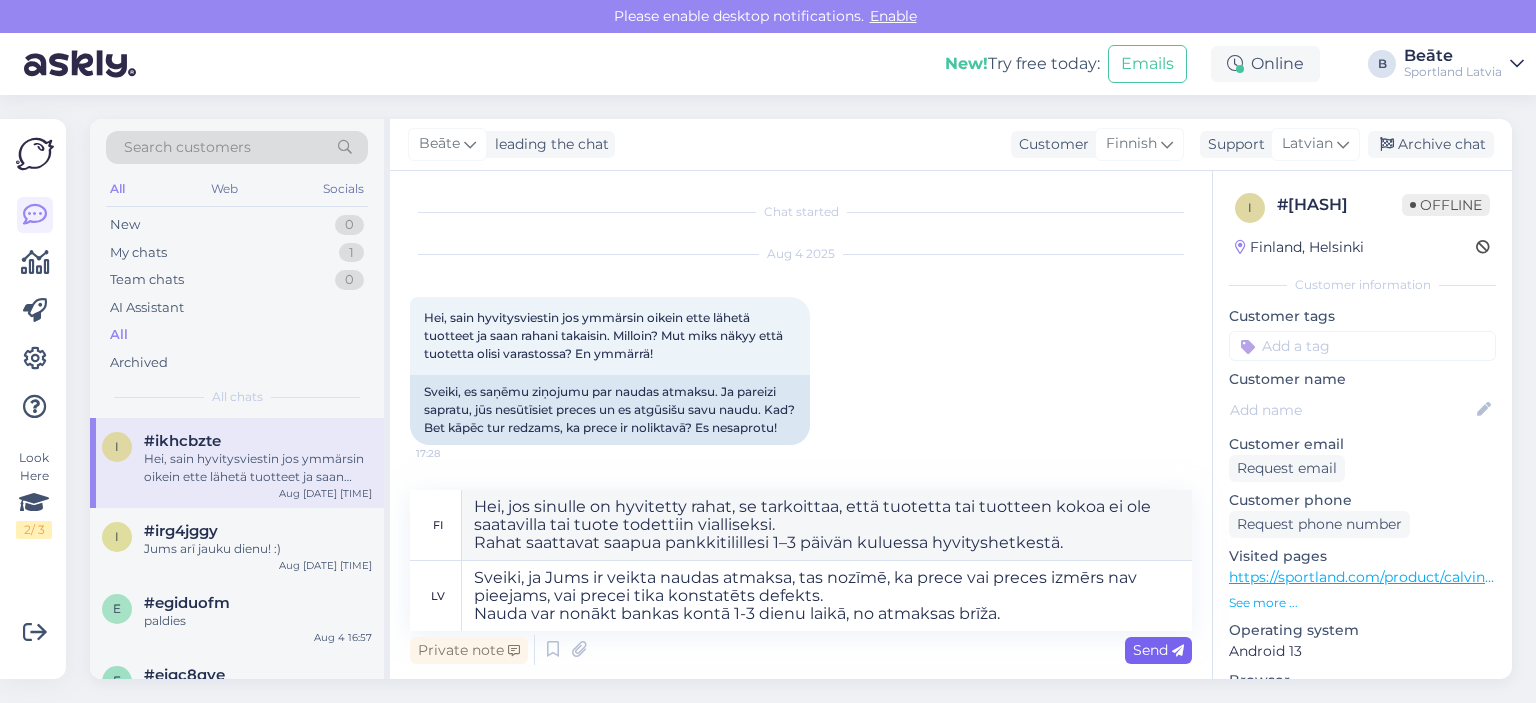 click on "Send" at bounding box center (1158, 650) 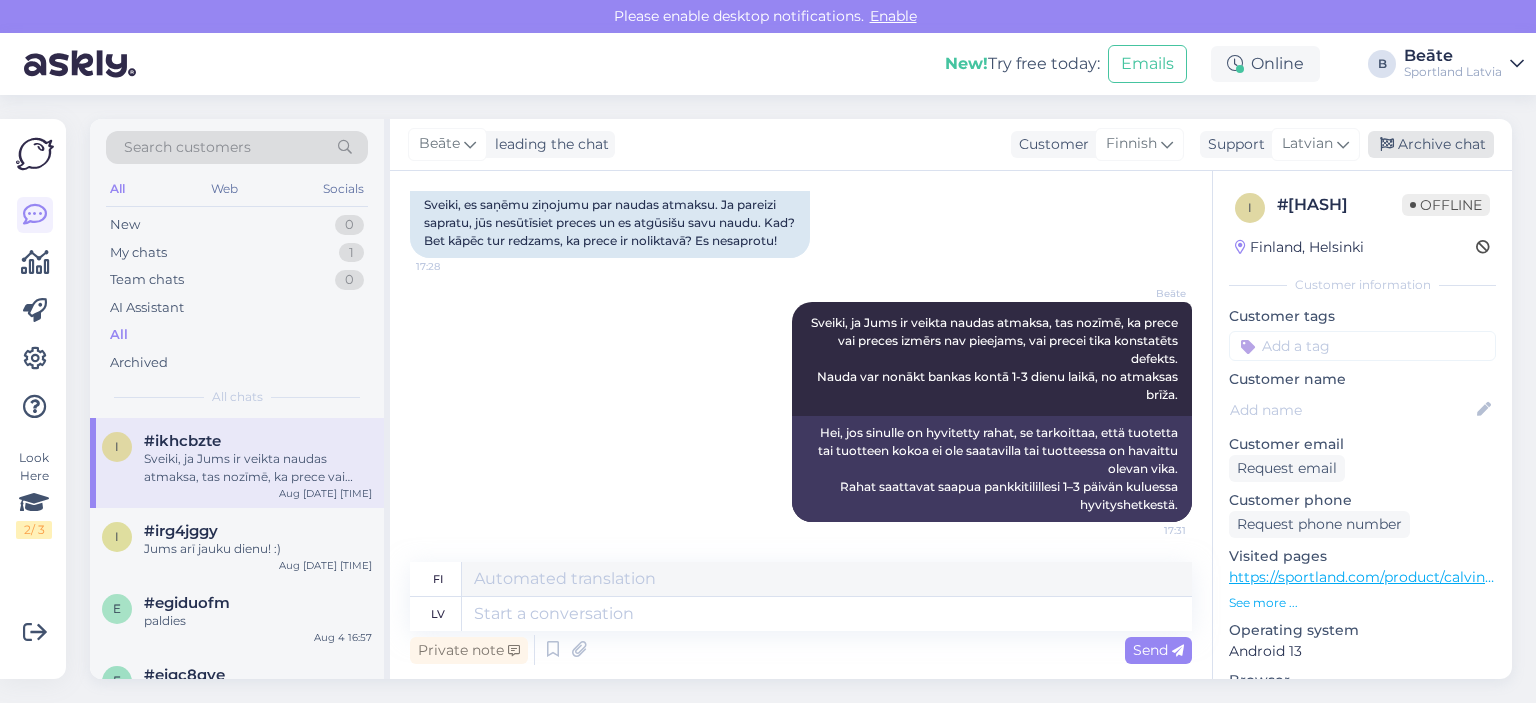 click on "Archive chat" at bounding box center [1431, 144] 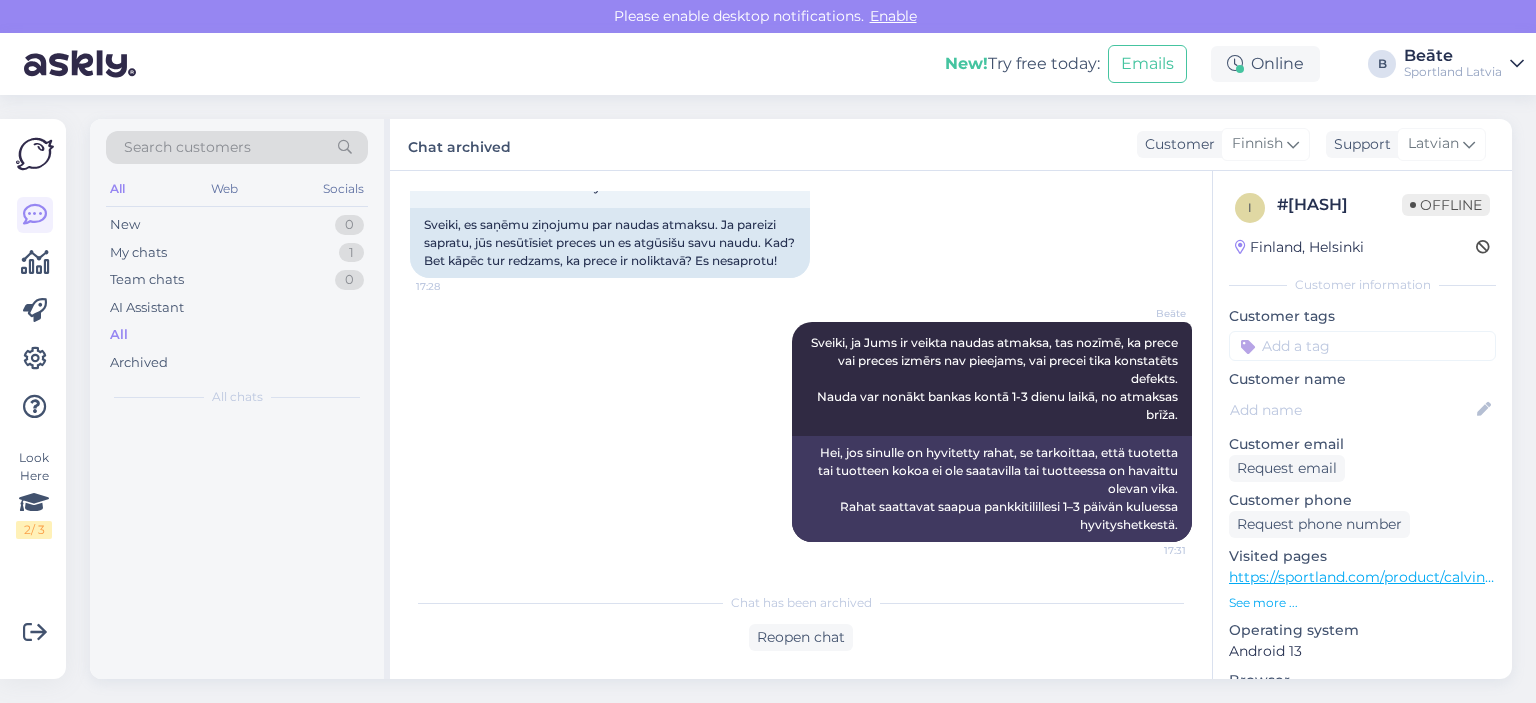 scroll, scrollTop: 184, scrollLeft: 0, axis: vertical 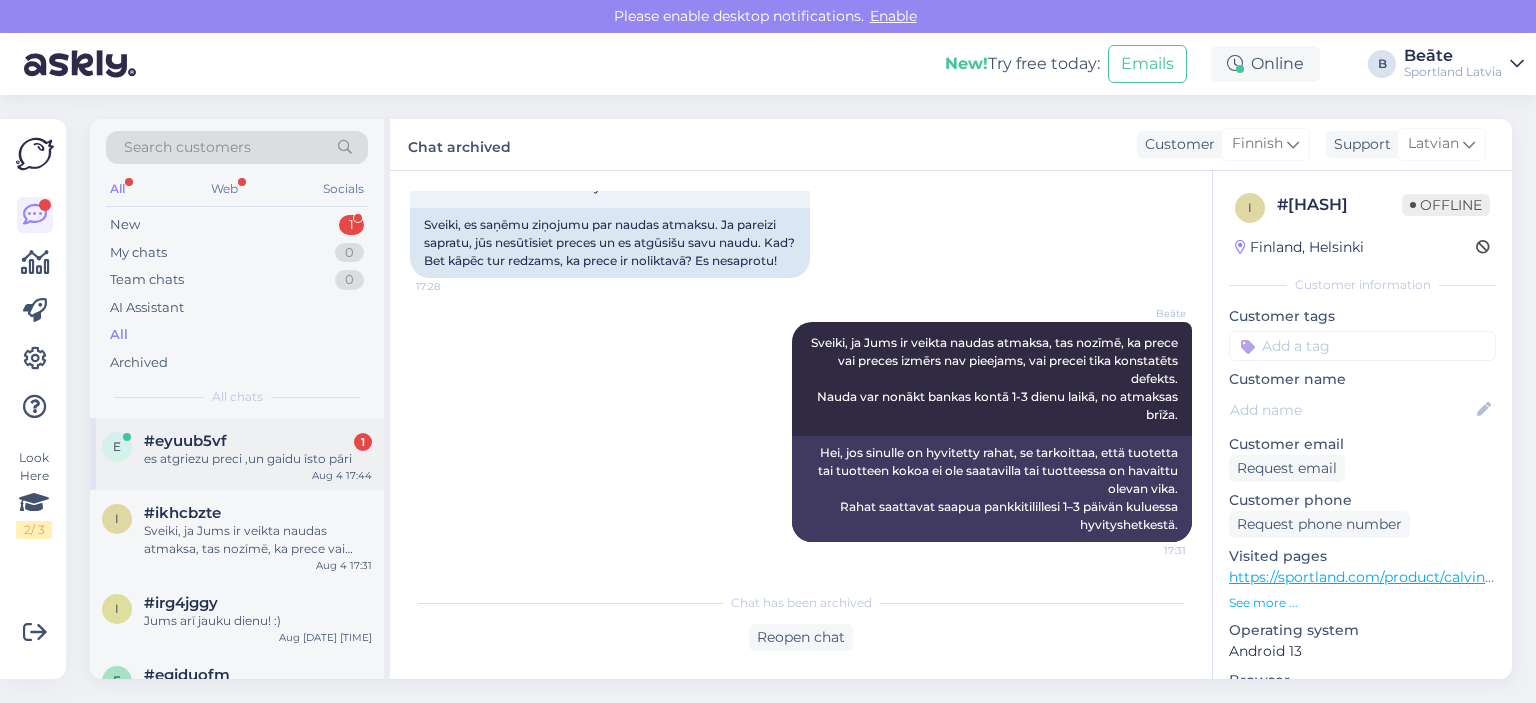 click on "es atgriezu preci ,un gaidu īsto pāri" at bounding box center [258, 459] 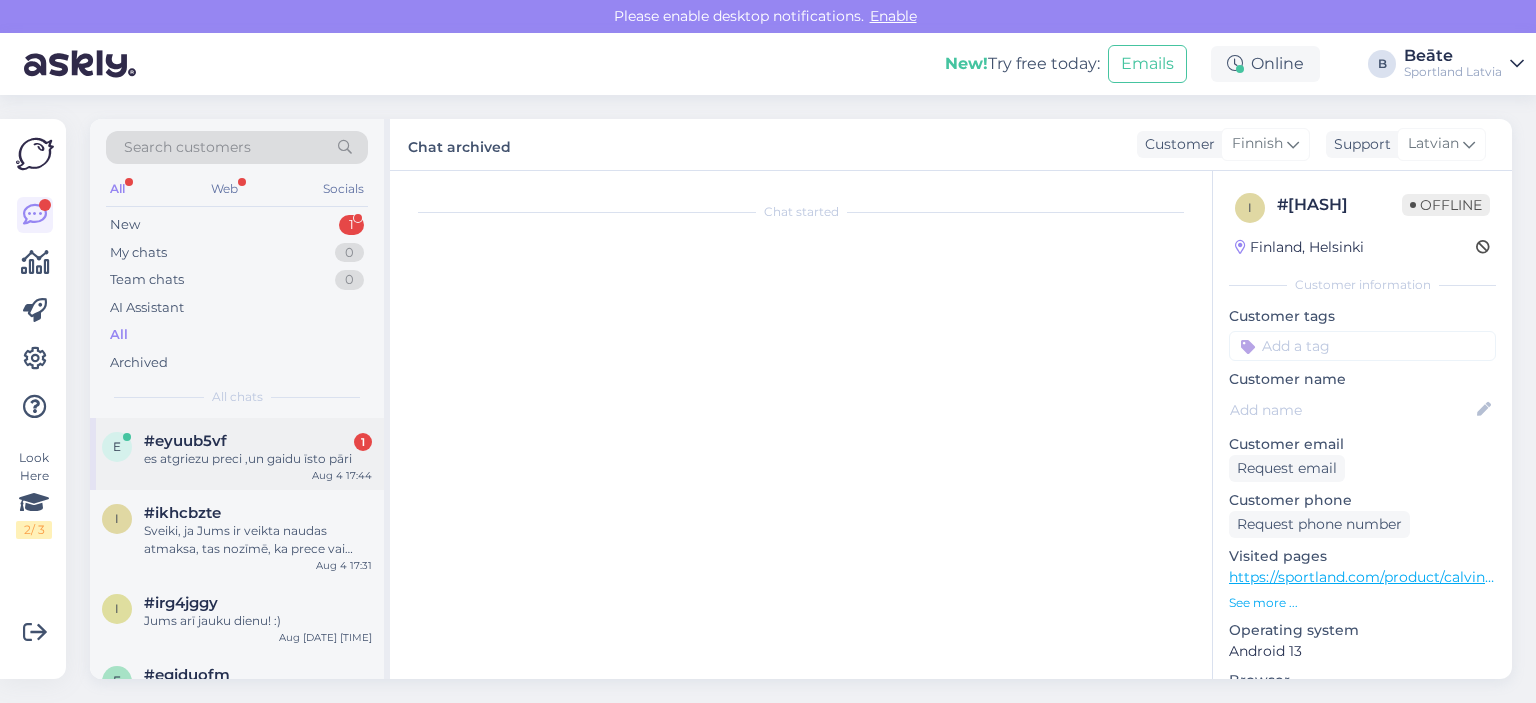 scroll, scrollTop: 952, scrollLeft: 0, axis: vertical 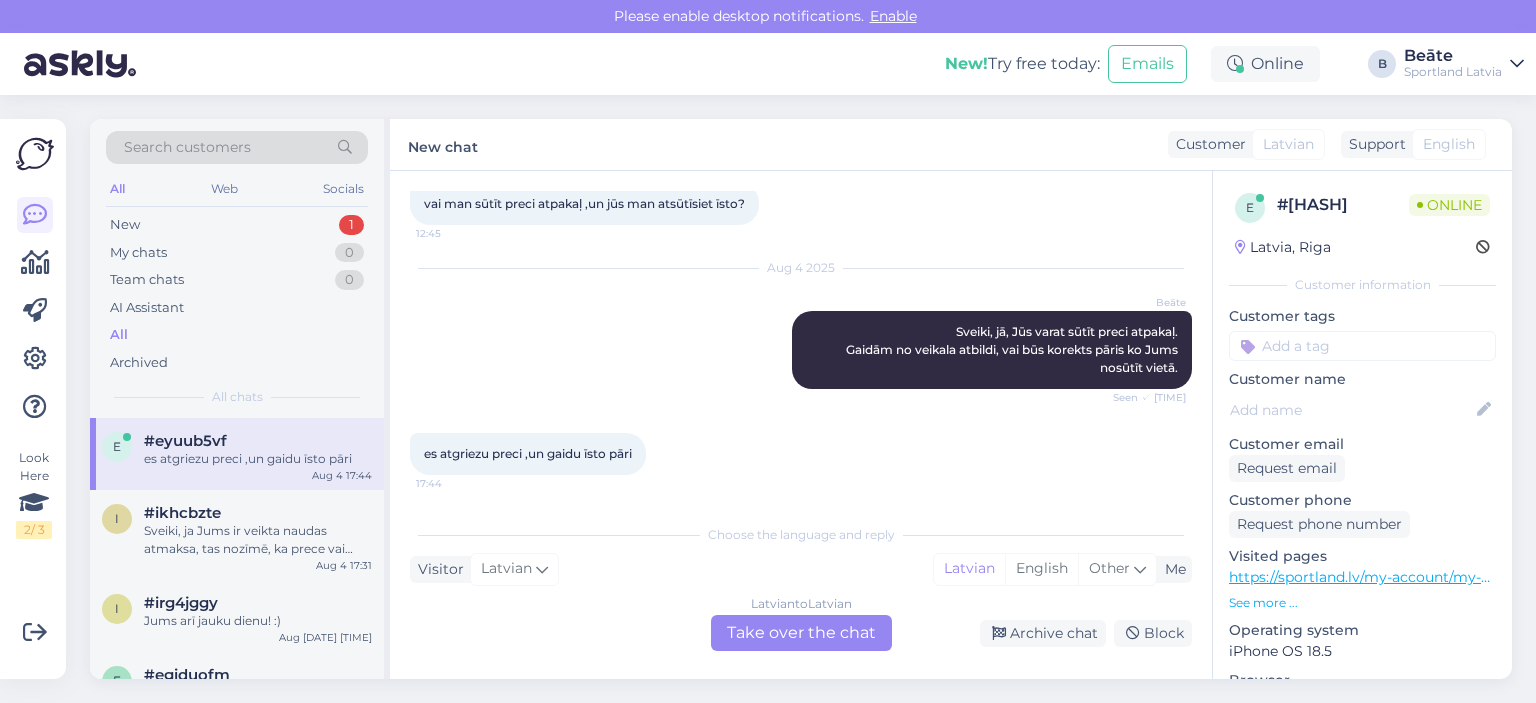 click on "Latvian  to  Latvian Take over the chat" at bounding box center [801, 633] 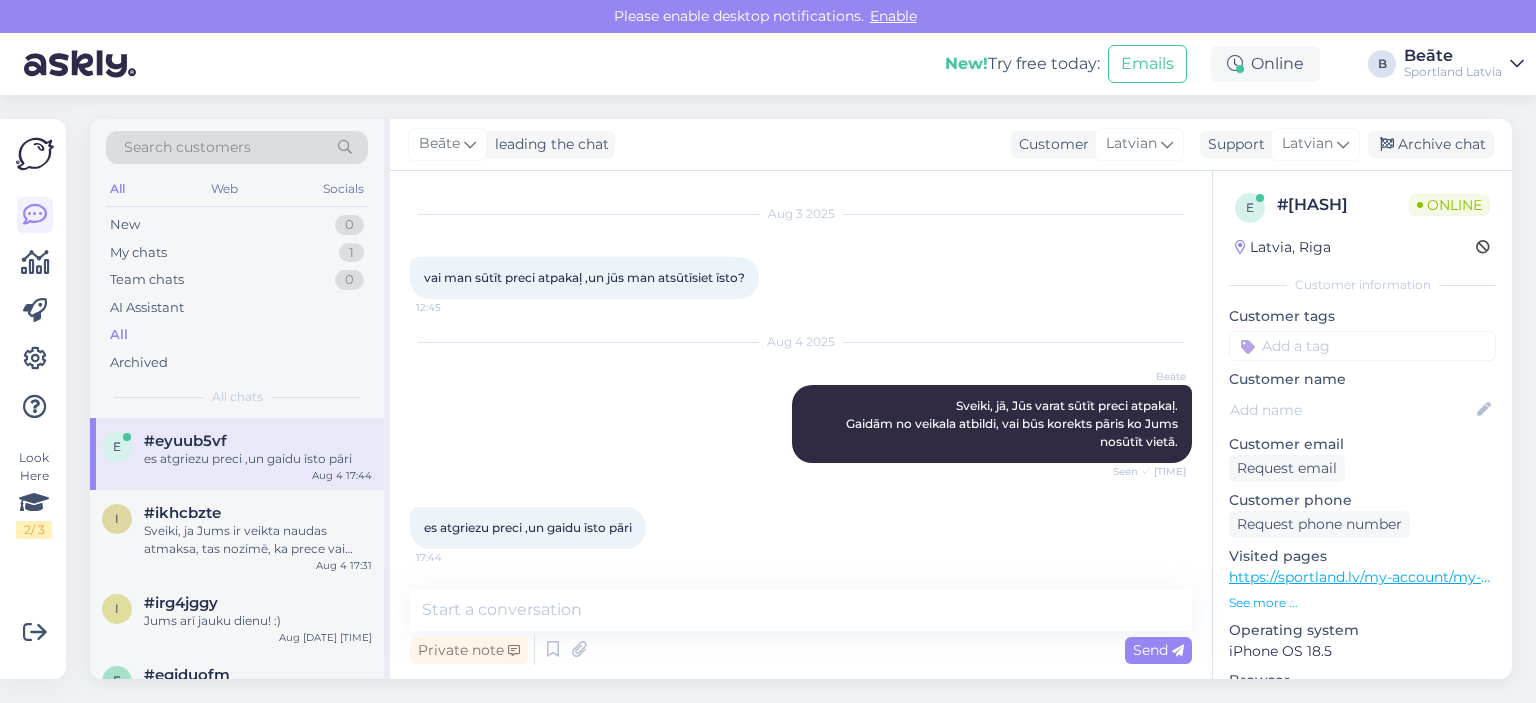 scroll, scrollTop: 878, scrollLeft: 0, axis: vertical 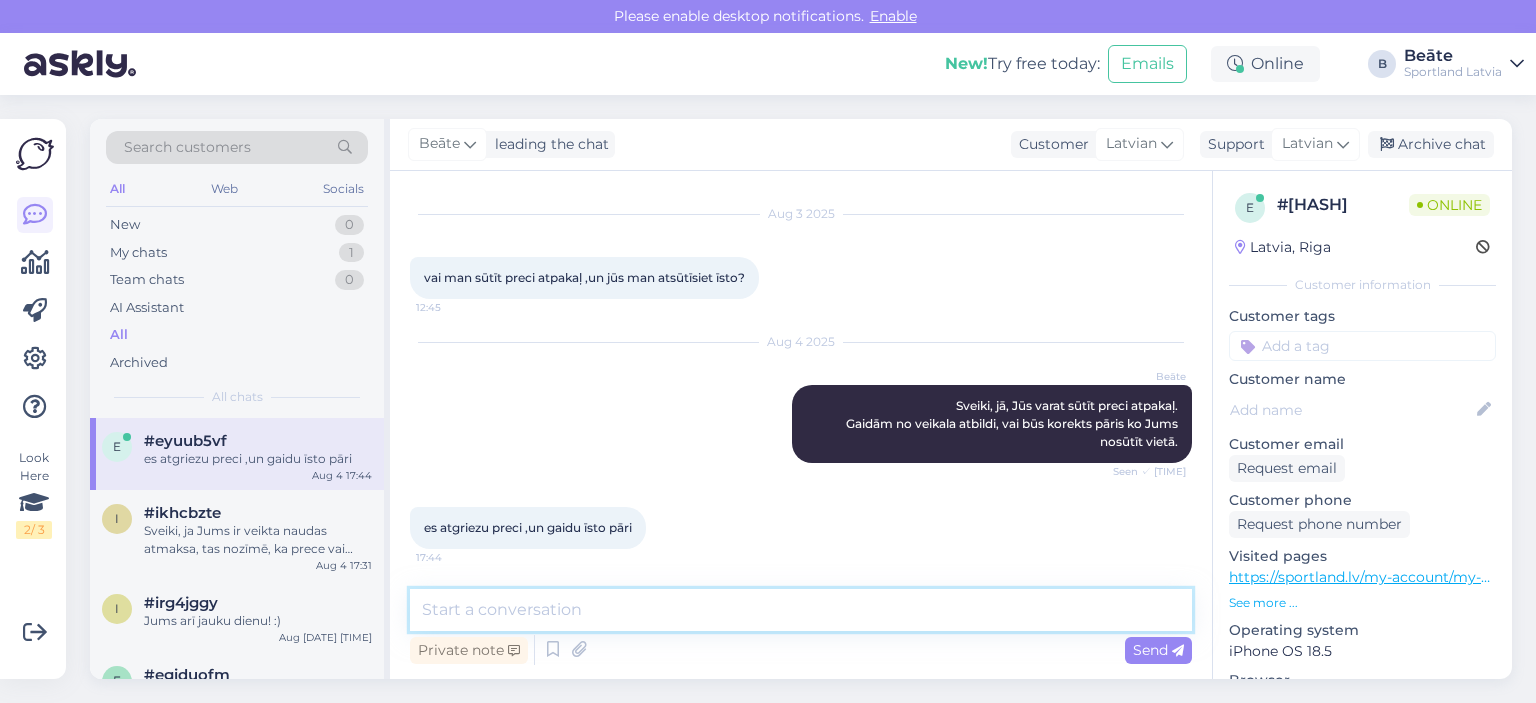click at bounding box center (801, 610) 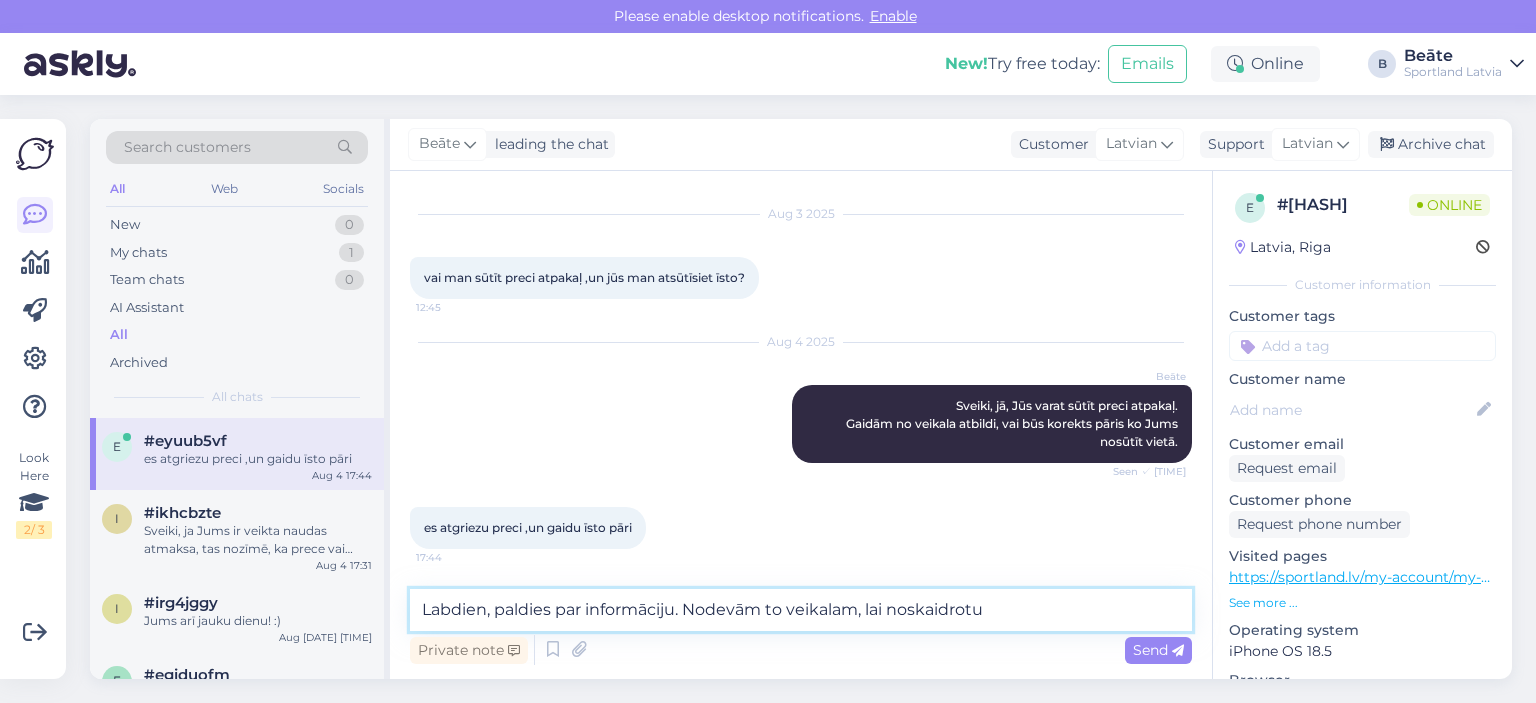 drag, startPoint x: 1002, startPoint y: 605, endPoint x: 686, endPoint y: 613, distance: 316.10126 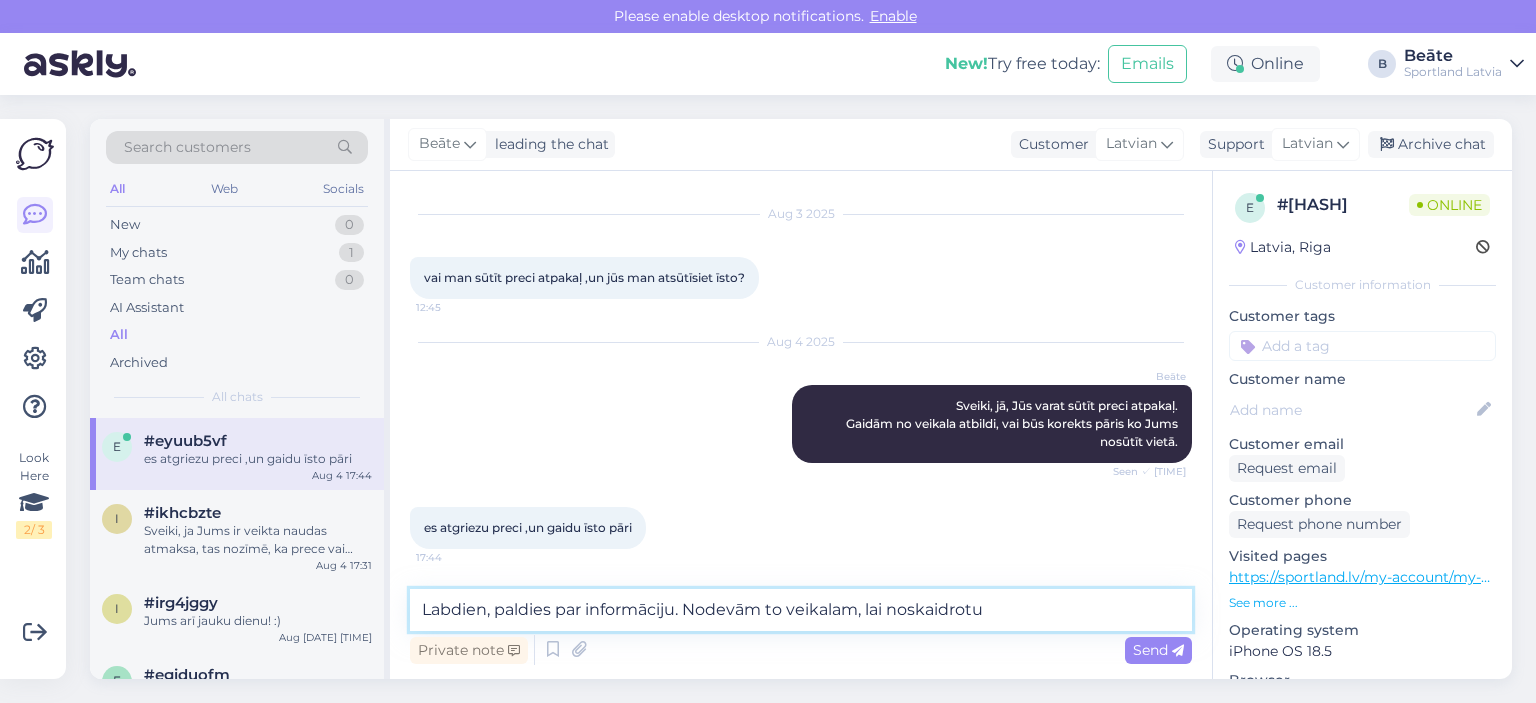 click on "Labdien, paldies par informāciju. Nodevām to veikalam, lai noskaidrotu" at bounding box center (801, 610) 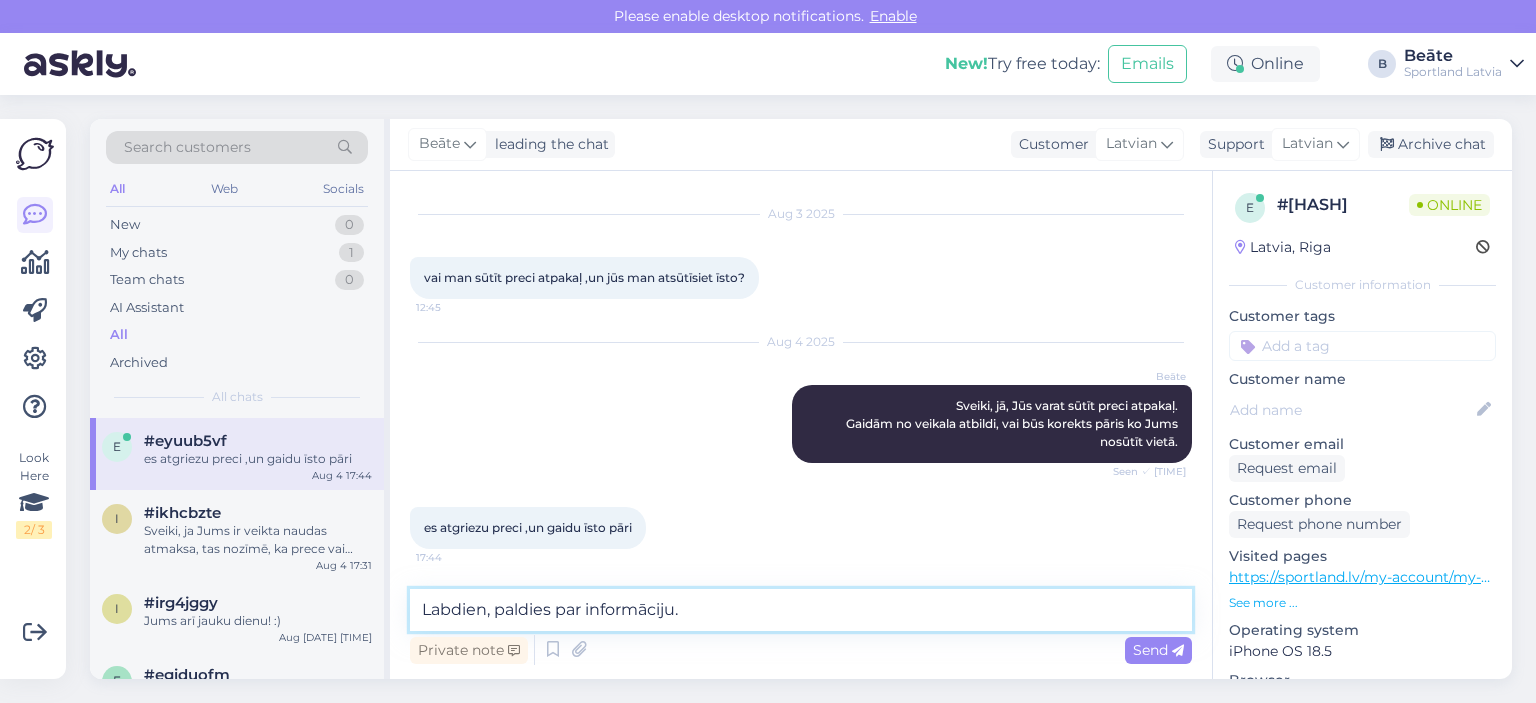 scroll, scrollTop: 902, scrollLeft: 0, axis: vertical 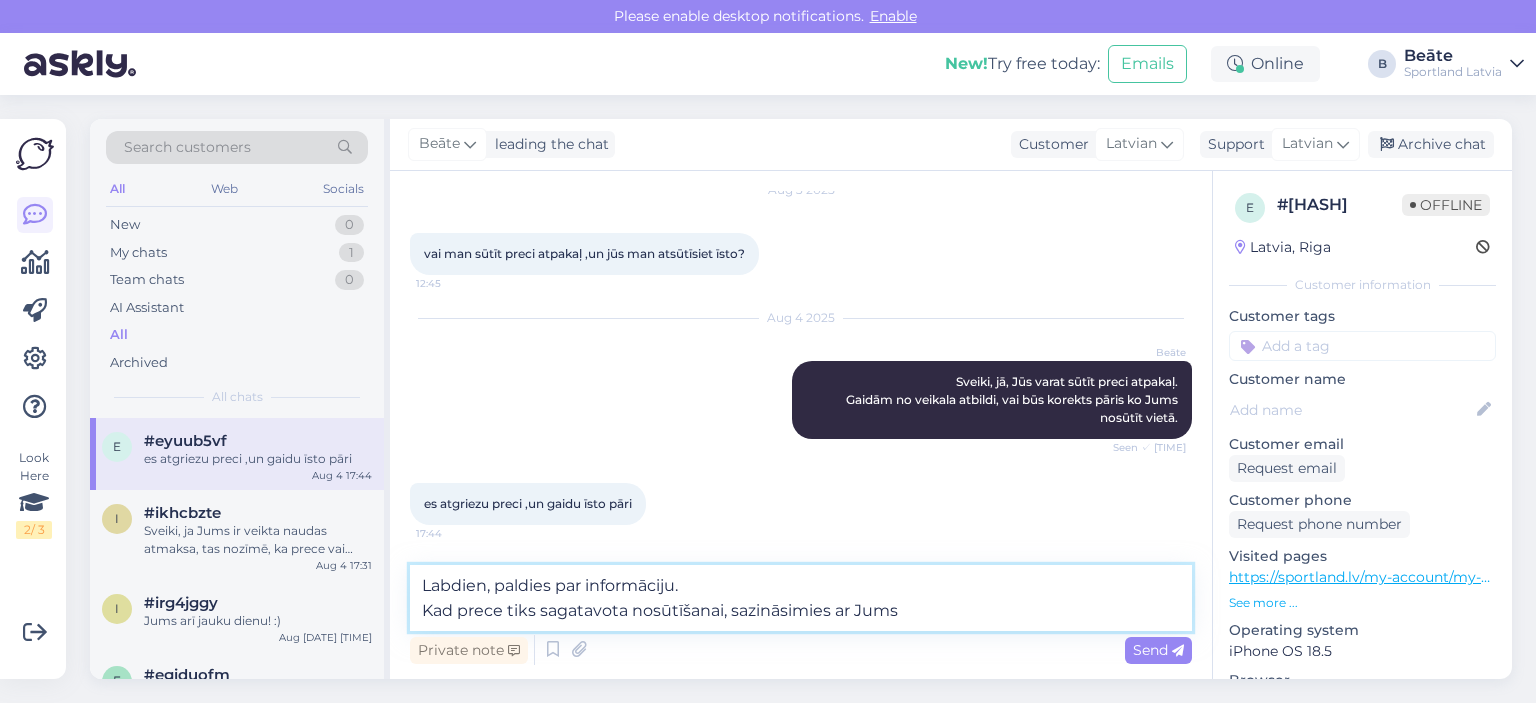 type on "Labdien, paldies par informāciju.
Kad prece tiks sagatavota nosūtīšanai, sazināsimies ar Jums." 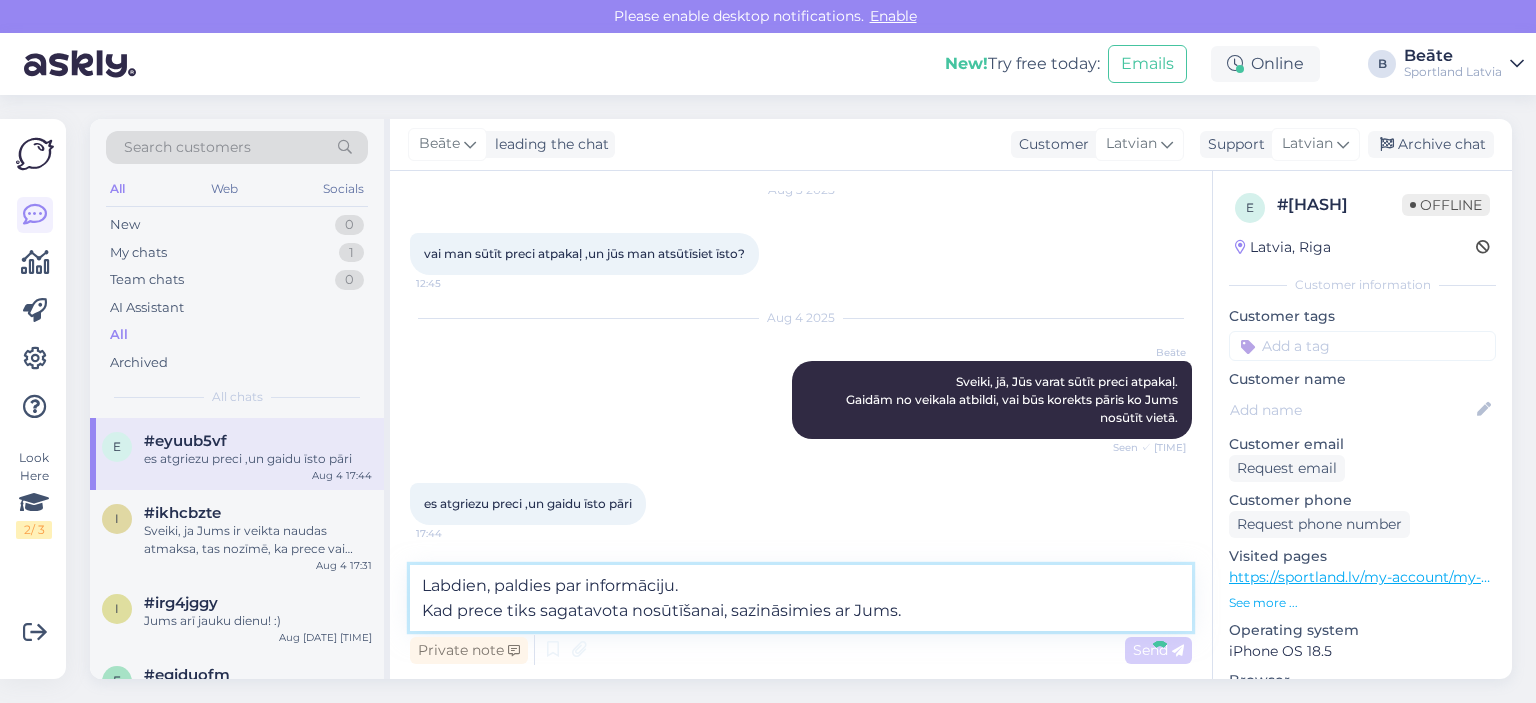 type 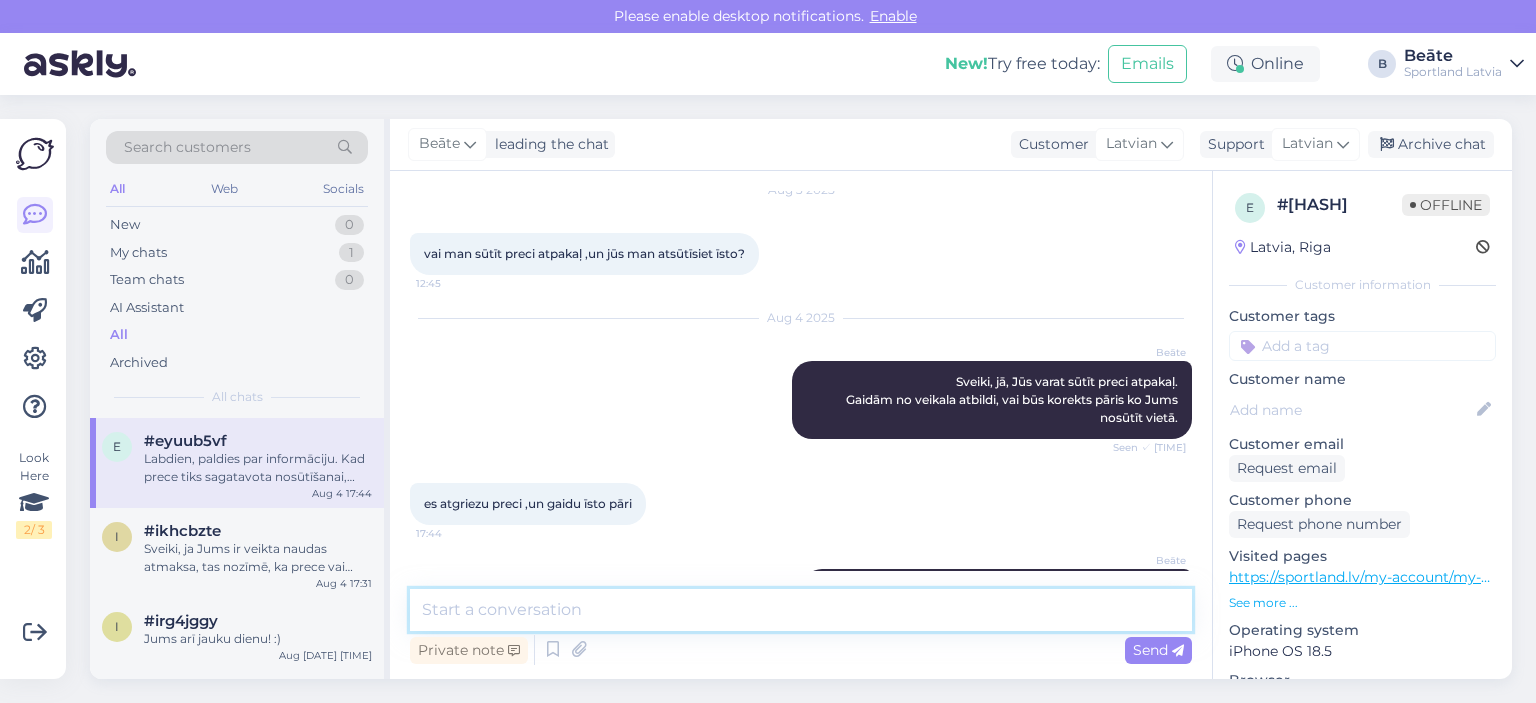 scroll, scrollTop: 982, scrollLeft: 0, axis: vertical 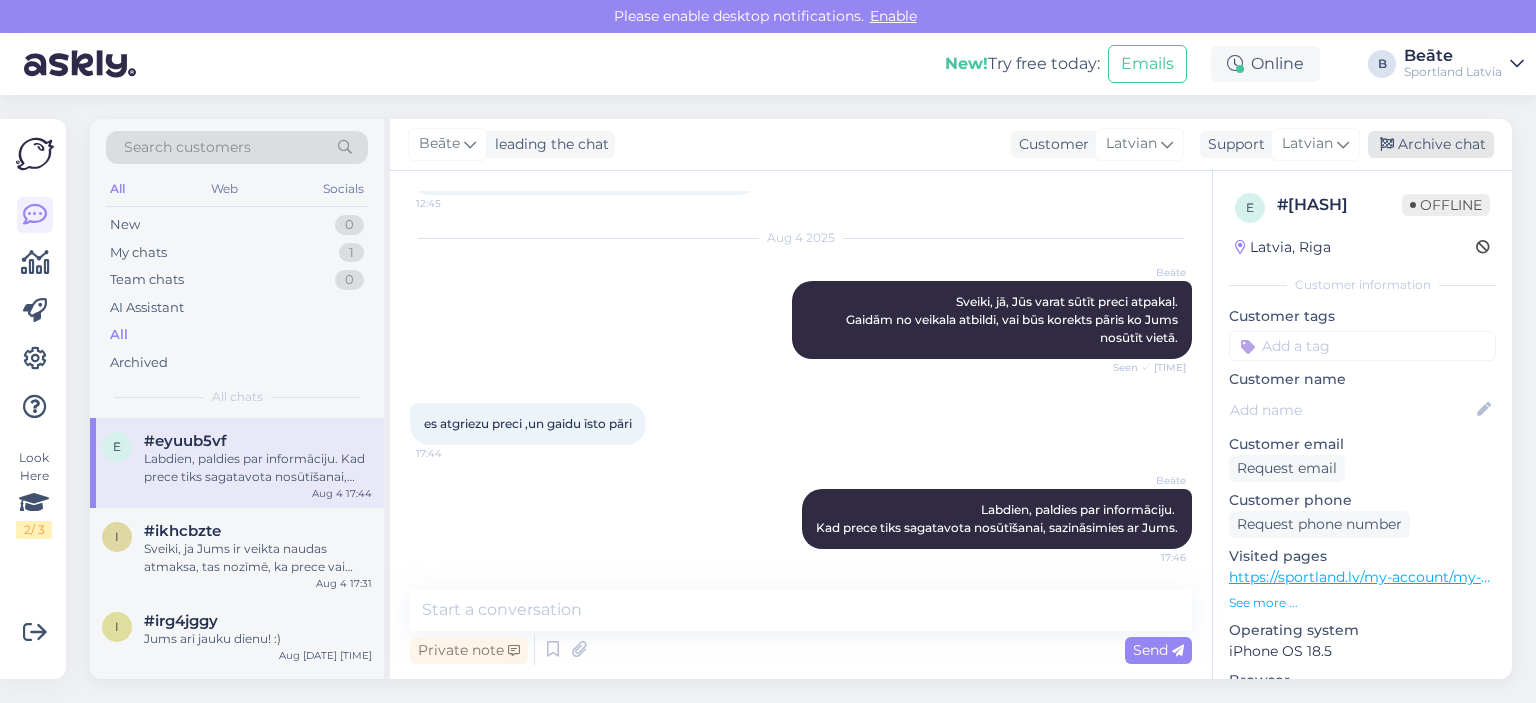 click on "Archive chat" at bounding box center [1431, 144] 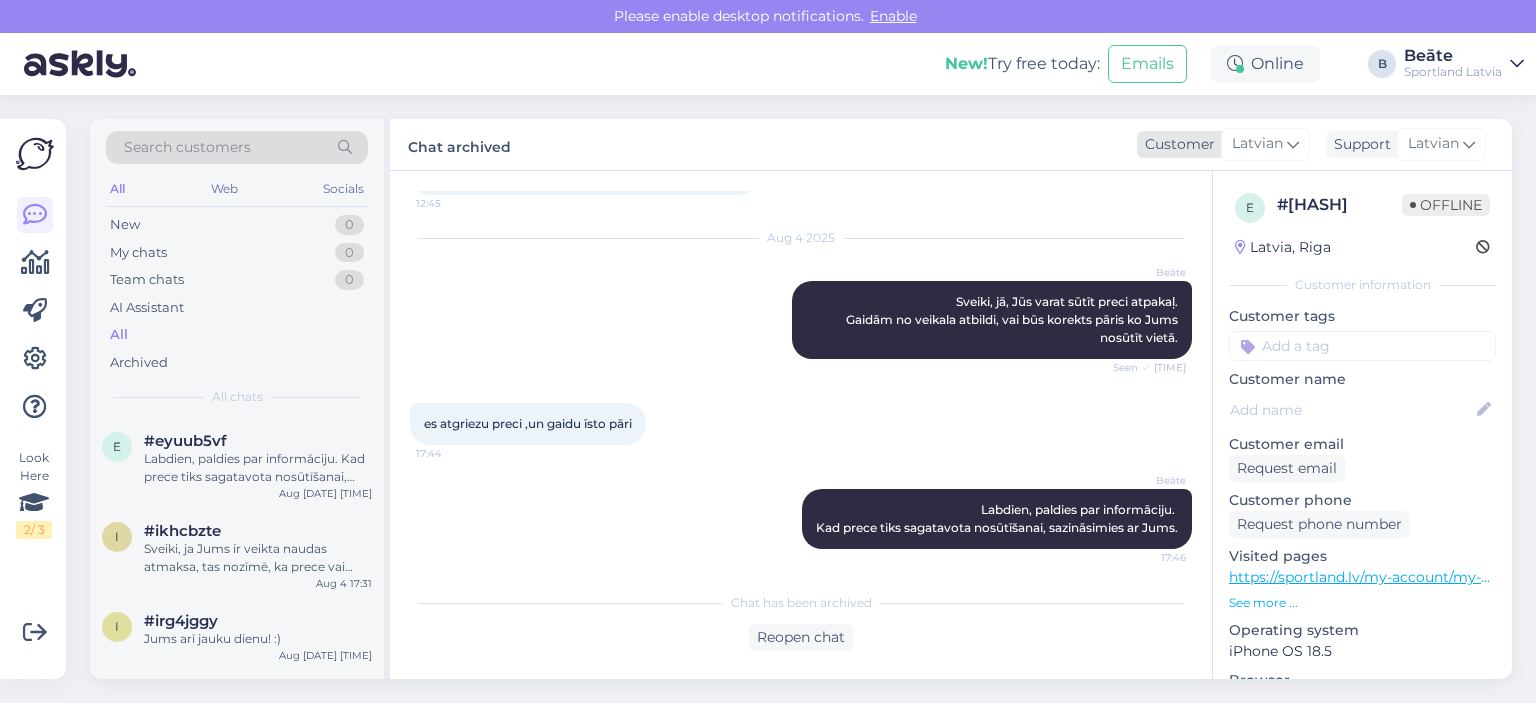 scroll, scrollTop: 988, scrollLeft: 0, axis: vertical 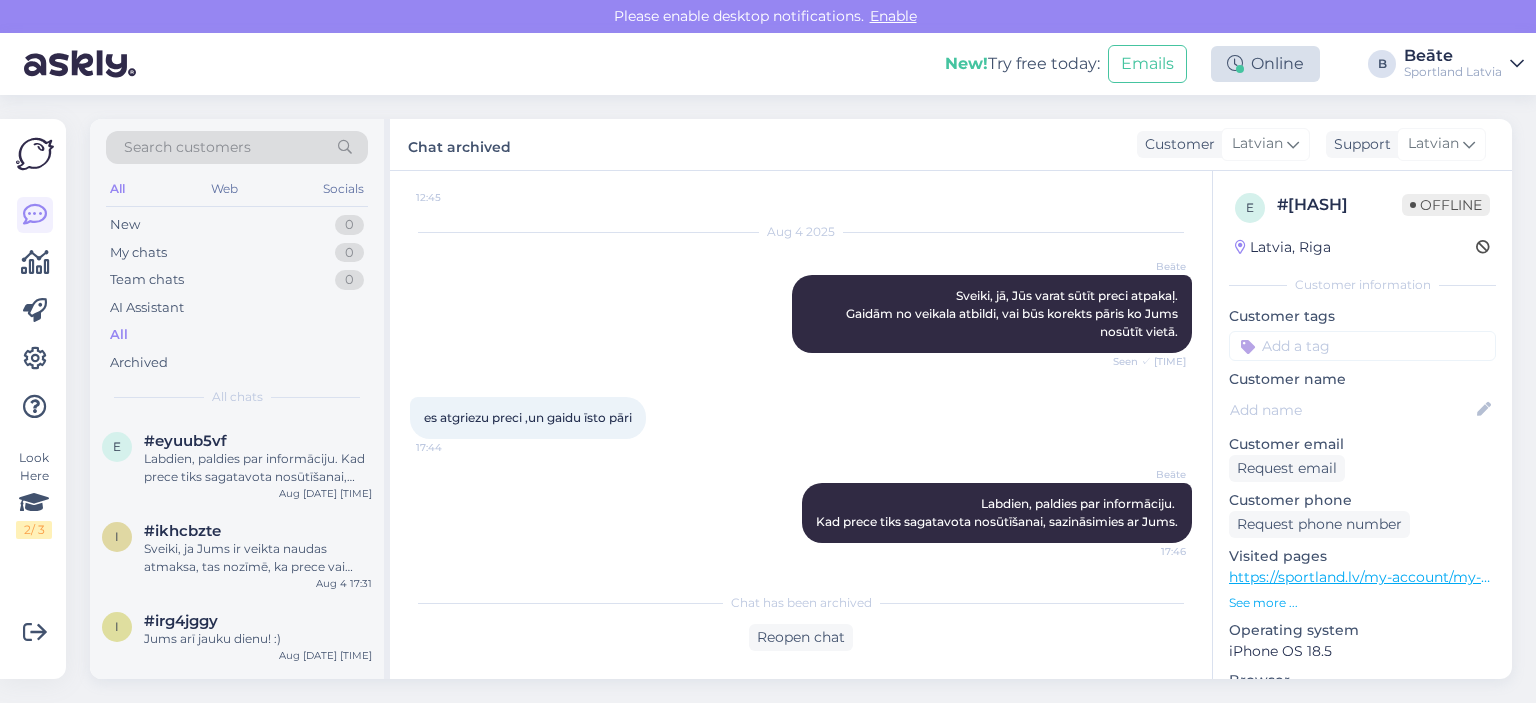 click on "Online" at bounding box center [1265, 64] 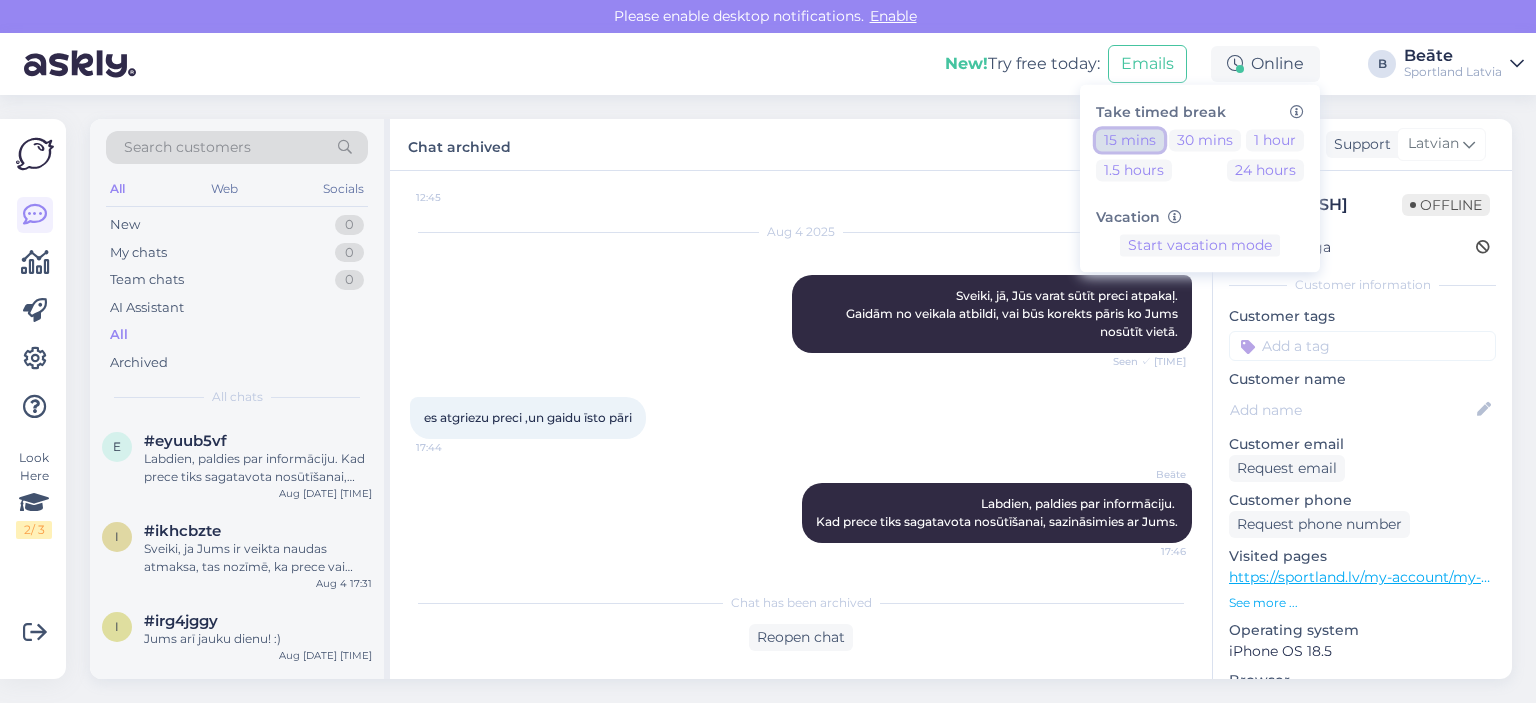 click on "15 mins" at bounding box center (1130, 140) 